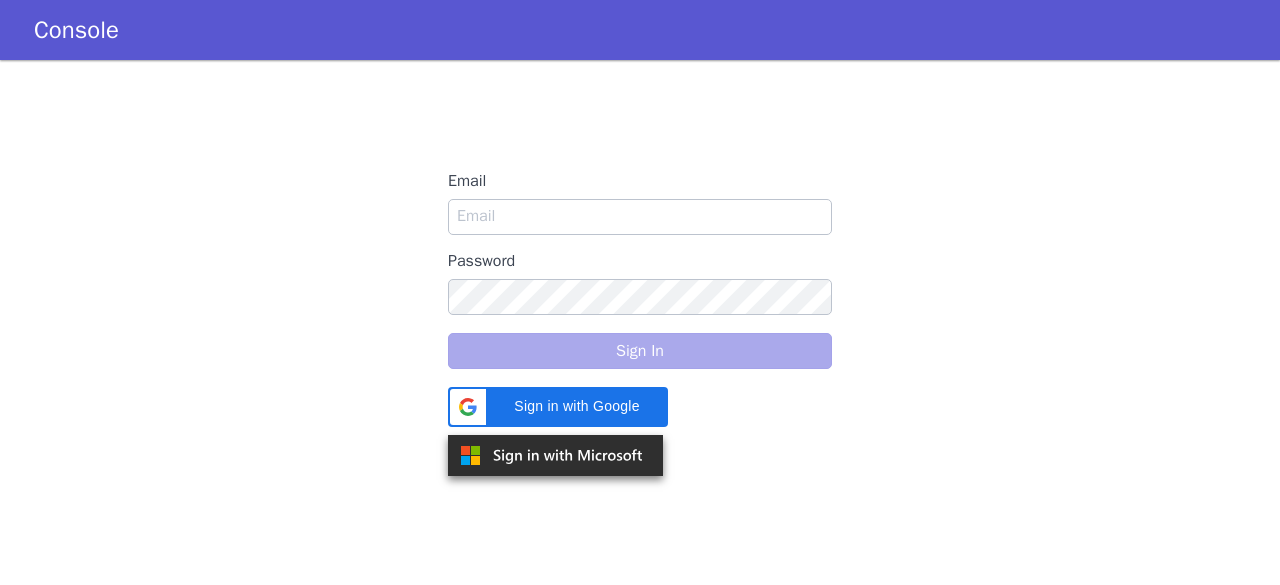 scroll, scrollTop: 0, scrollLeft: 0, axis: both 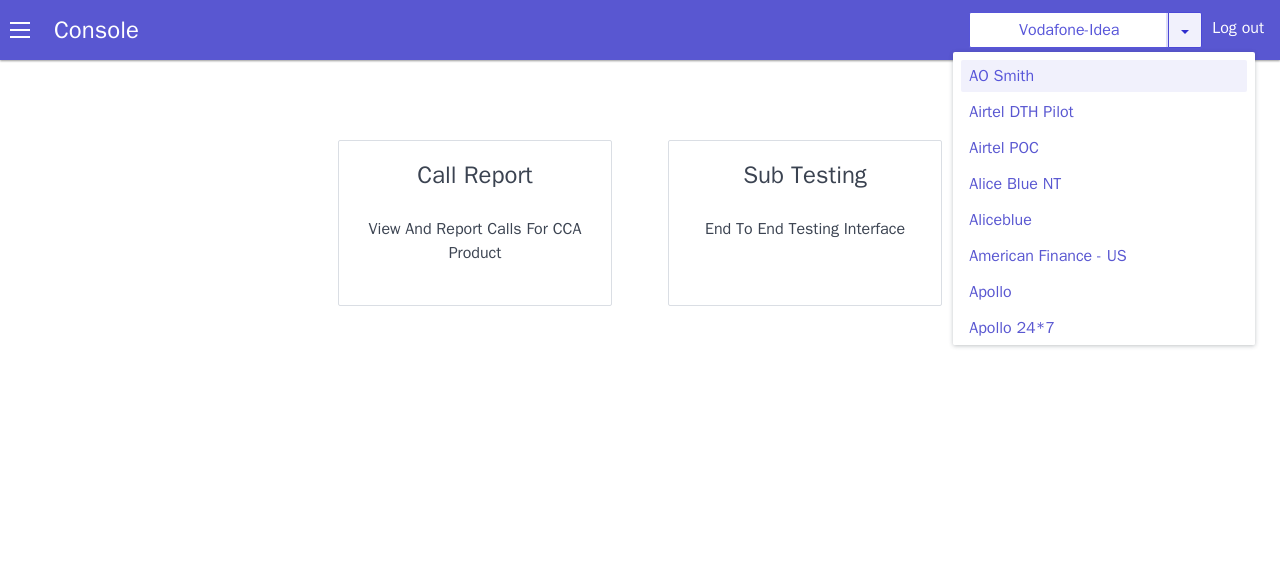 click at bounding box center [1185, 31] 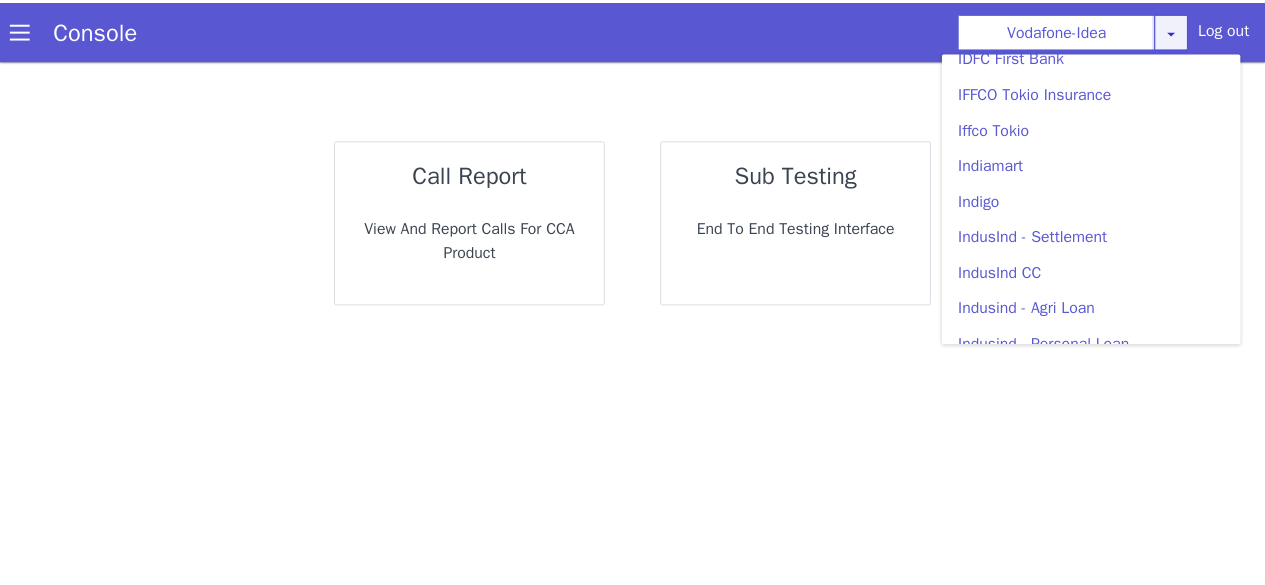 scroll, scrollTop: 2400, scrollLeft: 0, axis: vertical 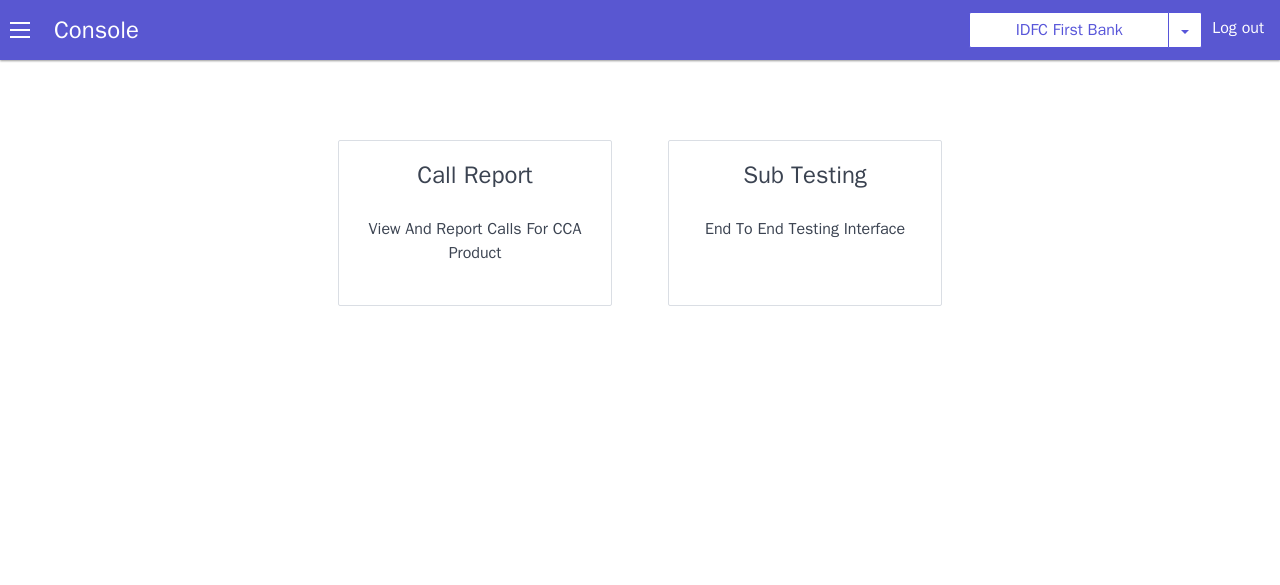 click on "sub testing End to End Testing Interface" at bounding box center (805, 223) 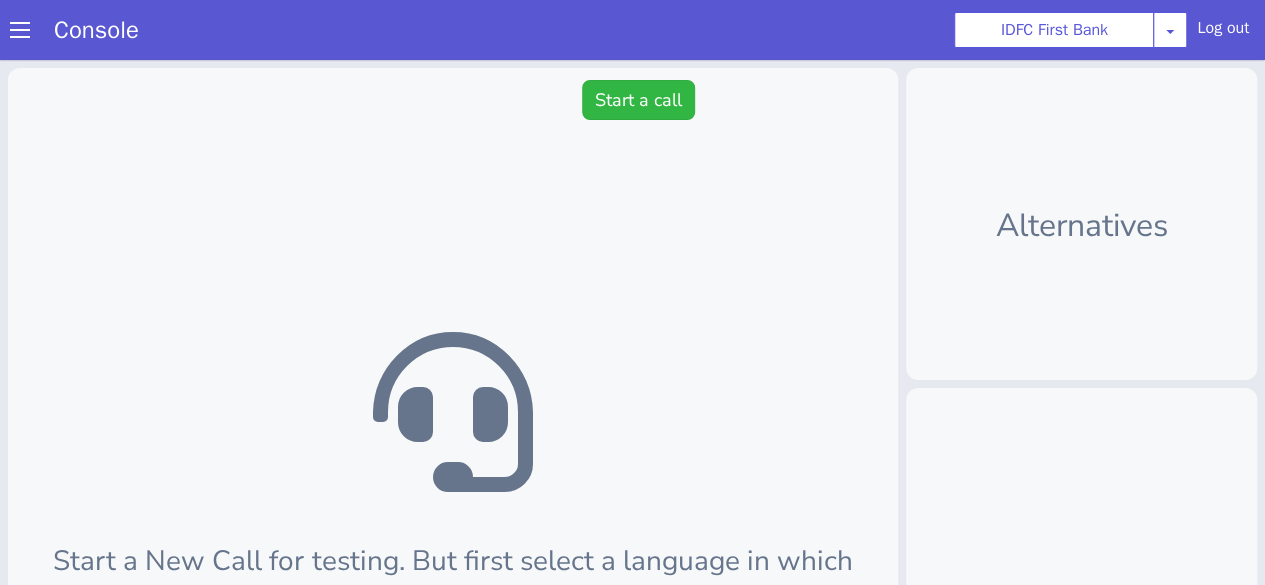 scroll, scrollTop: 5, scrollLeft: 0, axis: vertical 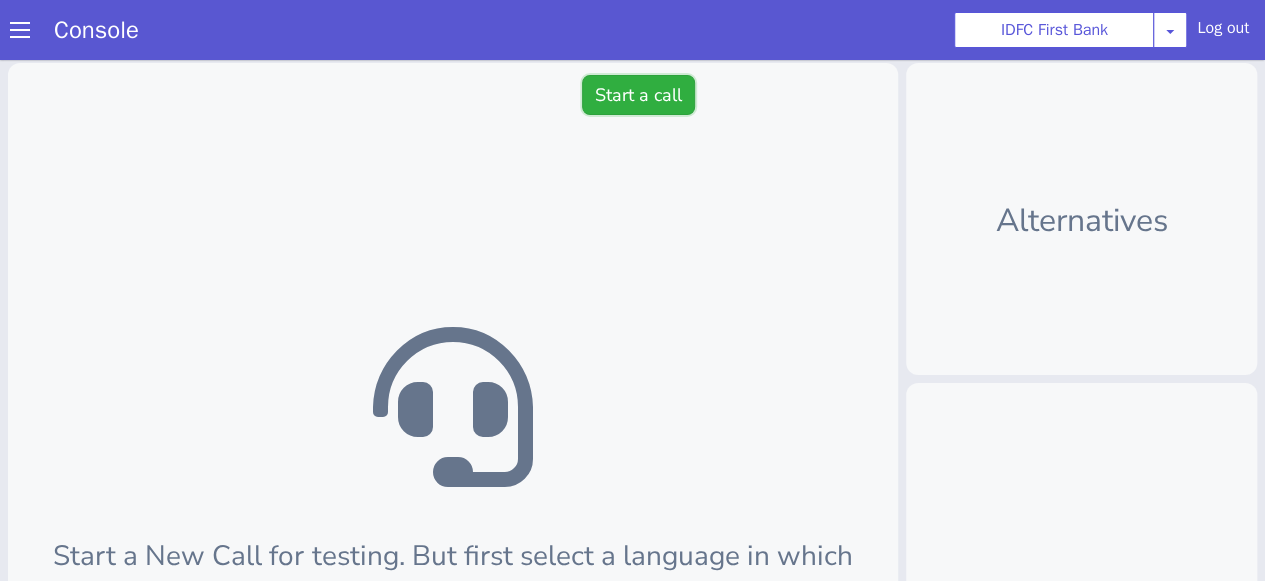 click on "Start a call" at bounding box center (638, 95) 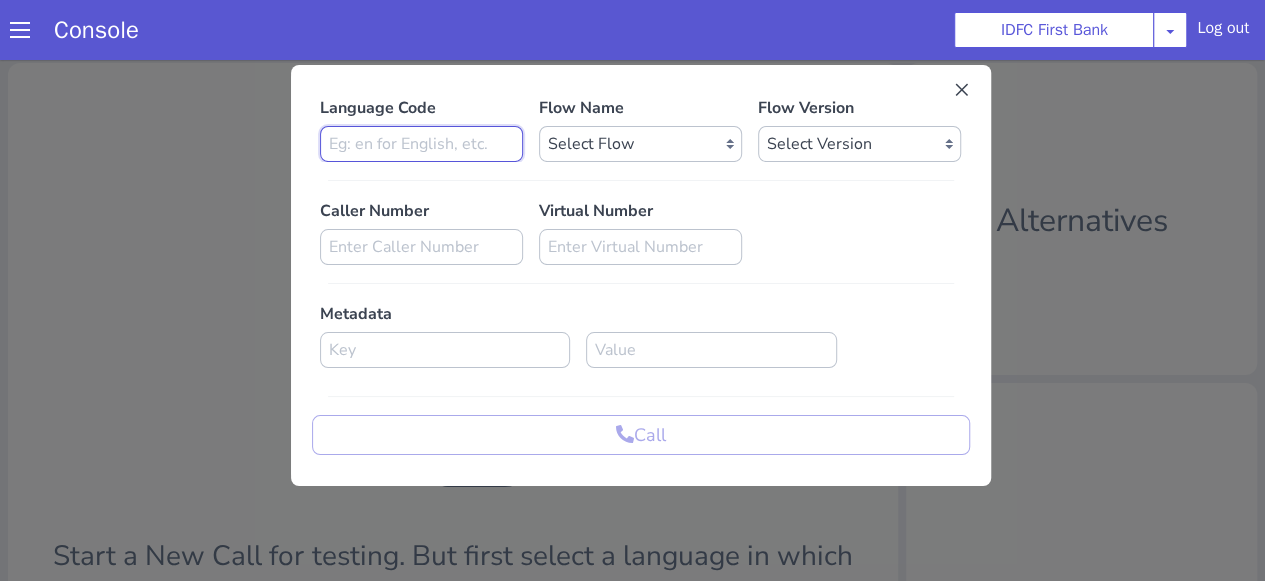 click at bounding box center [421, 144] 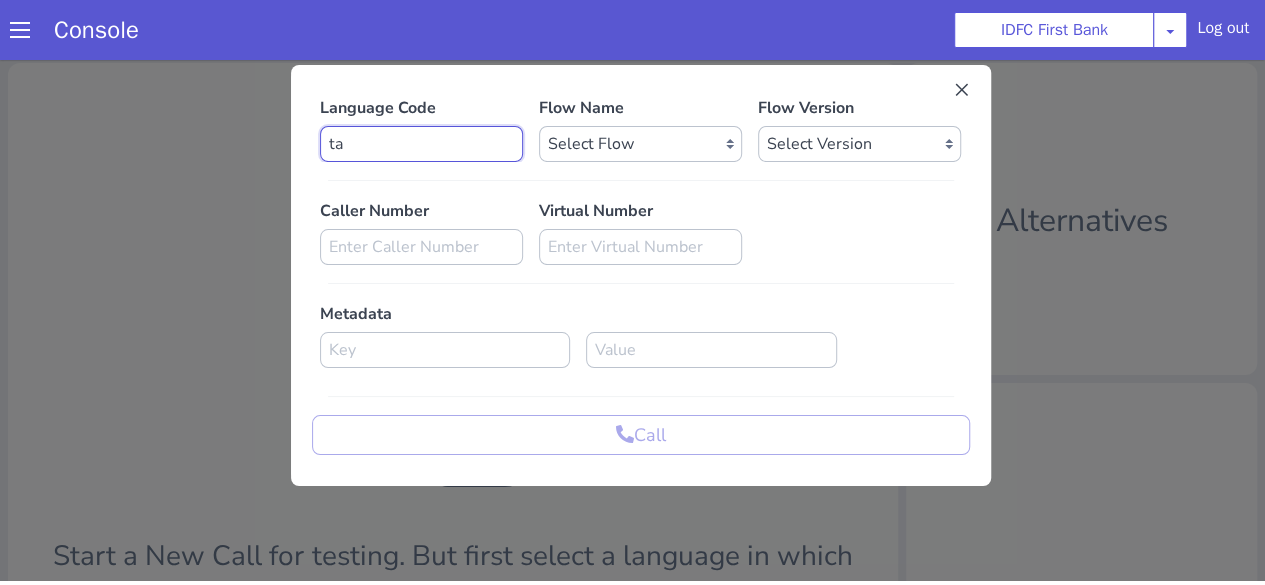 type on "ta" 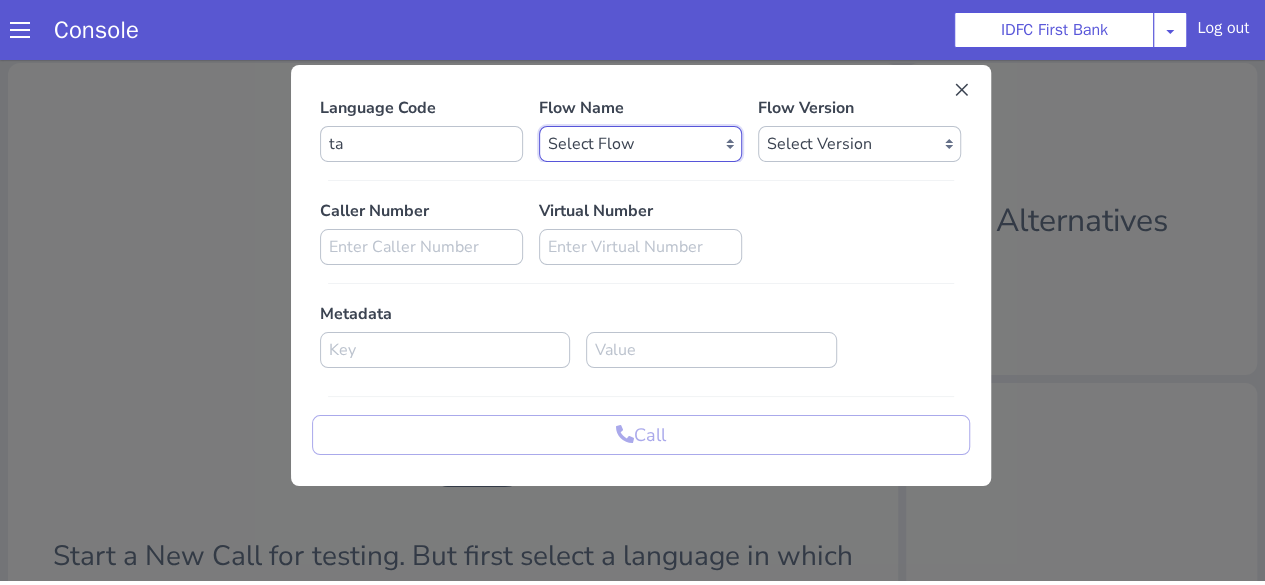 click on "Select Flow IDFC - MEL Flexi Rough work IDFC Test - English SA Funding T+15 Reminder IDFC Adhoc Feature Testing IDFC Test - Hindi API Test flow Lead Qualification Experiment Flow - 1 Lead Qualification Experiment - 2 IDFC Health Insurance IDFC PLCL Rural IDFC - Fund more IDFC - FD Cross Sell IDFC Farmer bot - Tamil HLBT - Home Loan Balance Transfer Rough IDFC PLCL : PLFK IDFC - LAP Balance Transfer IDFC - Car Refinance LOC - Rural IDFC - BIL Business Loan AcePL FirstMoney IDFC - PLCL MBL PL IDFC_farmer_en IDFC - Loan Against Property MBL Affordable Housing Loan BT IDFC - Life Insurance Policy IDFC CC PA+PQ IDFC - BALCON LOC - Loan on Credit Card SA Funding Rural IDFC - AcePL Rural Farmer_Bot_Bengali IDFC_farmer_marathi IDFC_farmer_telugu IDFC_farmer_kannada IDFC_farmer_odiya IDFC Pre Approved Loan Lead Conversion IDFC - EMI Conversion SA FundMore Rural IDFC - MBL HL Fresh IDFC - FD Rural IDFC - CA Funding IDFC - Gold Loan Fresh IDFC - Gold loan BT IDFC - UAT Gold Loan BT IDFC - UAT Gold Loan Fresh" at bounding box center [640, 144] 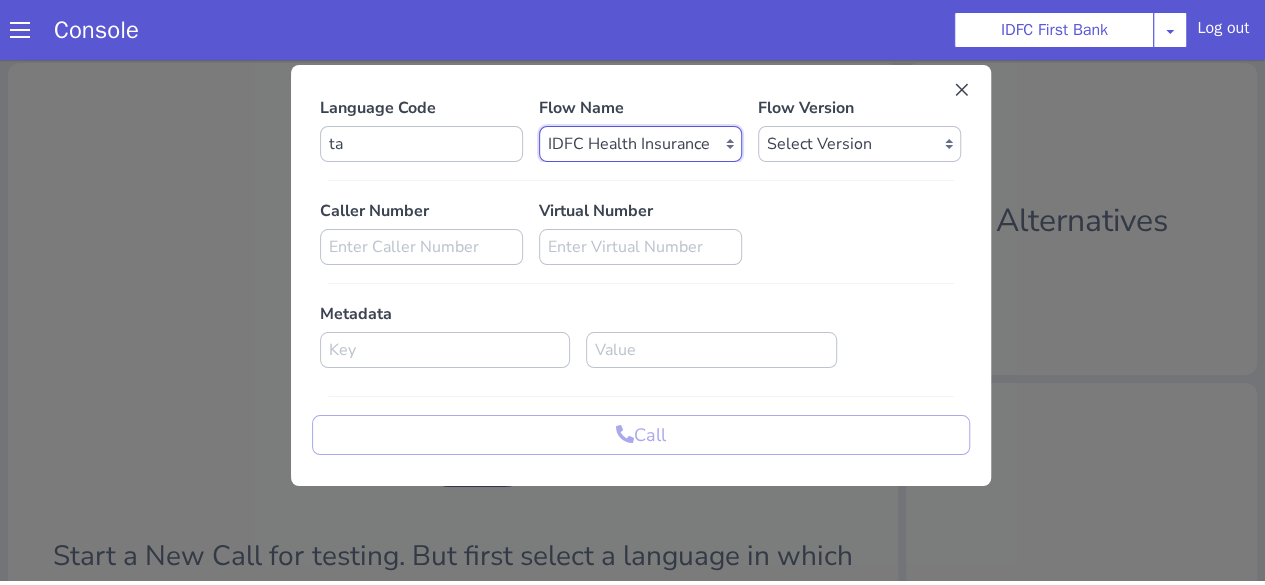 click on "Select Flow IDFC - MEL Flexi Rough work IDFC Test - English SA Funding T+15 Reminder IDFC Adhoc Feature Testing IDFC Test - Hindi API Test flow Lead Qualification Experiment Flow - 1 Lead Qualification Experiment - 2 IDFC Health Insurance IDFC PLCL Rural IDFC - Fund more IDFC - FD Cross Sell IDFC Farmer bot - Tamil HLBT - Home Loan Balance Transfer Rough IDFC PLCL : PLFK IDFC - LAP Balance Transfer IDFC - Car Refinance LOC - Rural IDFC - BIL Business Loan AcePL FirstMoney IDFC - PLCL MBL PL IDFC_farmer_en IDFC - Loan Against Property MBL Affordable Housing Loan BT IDFC - Life Insurance Policy IDFC CC PA+PQ IDFC - BALCON LOC - Loan on Credit Card SA Funding Rural IDFC - AcePL Rural Farmer_Bot_Bengali IDFC_farmer_marathi IDFC_farmer_telugu IDFC_farmer_kannada IDFC_farmer_odiya IDFC Pre Approved Loan Lead Conversion IDFC - EMI Conversion SA FundMore Rural IDFC - MBL HL Fresh IDFC - FD Rural IDFC - CA Funding IDFC - Gold Loan Fresh IDFC - Gold loan BT IDFC - UAT Gold Loan BT IDFC - UAT Gold Loan Fresh" at bounding box center [640, 144] 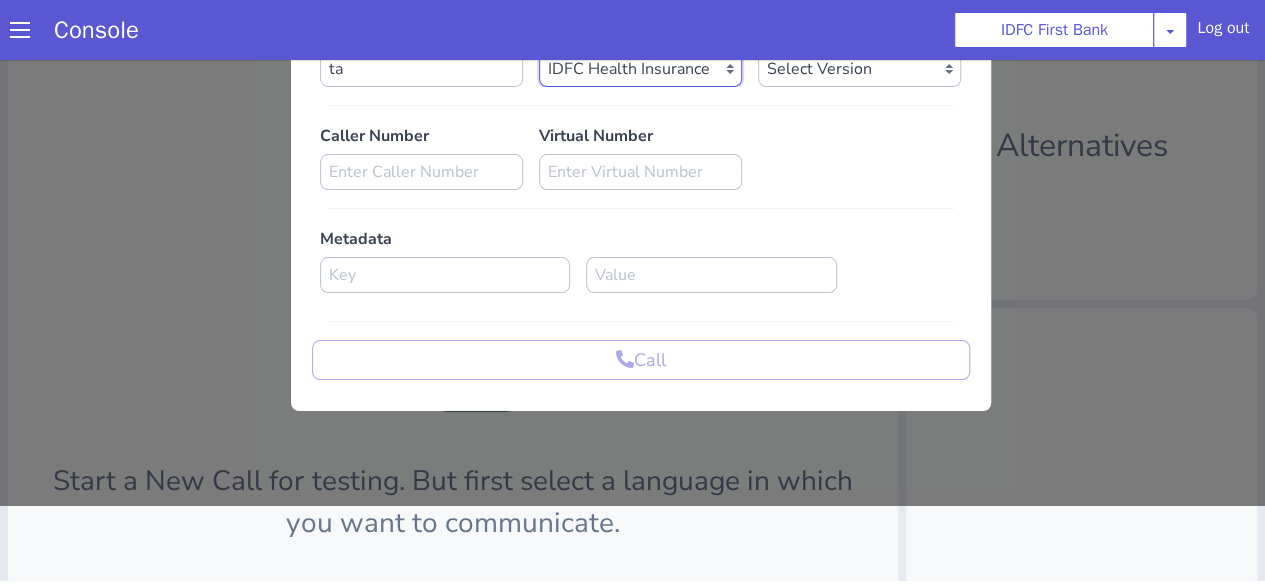 scroll, scrollTop: 0, scrollLeft: 0, axis: both 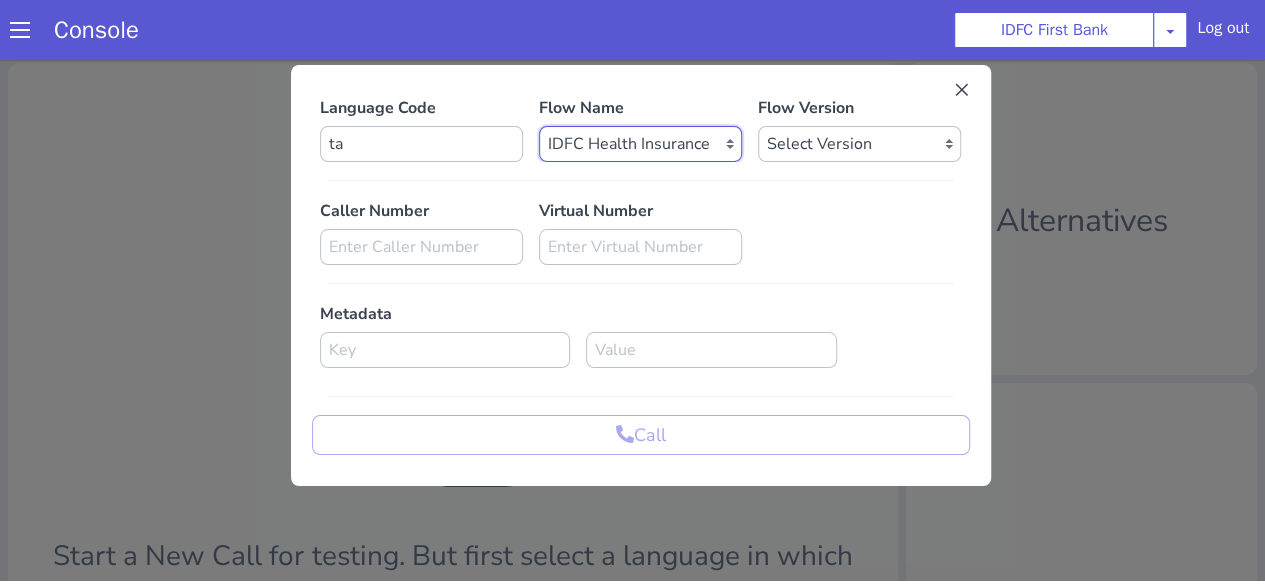 click on "Select Flow IDFC - MEL Flexi Rough work IDFC Test - English SA Funding T+15 Reminder IDFC Adhoc Feature Testing IDFC Test - Hindi API Test flow Lead Qualification Experiment Flow - 1 Lead Qualification Experiment - 2 IDFC Health Insurance IDFC PLCL Rural IDFC - Fund more IDFC - FD Cross Sell IDFC Farmer bot - Tamil HLBT - Home Loan Balance Transfer Rough IDFC PLCL : PLFK IDFC - LAP Balance Transfer IDFC - Car Refinance LOC - Rural IDFC - BIL Business Loan AcePL FirstMoney IDFC - PLCL MBL PL IDFC_farmer_en IDFC - Loan Against Property MBL Affordable Housing Loan BT IDFC - Life Insurance Policy IDFC CC PA+PQ IDFC - BALCON LOC - Loan on Credit Card SA Funding Rural IDFC - AcePL Rural Farmer_Bot_Bengali IDFC_farmer_marathi IDFC_farmer_telugu IDFC_farmer_kannada IDFC_farmer_odiya IDFC Pre Approved Loan Lead Conversion IDFC - EMI Conversion SA FundMore Rural IDFC - MBL HL Fresh IDFC - FD Rural IDFC - CA Funding IDFC - Gold Loan Fresh IDFC - Gold loan BT IDFC - UAT Gold Loan BT IDFC - UAT Gold Loan Fresh" at bounding box center (640, 144) 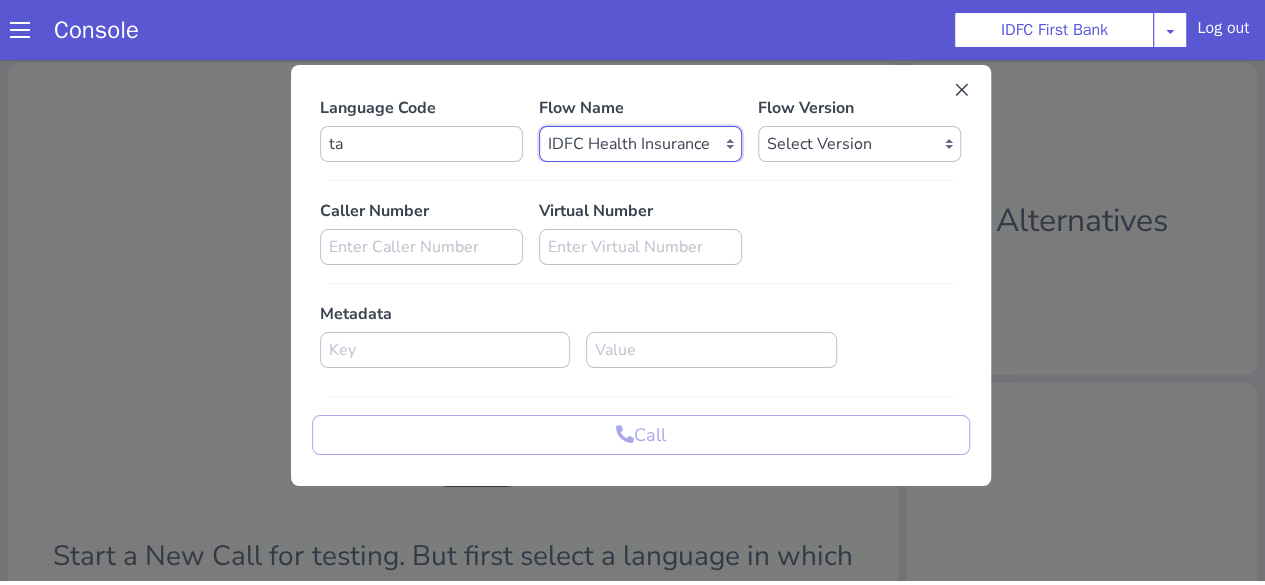 select on "86ab5689-27cd-454a-a4cd-bdcb39a2370b" 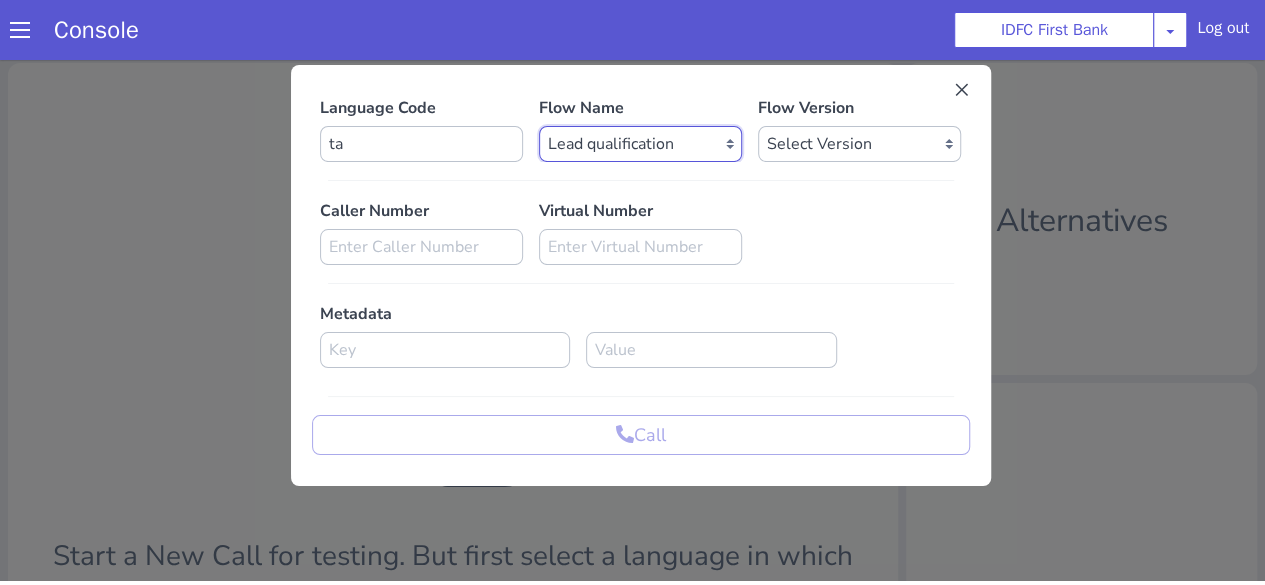 click on "Select Flow IDFC - MEL Flexi Rough work IDFC Test - English SA Funding T+15 Reminder IDFC Adhoc Feature Testing IDFC Test - Hindi API Test flow Lead Qualification Experiment Flow - 1 Lead Qualification Experiment - 2 IDFC Health Insurance IDFC PLCL Rural IDFC - Fund more IDFC - FD Cross Sell IDFC Farmer bot - Tamil HLBT - Home Loan Balance Transfer Rough IDFC PLCL : PLFK IDFC - LAP Balance Transfer IDFC - Car Refinance LOC - Rural IDFC - BIL Business Loan AcePL FirstMoney IDFC - PLCL MBL PL IDFC_farmer_en IDFC - Loan Against Property MBL Affordable Housing Loan BT IDFC - Life Insurance Policy IDFC CC PA+PQ IDFC - BALCON LOC - Loan on Credit Card SA Funding Rural IDFC - AcePL Rural Farmer_Bot_Bengali IDFC_farmer_marathi IDFC_farmer_telugu IDFC_farmer_kannada IDFC_farmer_odiya IDFC Pre Approved Loan Lead Conversion IDFC - EMI Conversion SA FundMore Rural IDFC - MBL HL Fresh IDFC - FD Rural IDFC - CA Funding IDFC - Gold Loan Fresh IDFC - Gold loan BT IDFC - UAT Gold Loan BT IDFC - UAT Gold Loan Fresh" at bounding box center (640, 144) 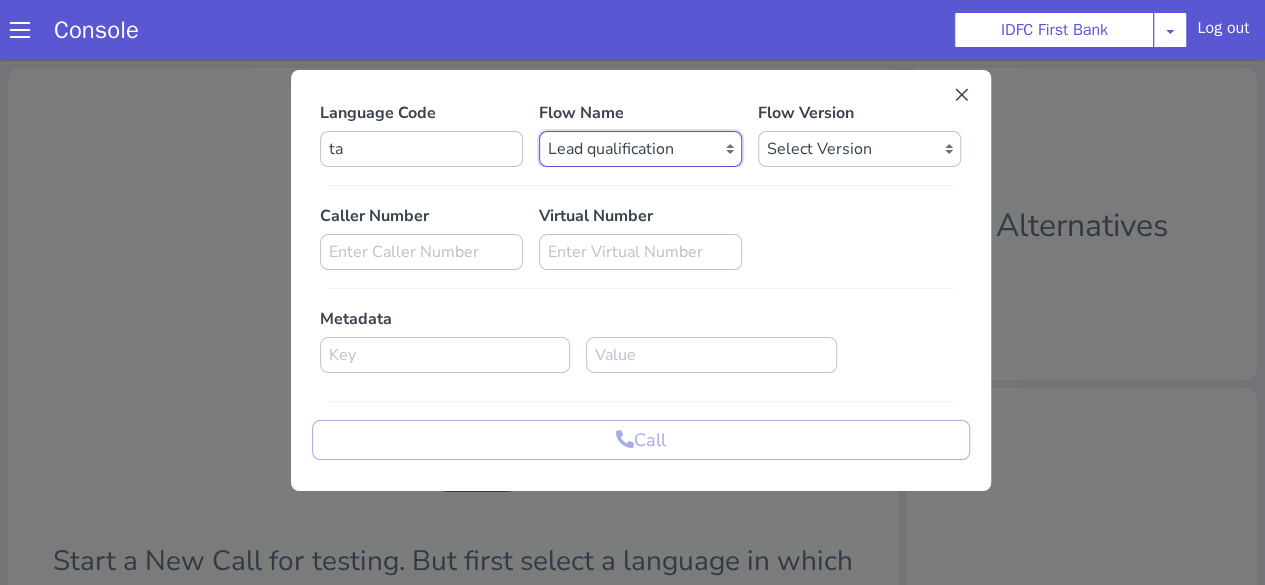 scroll, scrollTop: 0, scrollLeft: 0, axis: both 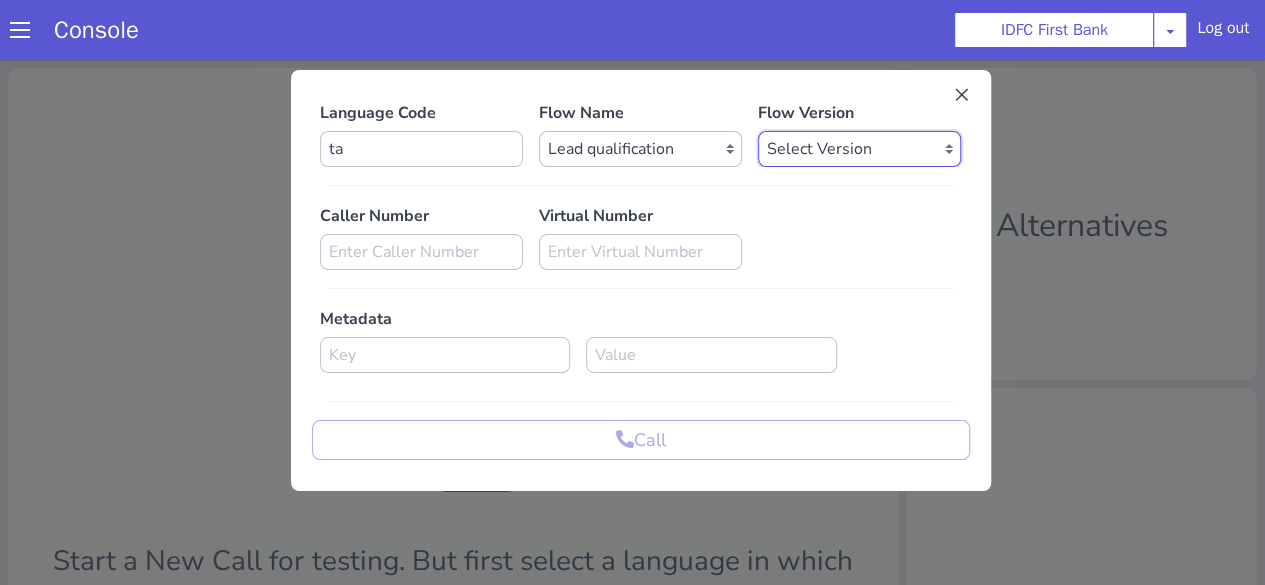 click on "Select Version 1.0.38 1.0.37 1.0.36 1.0.35 1.0.34 1.0.33 1.0.32 1.0.31 1.0.30 1.0.29 1.0.28 1.0.27 1.0.26 1.0.25 1.0.24 1.0.23 1.0.22 1.0.21 1.0.20 1.0.19 1.0.18 1.0.17 1.0.16 1.0.15 1.0.14 1.0.13 1.0.12 1.0.11 1.0.10 1.0.9 1.0.8 1.0.7 1.0.6 1.0.5 1.0.4 1.0.3 1.0.2 1.0.1 1.0.0 0.0.39 0.0.38 0.0.37 0.0.36 0.0.35 0.0.34 0.0.33 0.0.32 0.0.31 0.0.30 0.0.29 0.0.28 0.0.27 0.0.26 0.0.25 0.0.24 0.0.23 0.0.22 0.0.21 0.0.20 0.0.19 0.0.18 0.0.17 0.0.16 0.0.15 0.0.14 0.0.13 0.0.12 0.0.11 0.0.10 0.0.9 0.0.8 0.0.7 0.0.6 0.0.5 0.0.4 0.0.3 0.0.2 0.0.1" at bounding box center (859, 149) 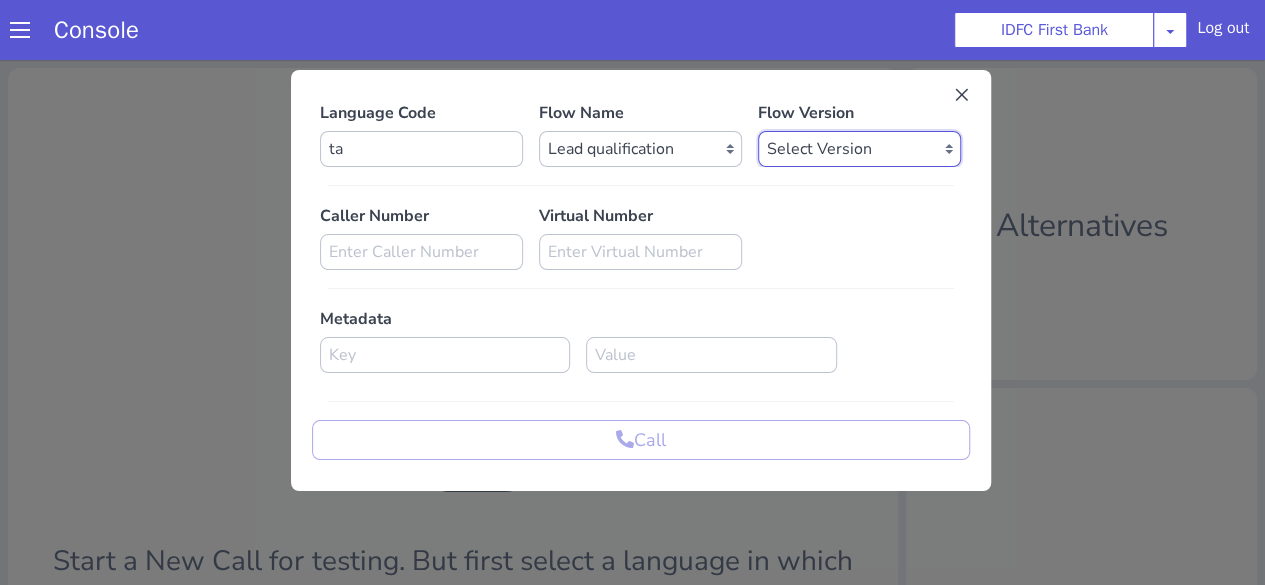 select on "1.0.38" 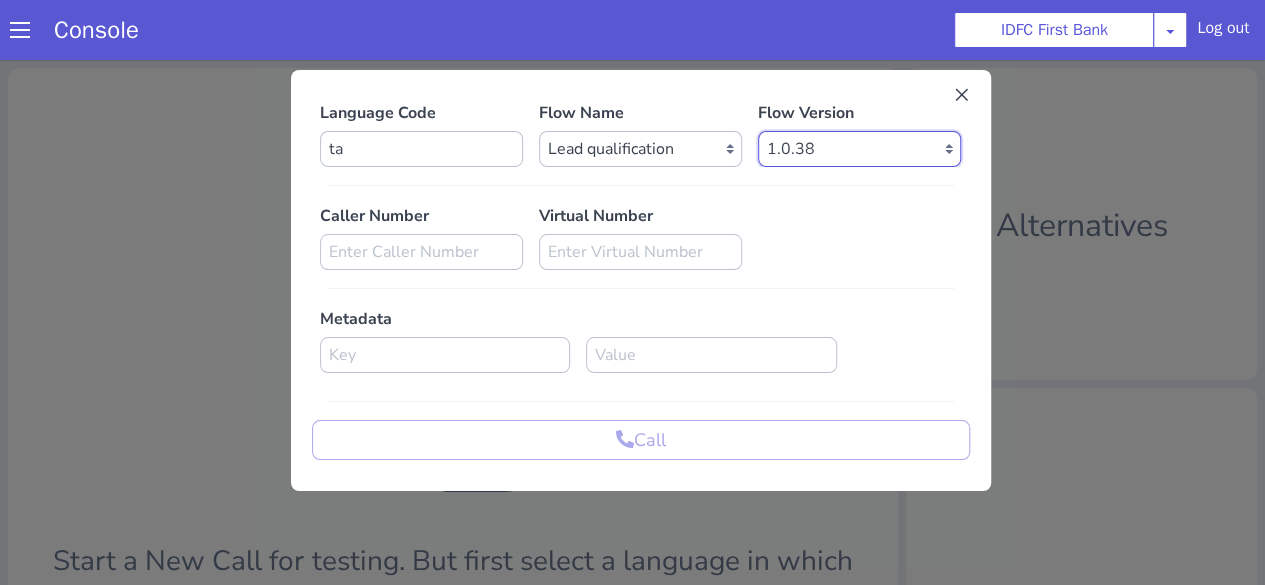 click on "Select Version 1.0.38 1.0.37 1.0.36 1.0.35 1.0.34 1.0.33 1.0.32 1.0.31 1.0.30 1.0.29 1.0.28 1.0.27 1.0.26 1.0.25 1.0.24 1.0.23 1.0.22 1.0.21 1.0.20 1.0.19 1.0.18 1.0.17 1.0.16 1.0.15 1.0.14 1.0.13 1.0.12 1.0.11 1.0.10 1.0.9 1.0.8 1.0.7 1.0.6 1.0.5 1.0.4 1.0.3 1.0.2 1.0.1 1.0.0 0.0.39 0.0.38 0.0.37 0.0.36 0.0.35 0.0.34 0.0.33 0.0.32 0.0.31 0.0.30 0.0.29 0.0.28 0.0.27 0.0.26 0.0.25 0.0.24 0.0.23 0.0.22 0.0.21 0.0.20 0.0.19 0.0.18 0.0.17 0.0.16 0.0.15 0.0.14 0.0.13 0.0.12 0.0.11 0.0.10 0.0.9 0.0.8 0.0.7 0.0.6 0.0.5 0.0.4 0.0.3 0.0.2 0.0.1" at bounding box center (859, 149) 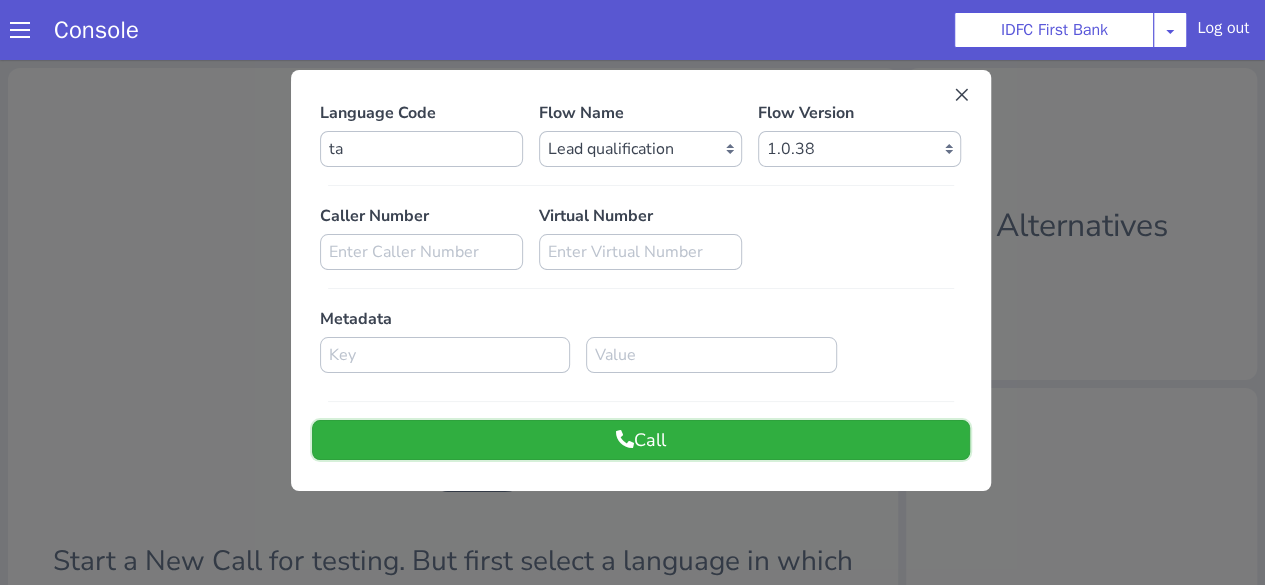 click on "Call" at bounding box center [641, 440] 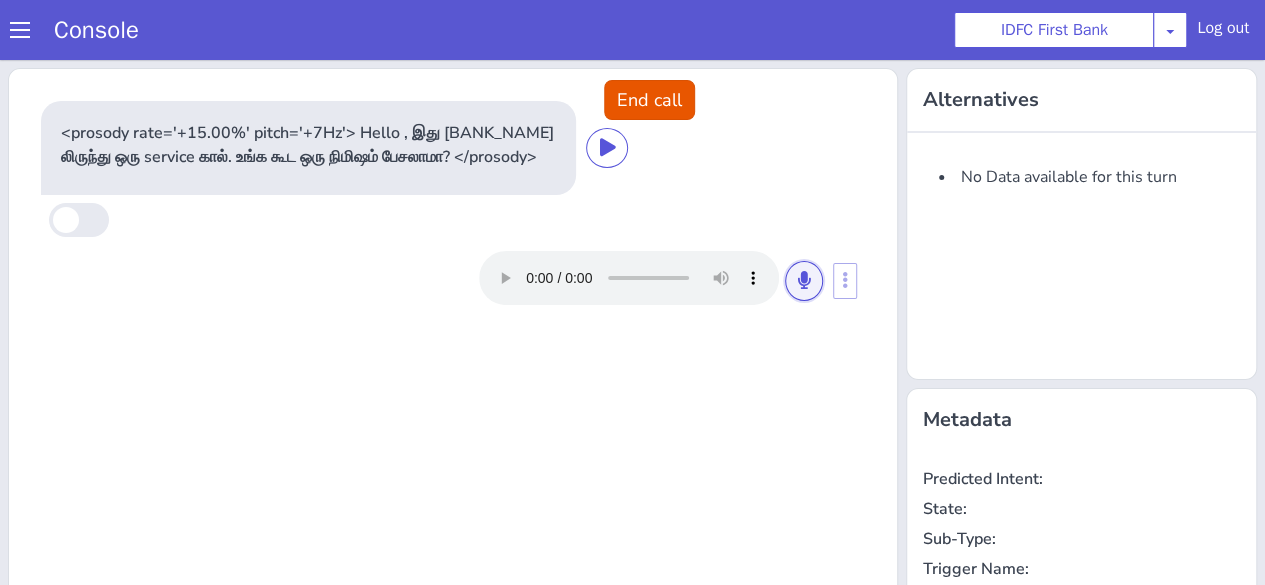 click at bounding box center (804, 280) 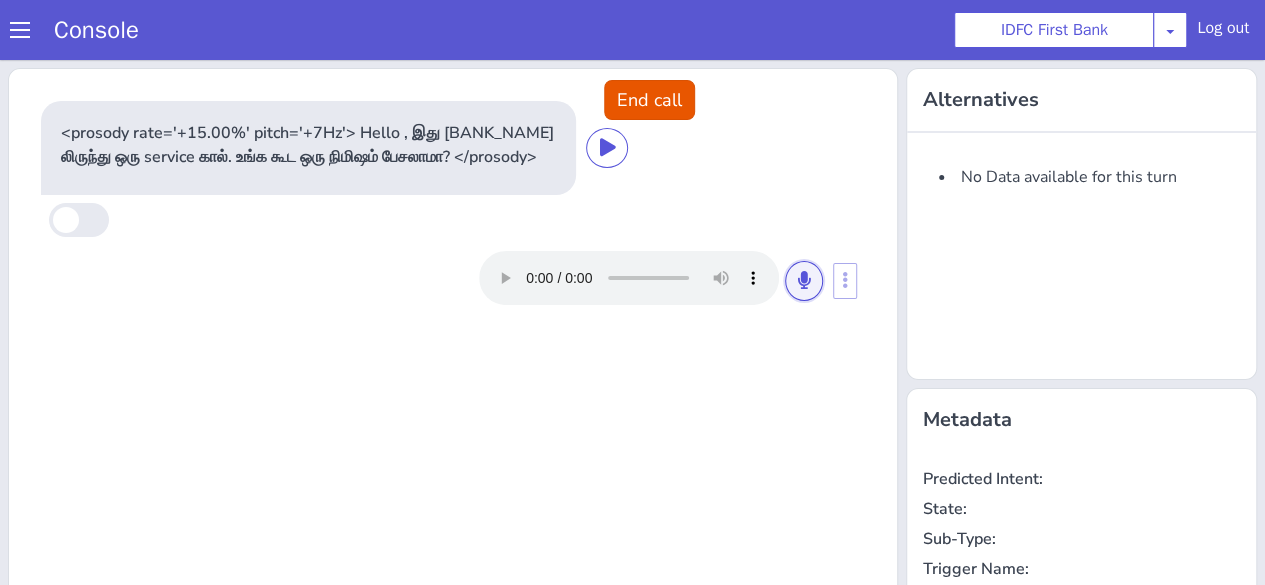 click at bounding box center [804, 280] 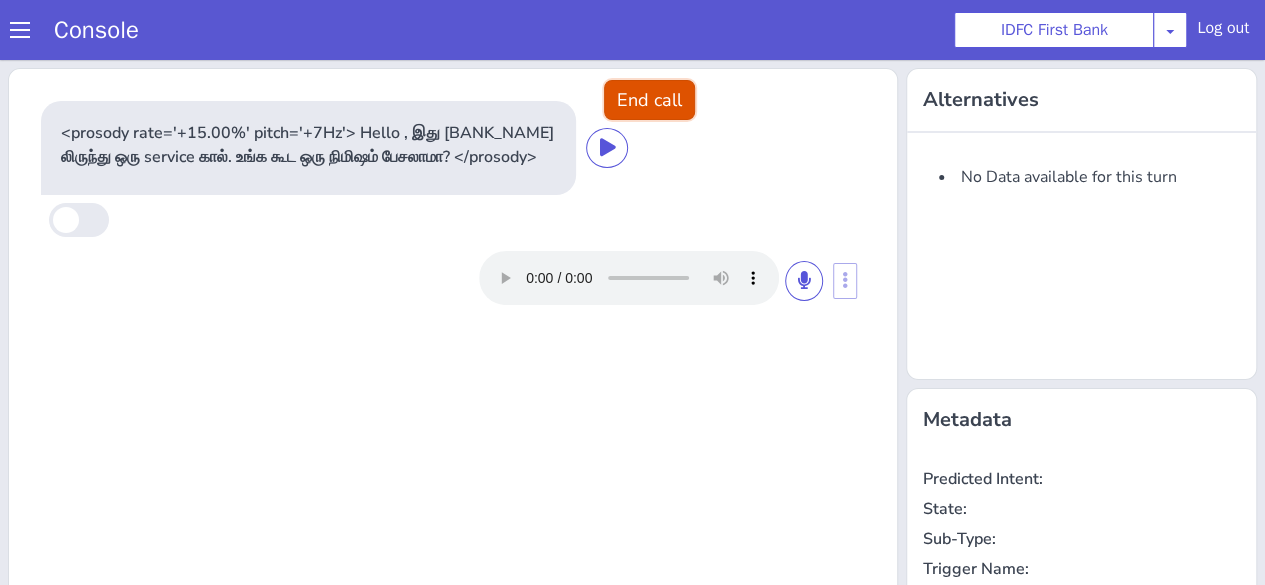 click on "End call" at bounding box center (649, 100) 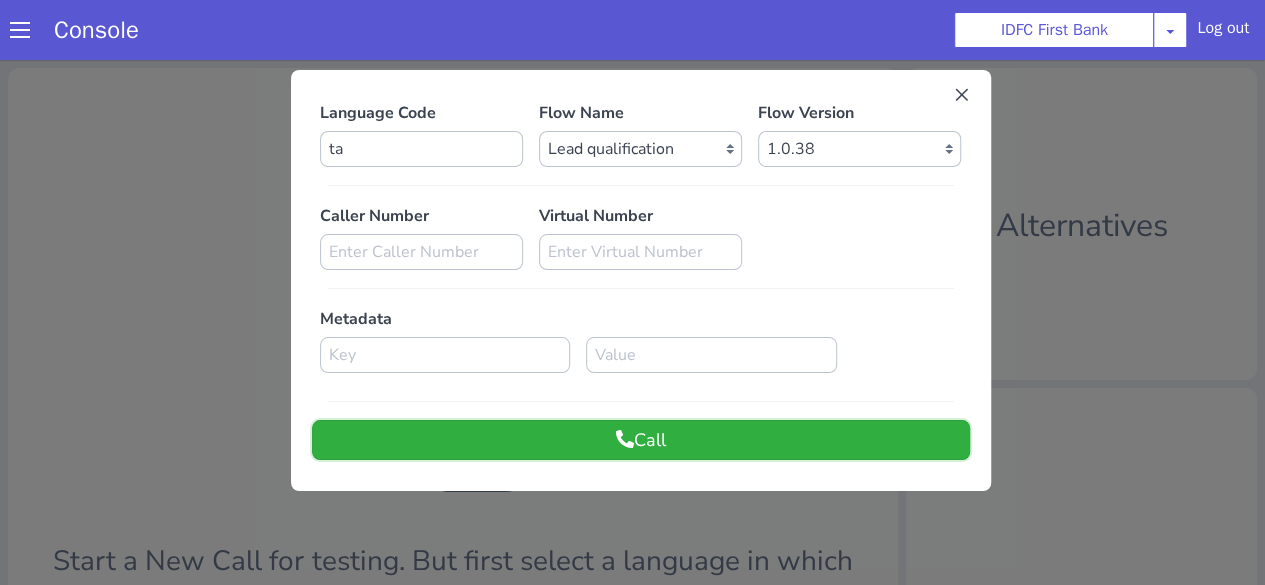 click on "Call" at bounding box center [641, 440] 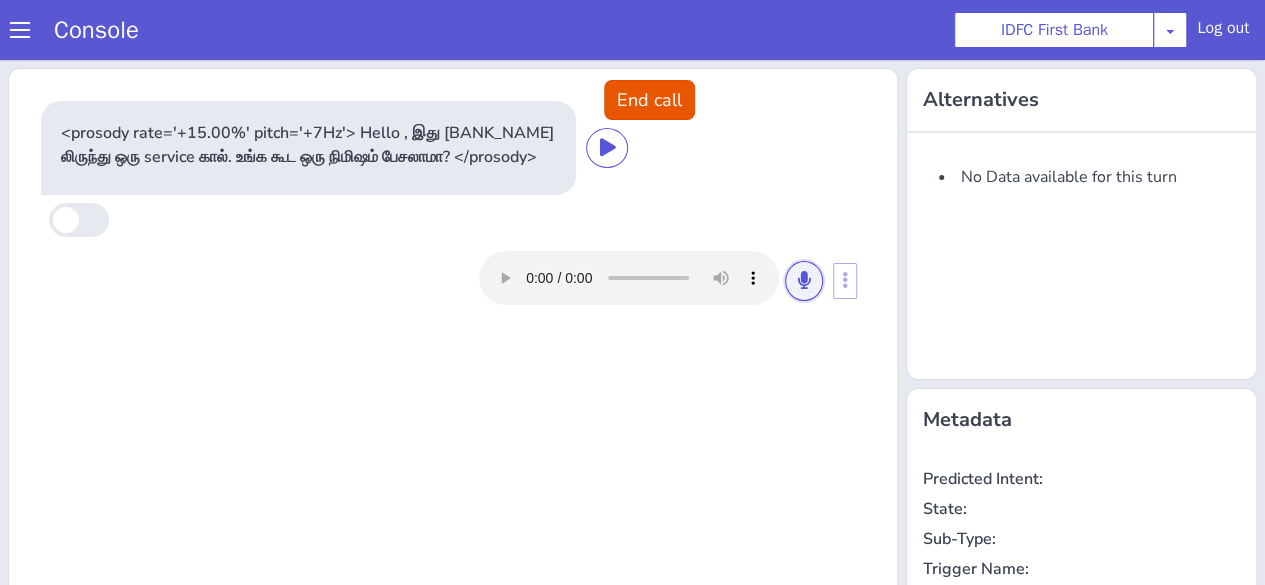 click at bounding box center [804, 281] 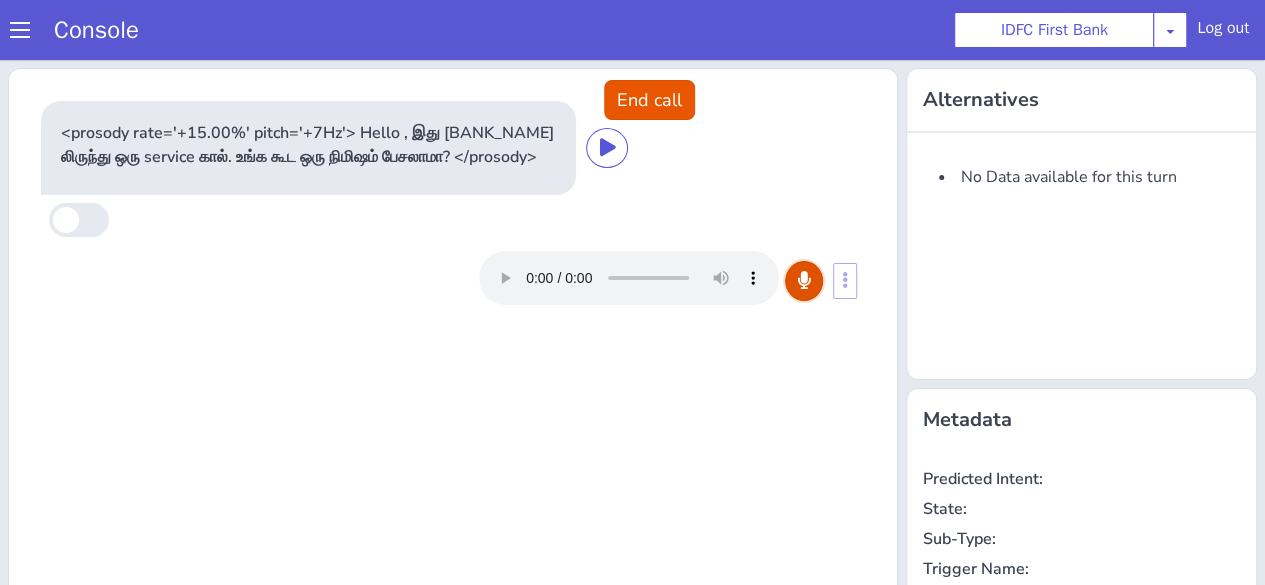 click at bounding box center (804, 281) 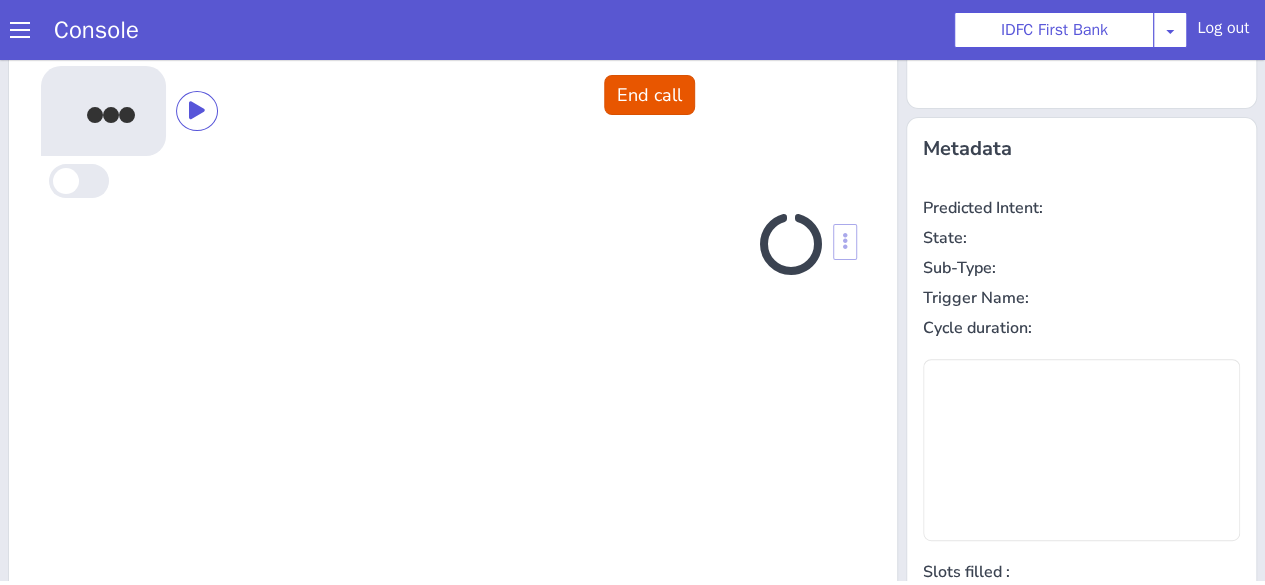 scroll, scrollTop: 292, scrollLeft: 0, axis: vertical 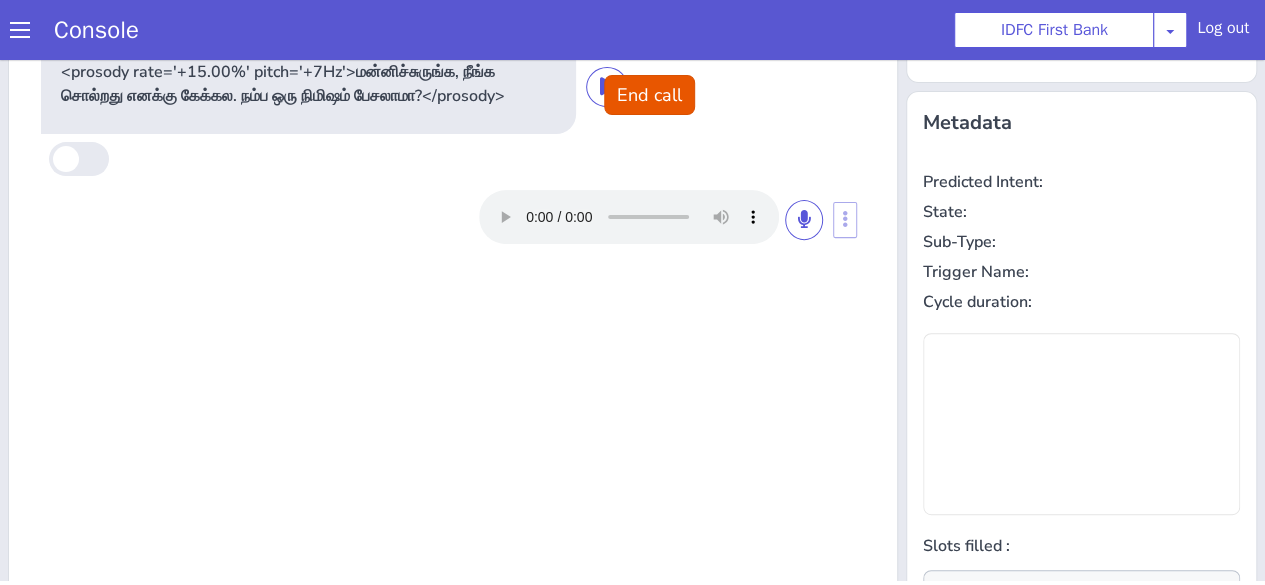 type on "null" 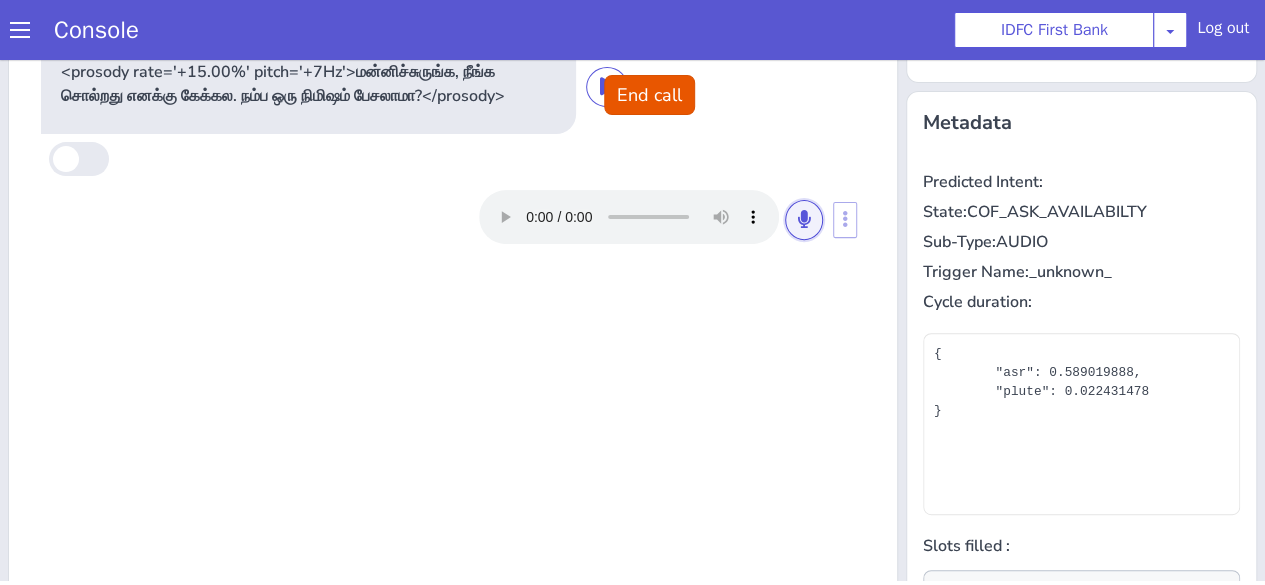 click at bounding box center (804, 219) 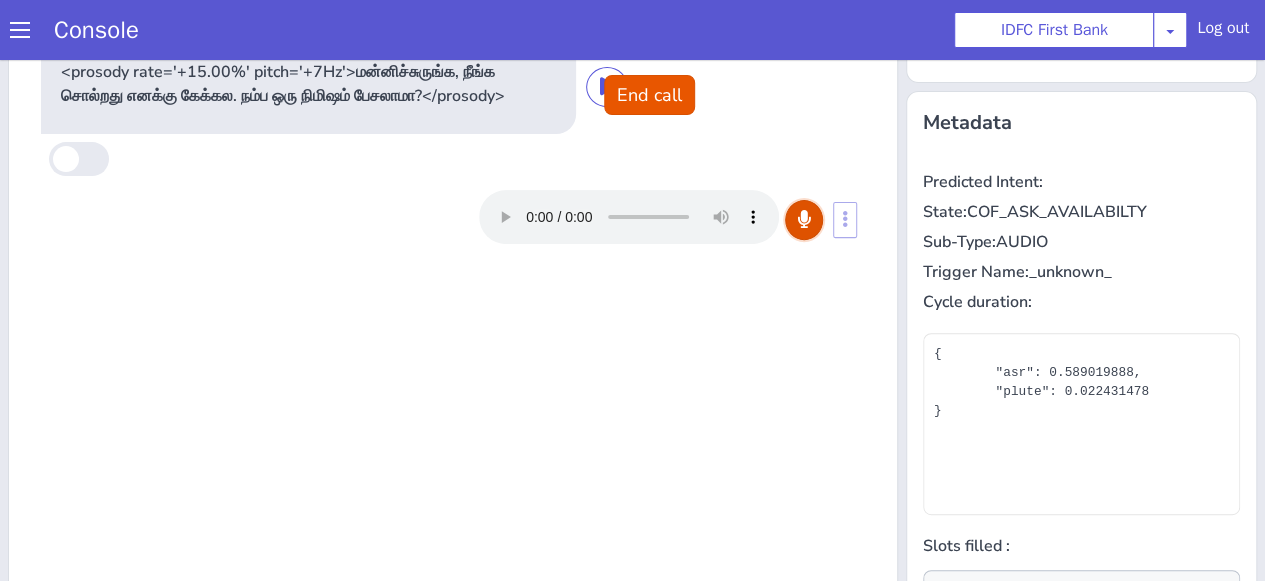 click at bounding box center [804, 219] 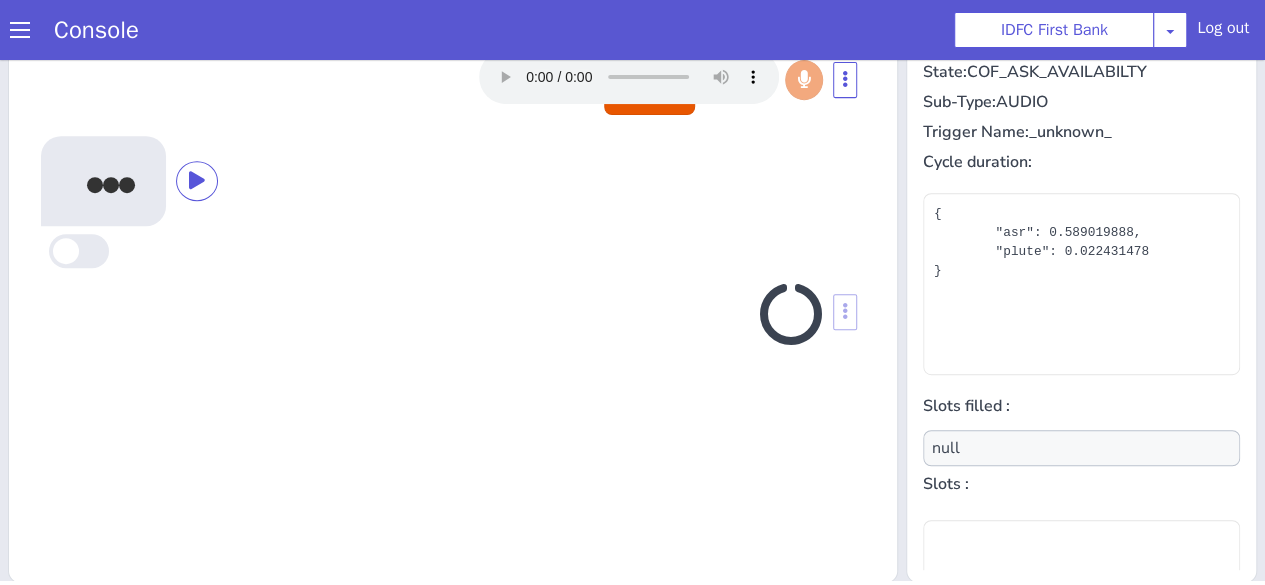 scroll, scrollTop: 434, scrollLeft: 0, axis: vertical 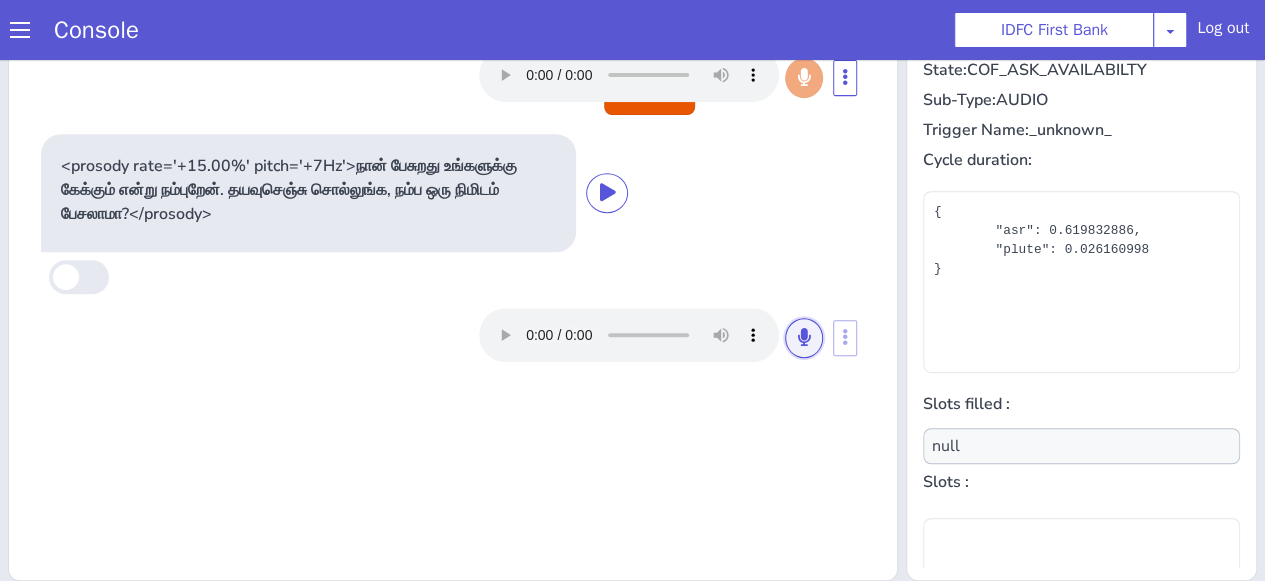 click at bounding box center (804, 338) 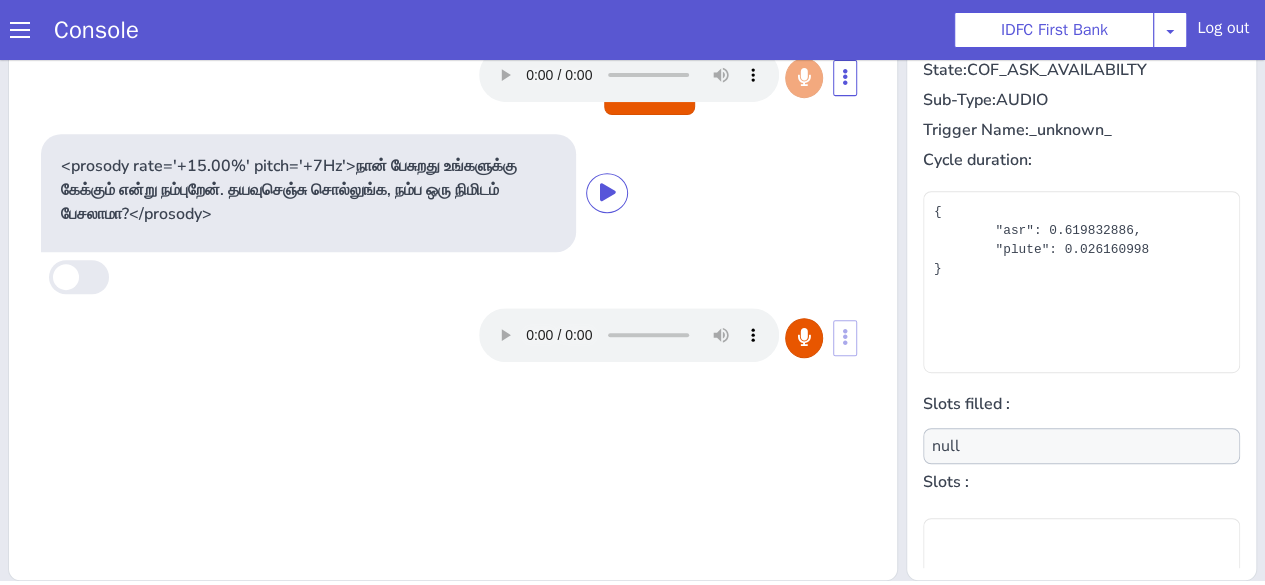 click at bounding box center [651, 335] 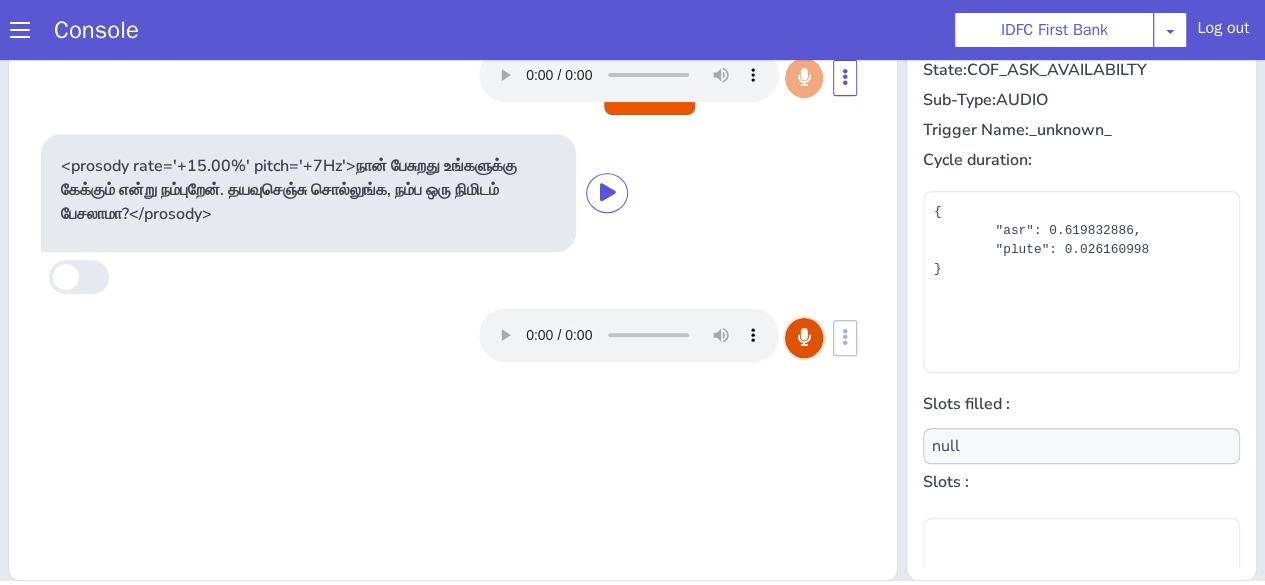 click at bounding box center [804, 338] 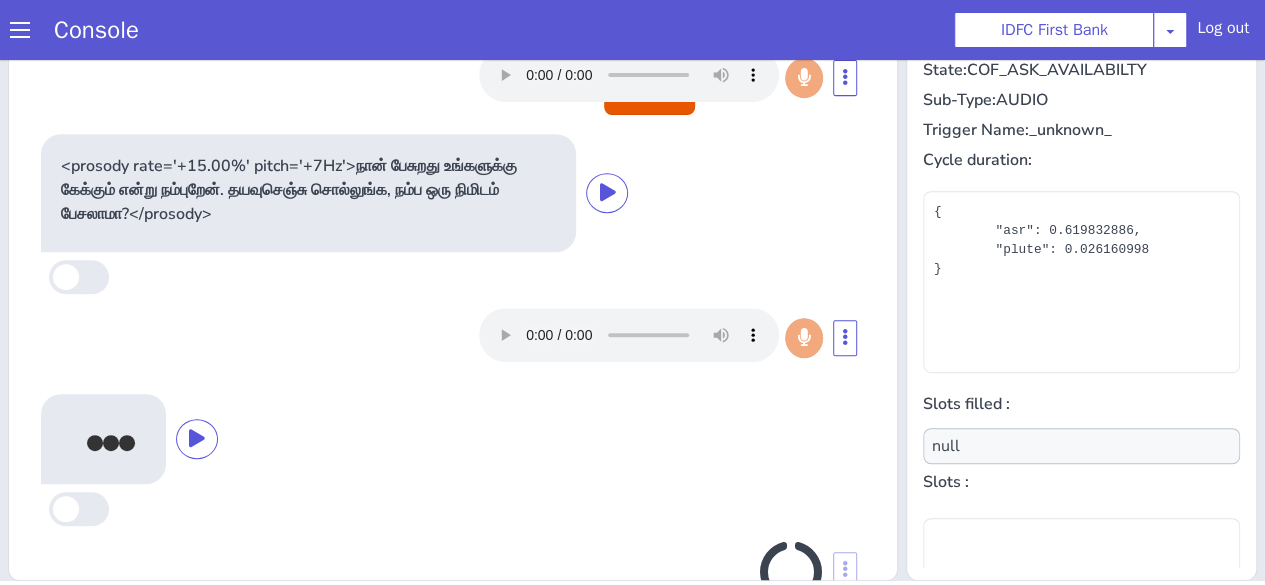 scroll, scrollTop: 111, scrollLeft: 0, axis: vertical 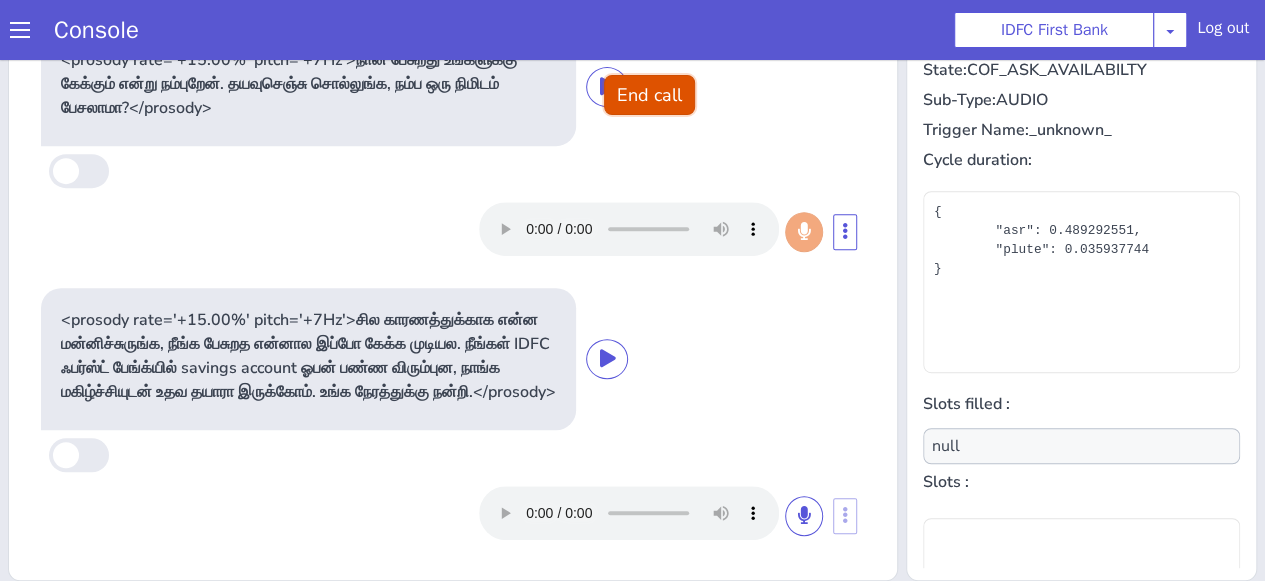 click on "End call" at bounding box center [649, 95] 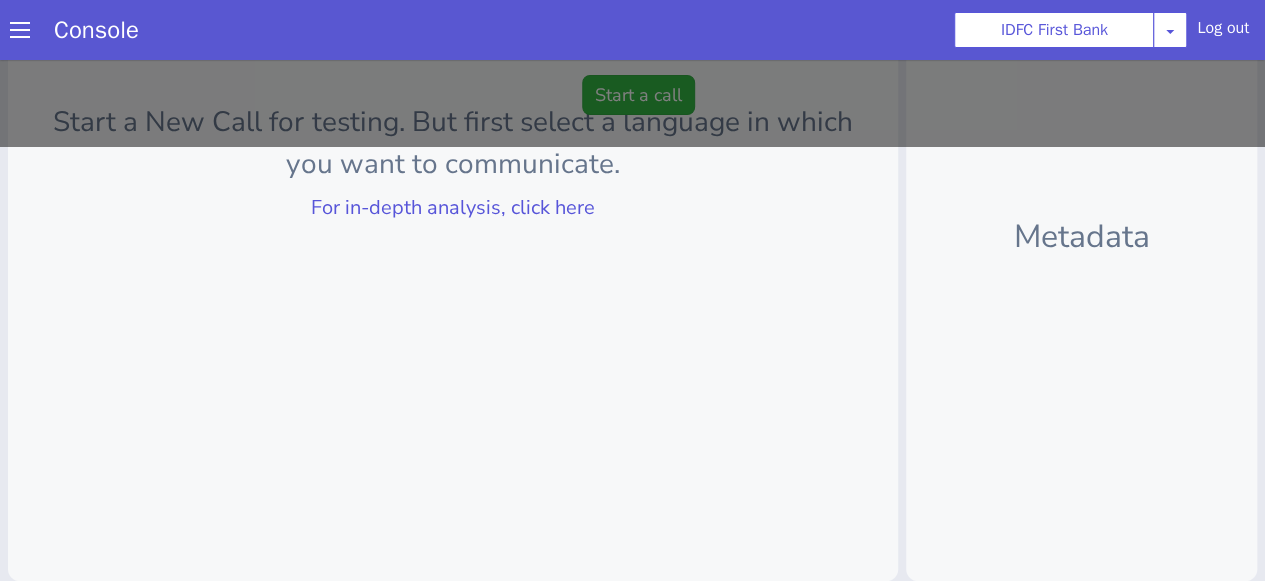 click on "Start a New Call for testing. But first select a language in which you want to communicate. For in-depth analysis, click here" at bounding box center [453, 105] 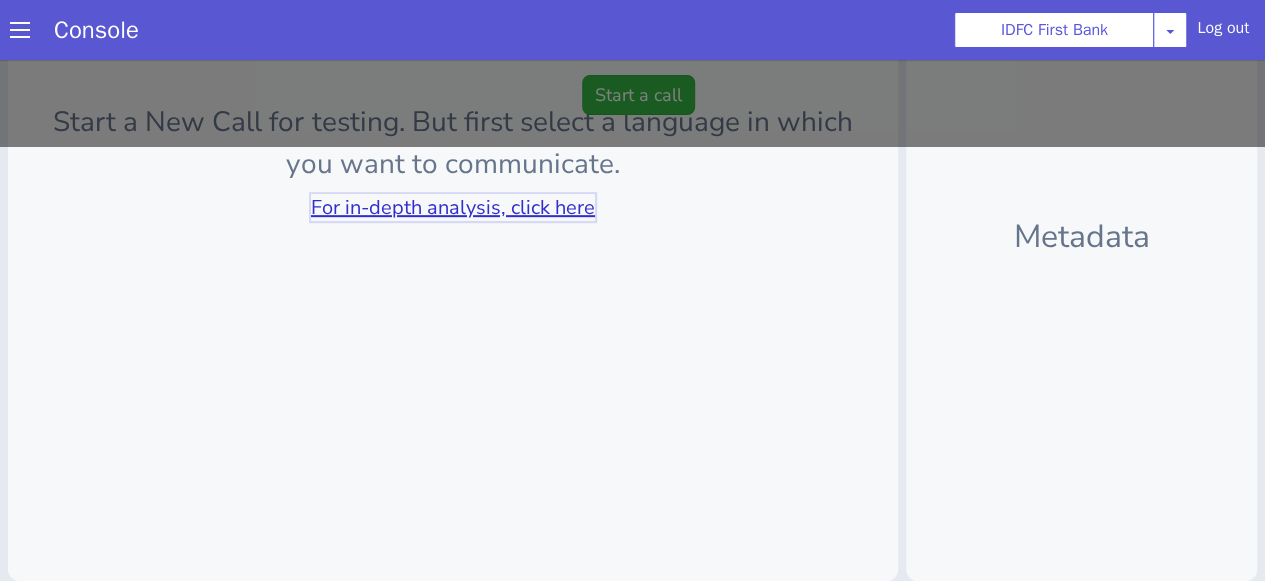 click on "For in-depth analysis, click here" at bounding box center (453, 207) 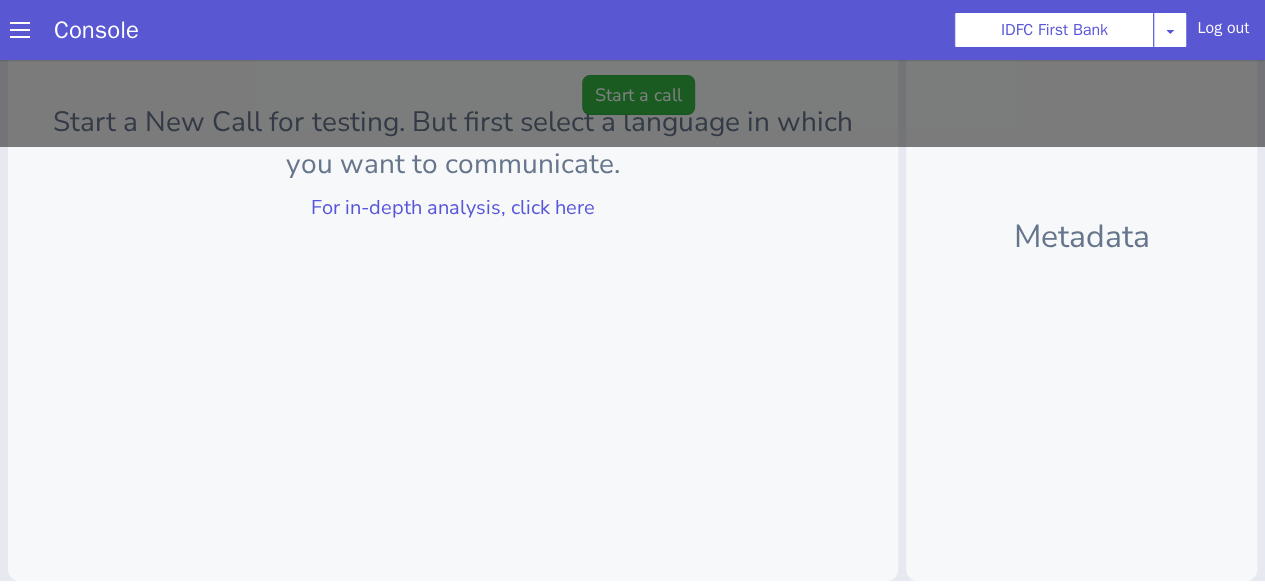 click on "Start a New Call for testing. But first select a language in which you want to communicate. For in-depth analysis, click here" at bounding box center (453, 105) 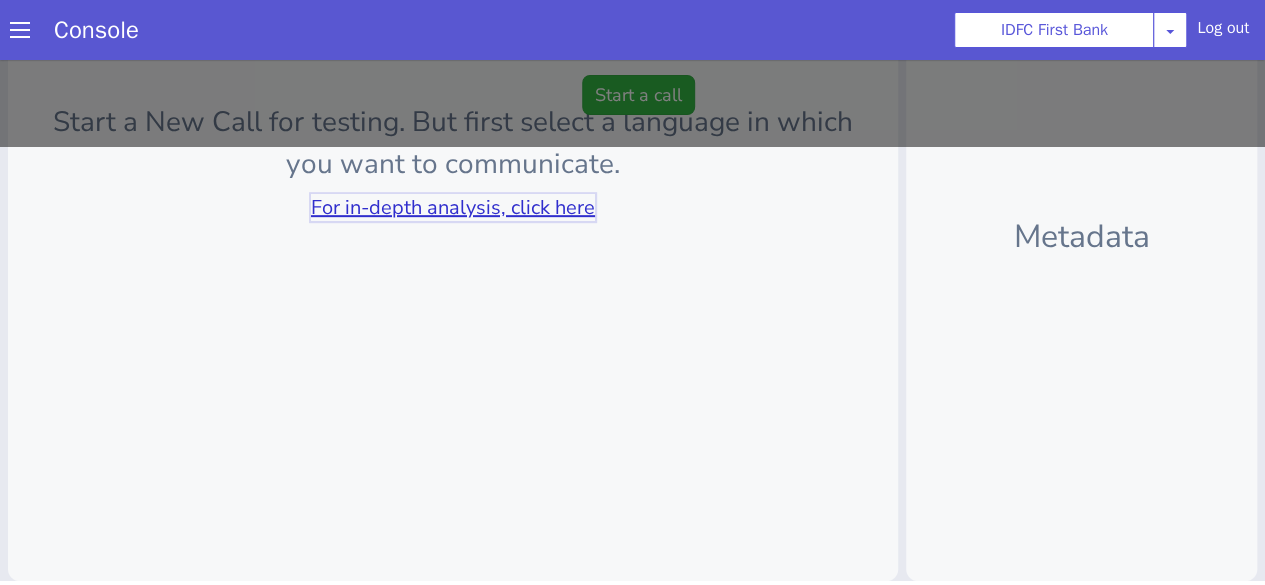 click on "For in-depth analysis, click here" at bounding box center (453, 207) 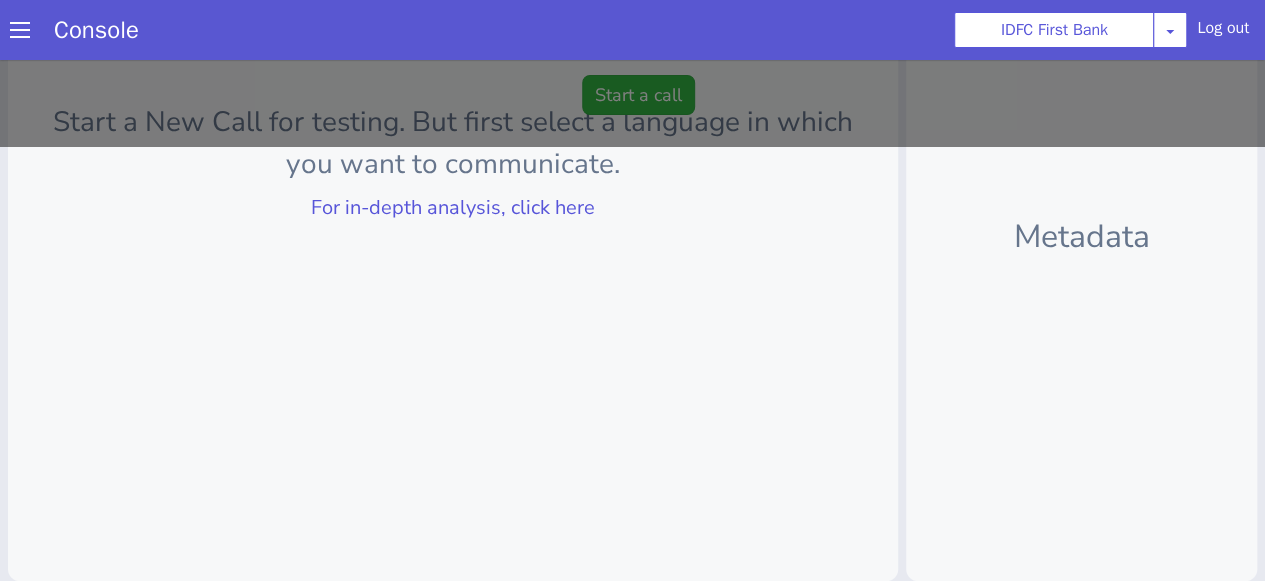 click at bounding box center (632, -117) 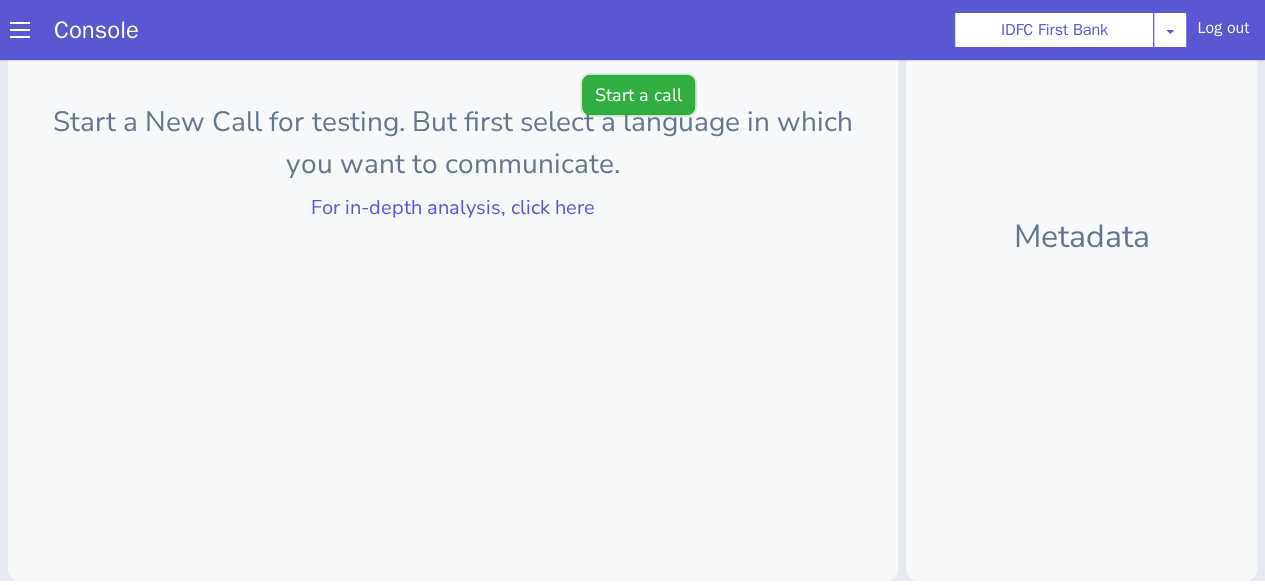 click on "Start a call" at bounding box center (638, 95) 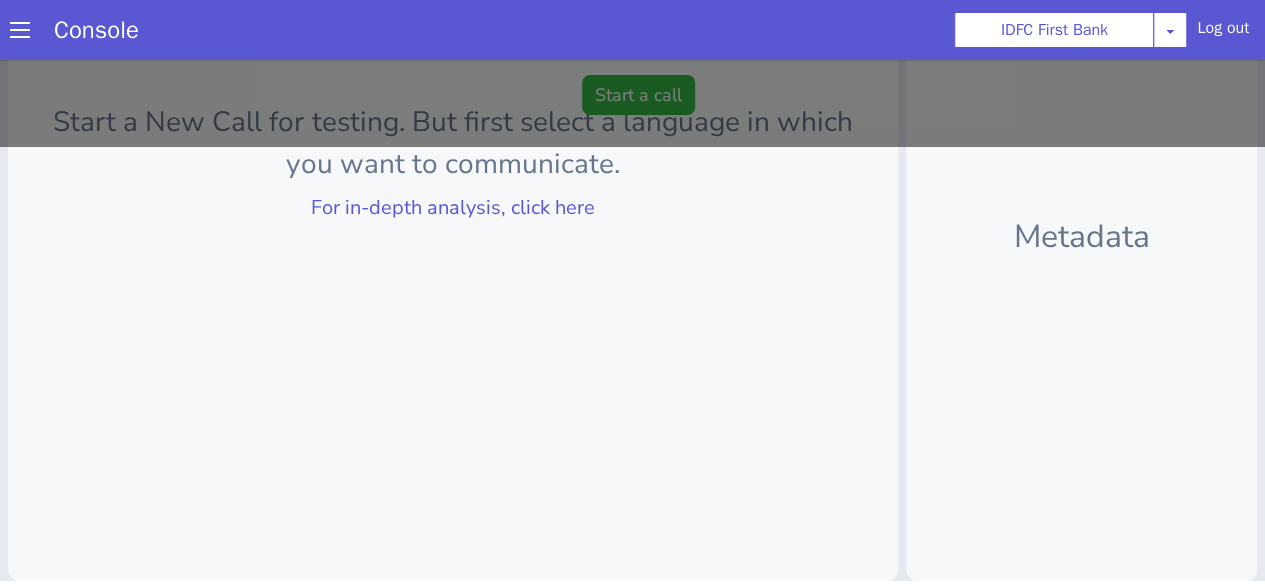click at bounding box center [632, -117] 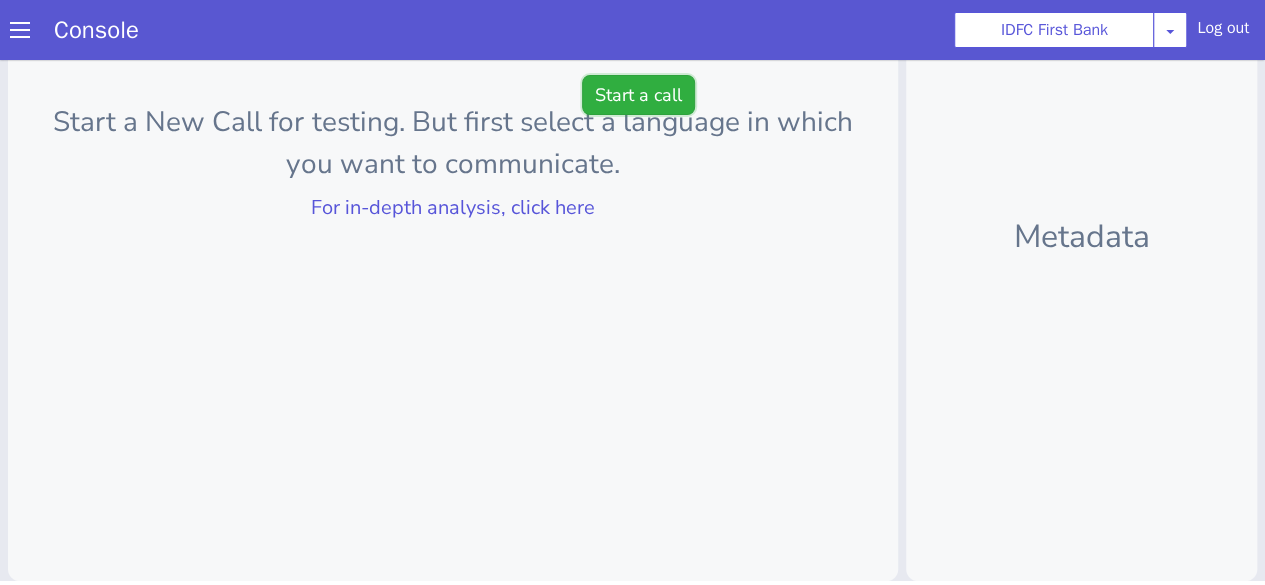 click on "Start a call" at bounding box center (638, 95) 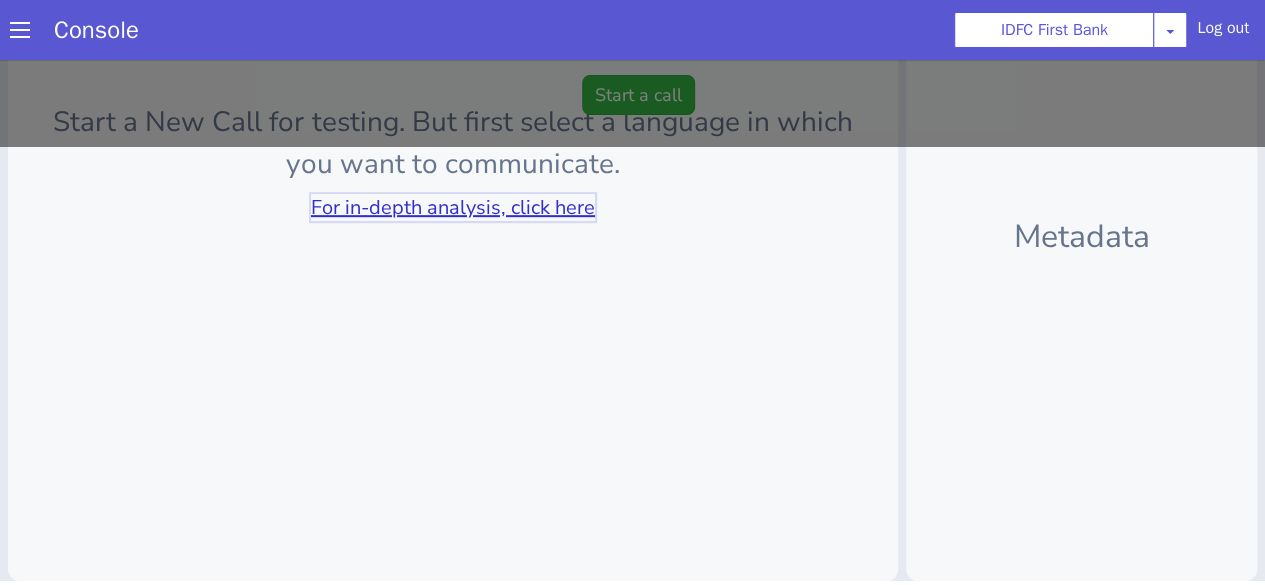 click on "For in-depth analysis, click here" at bounding box center (453, 207) 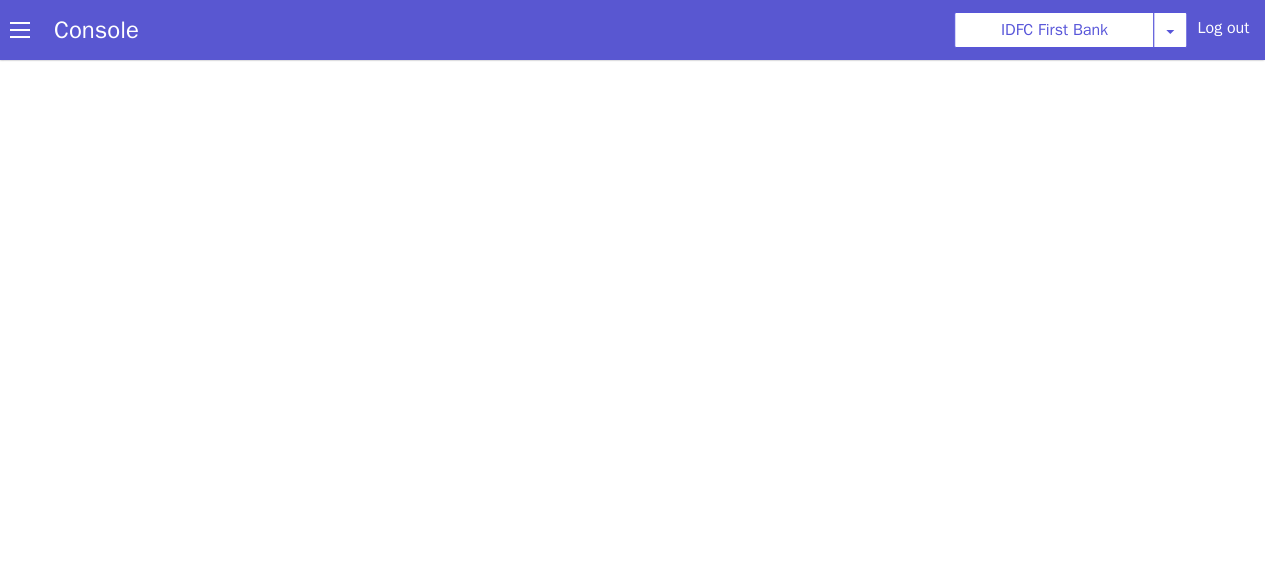scroll, scrollTop: 0, scrollLeft: 0, axis: both 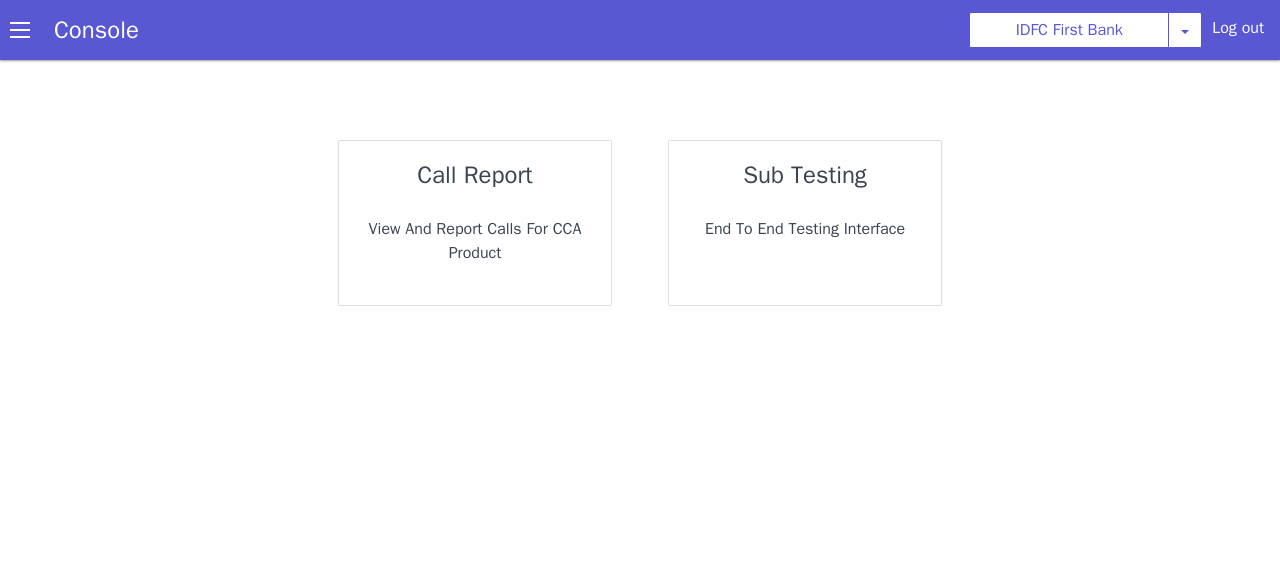 click on "End to End Testing Interface" at bounding box center [805, 229] 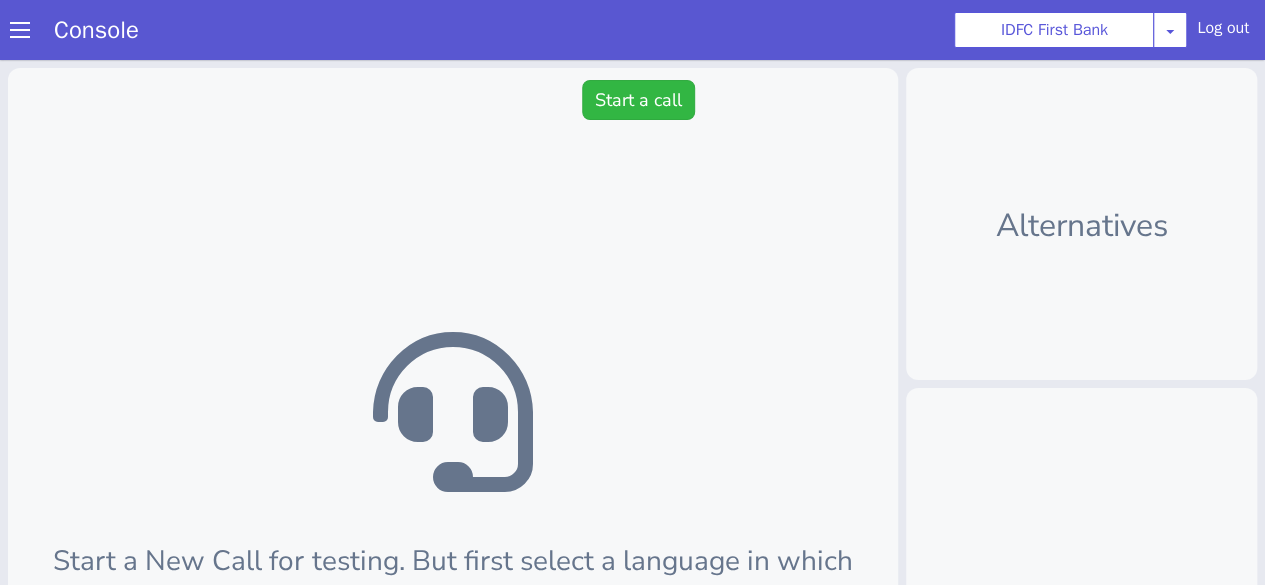 scroll, scrollTop: 5, scrollLeft: 0, axis: vertical 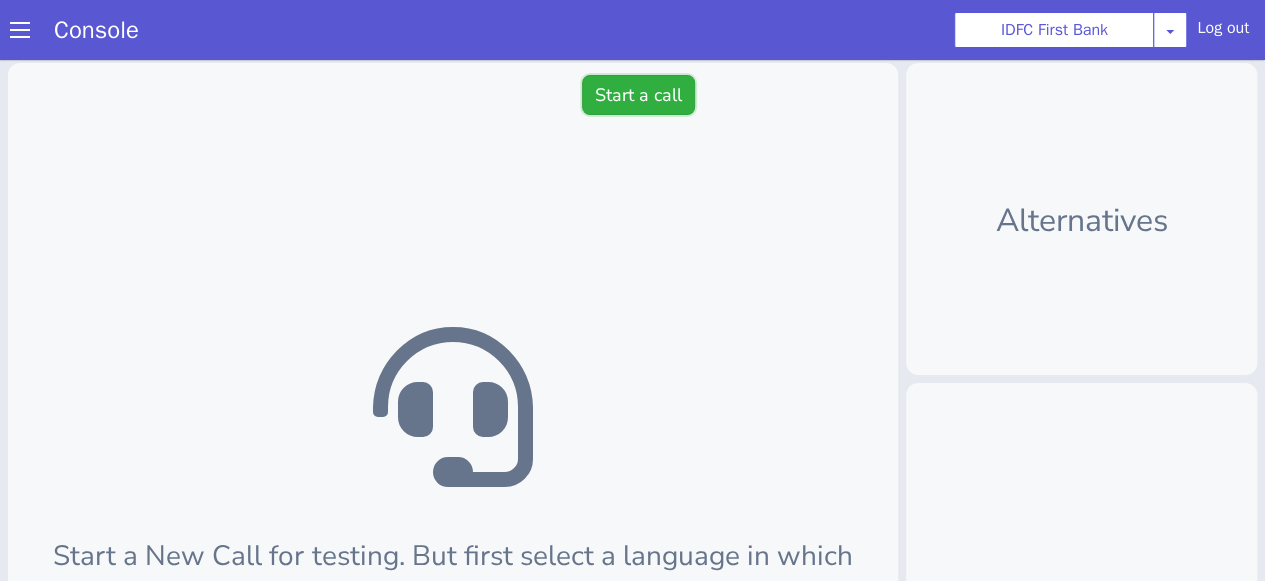 click on "Start a call" at bounding box center (638, 95) 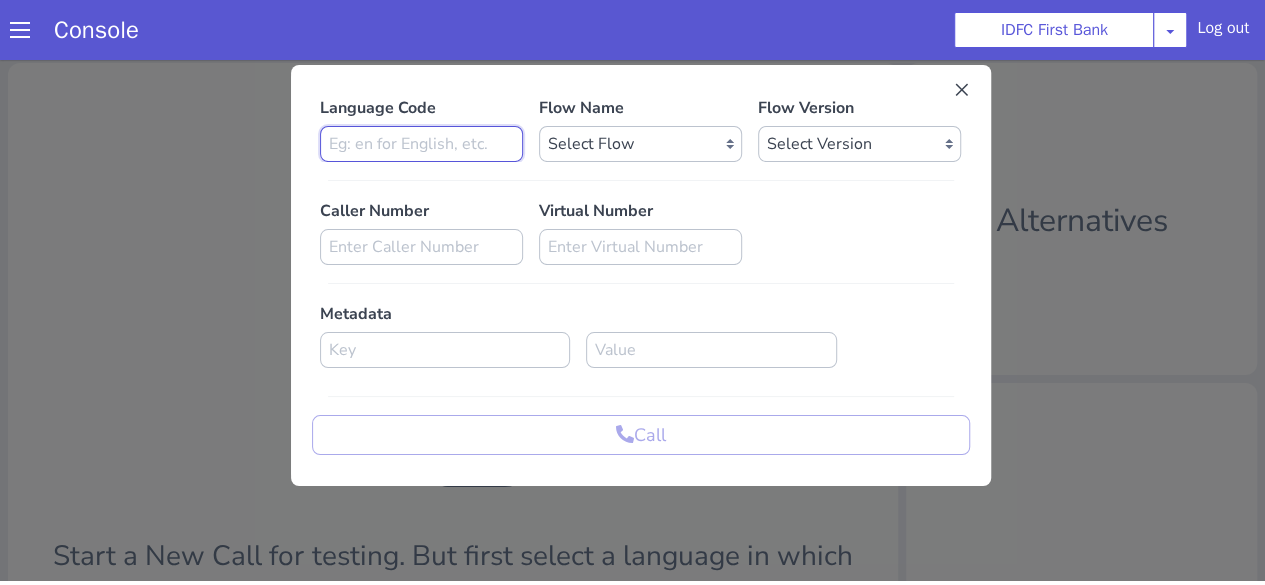 click at bounding box center (421, 144) 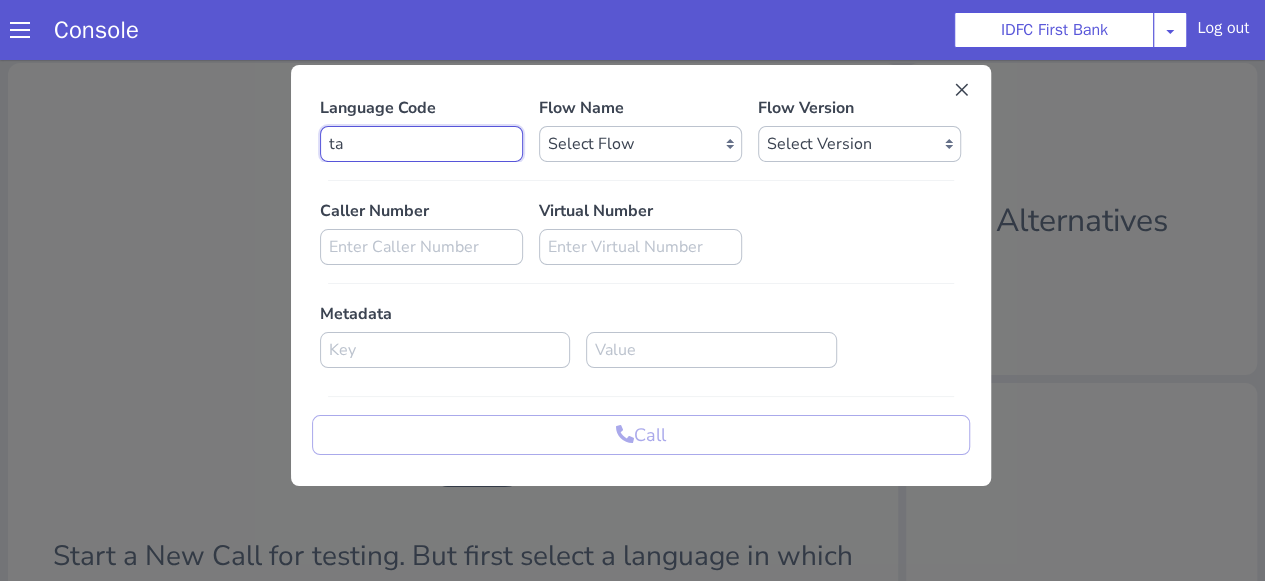 type on "ta" 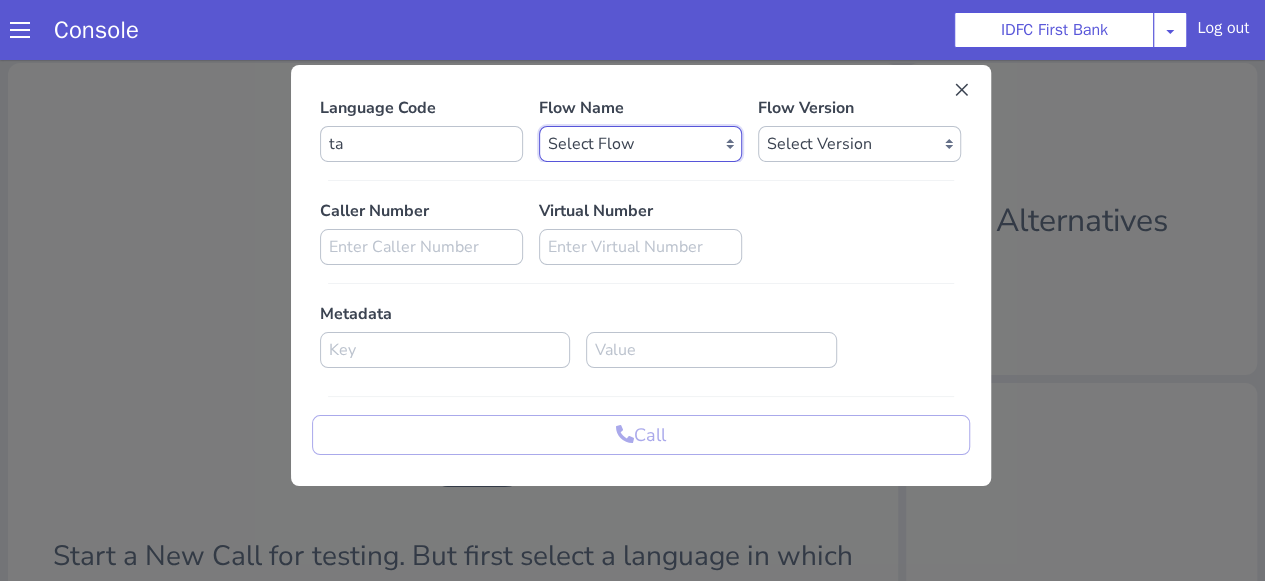 click on "Select Flow IDFC - MEL Flexi Rough work IDFC Test - English SA Funding T+15 Reminder IDFC Adhoc Feature Testing IDFC Test - Hindi API Test flow Lead Qualification Experiment Flow - 1 Lead Qualification Experiment - 2 IDFC Health Insurance IDFC PLCL Rural IDFC - Fund more IDFC - FD Cross Sell IDFC Farmer bot - Tamil HLBT - Home Loan Balance Transfer Rough IDFC PLCL : PLFK IDFC - LAP Balance Transfer IDFC - Car Refinance LOC - Rural IDFC - BIL Business Loan AcePL FirstMoney IDFC - PLCL MBL PL IDFC_farmer_en IDFC - Loan Against Property MBL Affordable Housing Loan BT IDFC - Life Insurance Policy IDFC CC PA+PQ IDFC - BALCON LOC - Loan on Credit Card SA Funding Rural IDFC - AcePL Rural Farmer_Bot_Bengali IDFC_farmer_marathi IDFC_farmer_telugu IDFC_farmer_kannada IDFC_farmer_odiya IDFC Pre Approved Loan Lead Conversion IDFC - EMI Conversion SA FundMore Rural IDFC - MBL HL Fresh IDFC - FD Rural IDFC - CA Funding IDFC - Gold Loan Fresh IDFC - Gold loan BT IDFC - UAT Gold Loan BT IDFC - UAT Gold Loan Fresh" at bounding box center [640, 144] 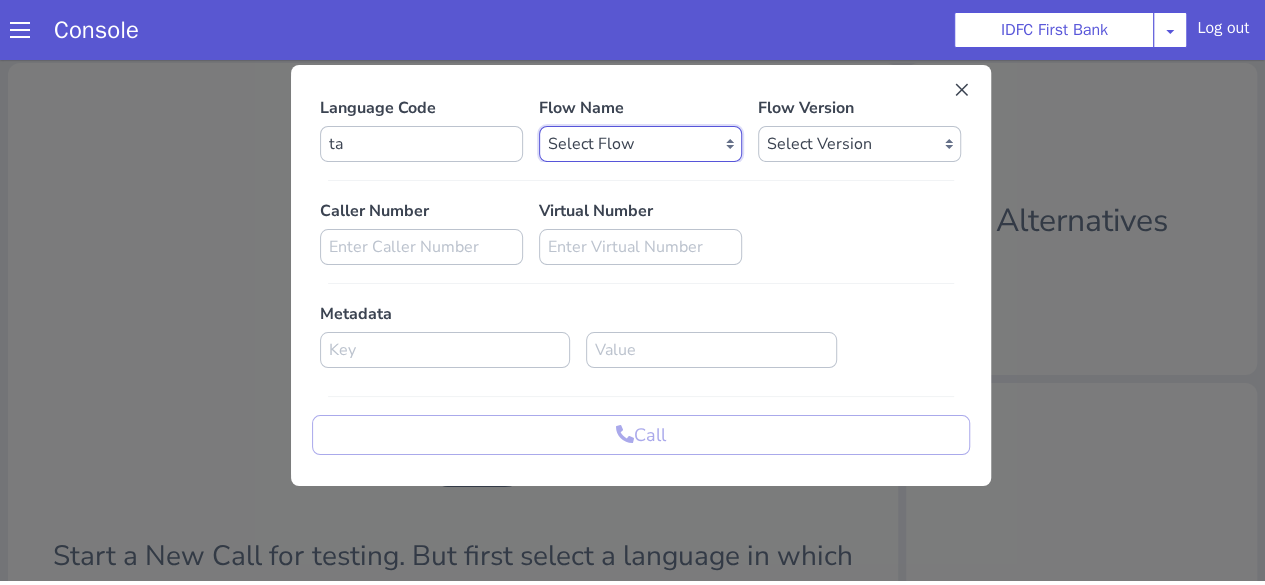 select on "86ab5689-27cd-454a-a4cd-bdcb39a2370b" 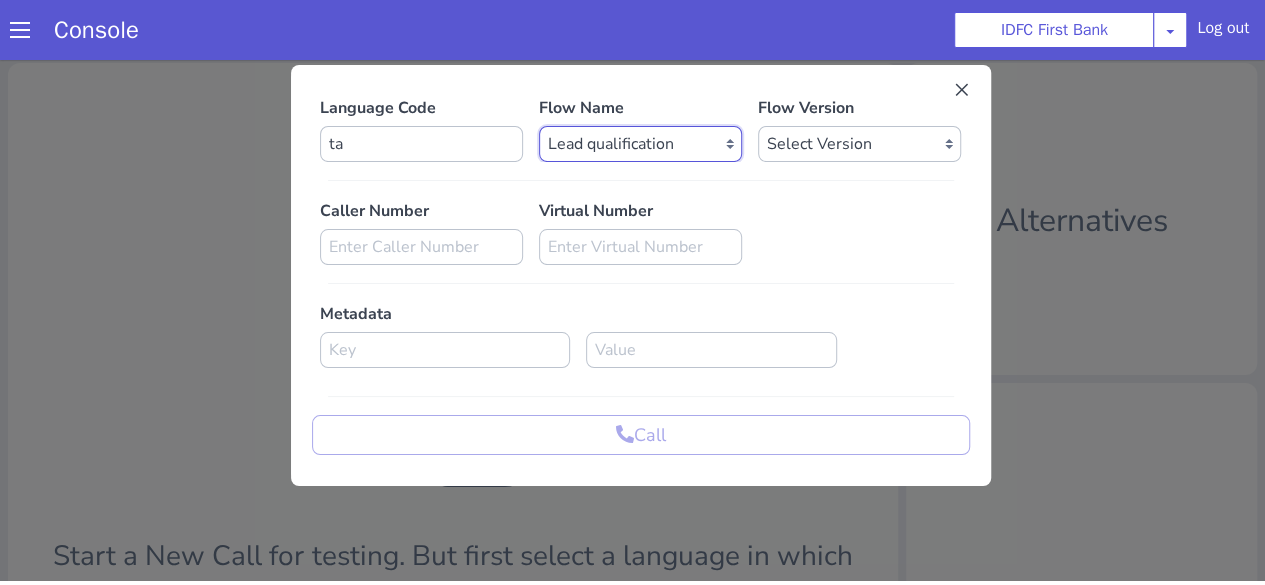 click on "Select Flow IDFC - MEL Flexi Rough work IDFC Test - English SA Funding T+15 Reminder IDFC Adhoc Feature Testing IDFC Test - Hindi API Test flow Lead Qualification Experiment Flow - 1 Lead Qualification Experiment - 2 IDFC Health Insurance IDFC PLCL Rural IDFC - Fund more IDFC - FD Cross Sell IDFC Farmer bot - Tamil HLBT - Home Loan Balance Transfer Rough IDFC PLCL : PLFK IDFC - LAP Balance Transfer IDFC - Car Refinance LOC - Rural IDFC - BIL Business Loan AcePL FirstMoney IDFC - PLCL MBL PL IDFC_farmer_en IDFC - Loan Against Property MBL Affordable Housing Loan BT IDFC - Life Insurance Policy IDFC CC PA+PQ IDFC - BALCON LOC - Loan on Credit Card SA Funding Rural IDFC - AcePL Rural Farmer_Bot_Bengali IDFC_farmer_marathi IDFC_farmer_telugu IDFC_farmer_kannada IDFC_farmer_odiya IDFC Pre Approved Loan Lead Conversion IDFC - EMI Conversion SA FundMore Rural IDFC - MBL HL Fresh IDFC - FD Rural IDFC - CA Funding IDFC - Gold Loan Fresh IDFC - Gold loan BT IDFC - UAT Gold Loan BT IDFC - UAT Gold Loan Fresh" at bounding box center (640, 144) 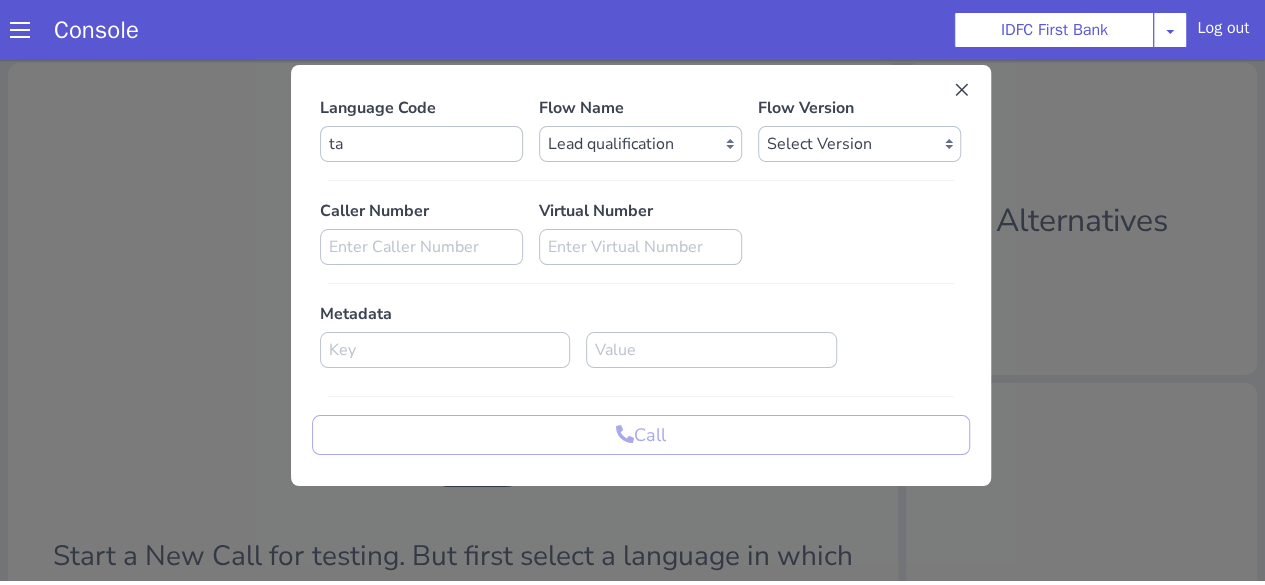 click on "Flow Version Select Version 1.0.38 1.0.37 1.0.36 1.0.35 1.0.34 1.0.33 1.0.32 1.0.31 1.0.30 1.0.29 1.0.28 1.0.27 1.0.26 1.0.25 1.0.24 1.0.23 1.0.22 1.0.21 1.0.20 1.0.19 1.0.18 1.0.17 1.0.16 1.0.15 1.0.14 1.0.13 1.0.12 1.0.11 1.0.10 1.0.9 1.0.8 1.0.7 1.0.6 1.0.5 1.0.4 1.0.3 1.0.2 1.0.1 1.0.0 0.0.39 0.0.38 0.0.37 0.0.36 0.0.35 0.0.34 0.0.33 0.0.32 0.0.31 0.0.30 0.0.29 0.0.28 0.0.27 0.0.26 0.0.25 0.0.24 0.0.23 0.0.22 0.0.21 0.0.20 0.0.19 0.0.18 0.0.17 0.0.16 0.0.15 0.0.14 0.0.13 0.0.12 0.0.11 0.0.10 0.0.9 0.0.8 0.0.7 0.0.6 0.0.5 0.0.4 0.0.3 0.0.2 0.0.1" at bounding box center [859, 129] 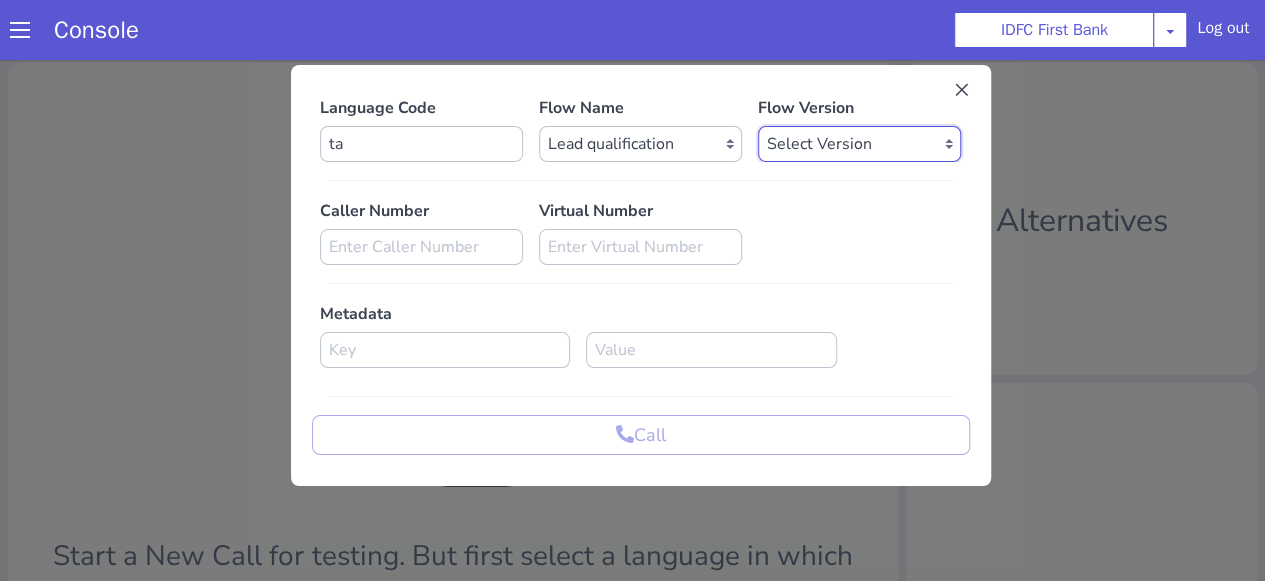 click on "Select Version 1.0.38 1.0.37 1.0.36 1.0.35 1.0.34 1.0.33 1.0.32 1.0.31 1.0.30 1.0.29 1.0.28 1.0.27 1.0.26 1.0.25 1.0.24 1.0.23 1.0.22 1.0.21 1.0.20 1.0.19 1.0.18 1.0.17 1.0.16 1.0.15 1.0.14 1.0.13 1.0.12 1.0.11 1.0.10 1.0.9 1.0.8 1.0.7 1.0.6 1.0.5 1.0.4 1.0.3 1.0.2 1.0.1 1.0.0 0.0.39 0.0.38 0.0.37 0.0.36 0.0.35 0.0.34 0.0.33 0.0.32 0.0.31 0.0.30 0.0.29 0.0.28 0.0.27 0.0.26 0.0.25 0.0.24 0.0.23 0.0.22 0.0.21 0.0.20 0.0.19 0.0.18 0.0.17 0.0.16 0.0.15 0.0.14 0.0.13 0.0.12 0.0.11 0.0.10 0.0.9 0.0.8 0.0.7 0.0.6 0.0.5 0.0.4 0.0.3 0.0.2 0.0.1" at bounding box center [859, 144] 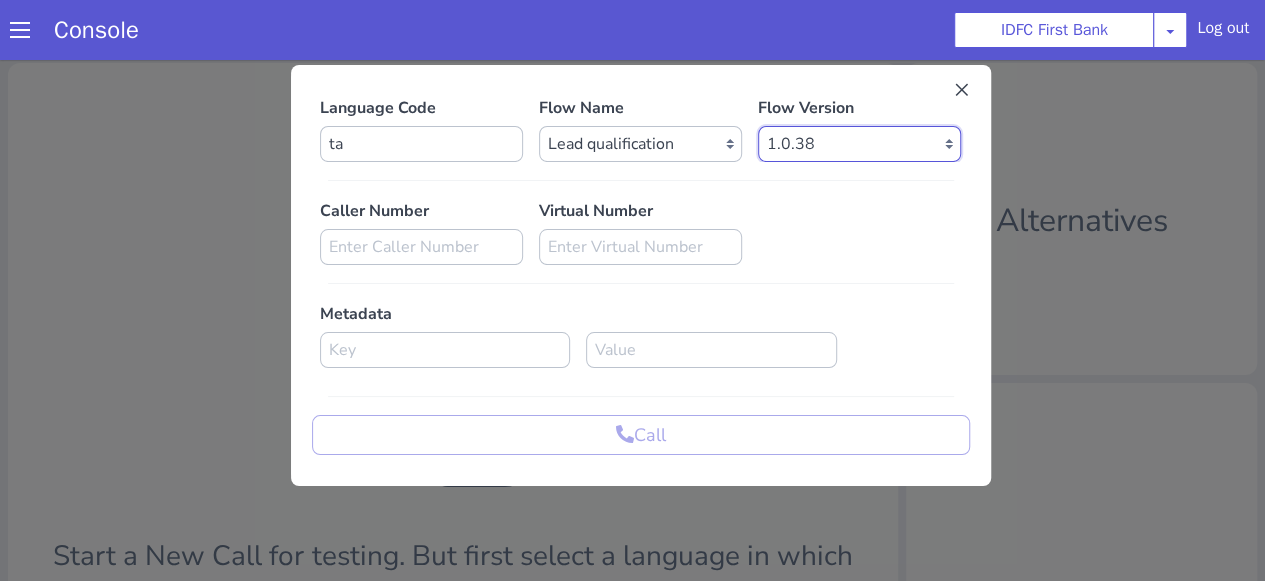 click on "Select Version 1.0.38 1.0.37 1.0.36 1.0.35 1.0.34 1.0.33 1.0.32 1.0.31 1.0.30 1.0.29 1.0.28 1.0.27 1.0.26 1.0.25 1.0.24 1.0.23 1.0.22 1.0.21 1.0.20 1.0.19 1.0.18 1.0.17 1.0.16 1.0.15 1.0.14 1.0.13 1.0.12 1.0.11 1.0.10 1.0.9 1.0.8 1.0.7 1.0.6 1.0.5 1.0.4 1.0.3 1.0.2 1.0.1 1.0.0 0.0.39 0.0.38 0.0.37 0.0.36 0.0.35 0.0.34 0.0.33 0.0.32 0.0.31 0.0.30 0.0.29 0.0.28 0.0.27 0.0.26 0.0.25 0.0.24 0.0.23 0.0.22 0.0.21 0.0.20 0.0.19 0.0.18 0.0.17 0.0.16 0.0.15 0.0.14 0.0.13 0.0.12 0.0.11 0.0.10 0.0.9 0.0.8 0.0.7 0.0.6 0.0.5 0.0.4 0.0.3 0.0.2 0.0.1" at bounding box center [859, 144] 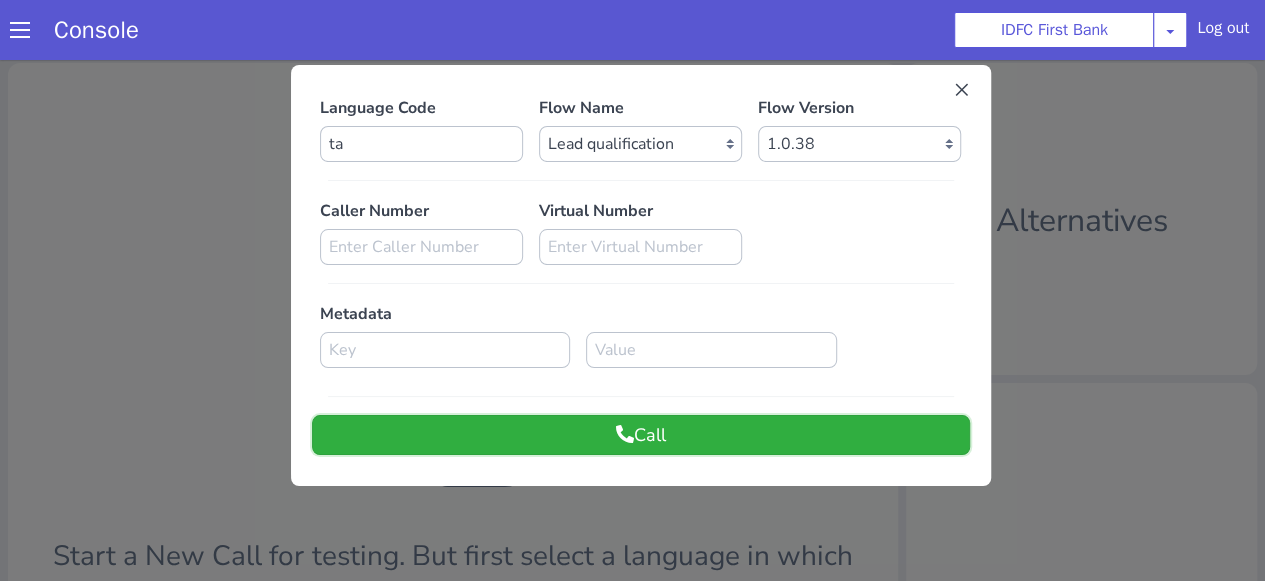 click on "Call" at bounding box center [641, 435] 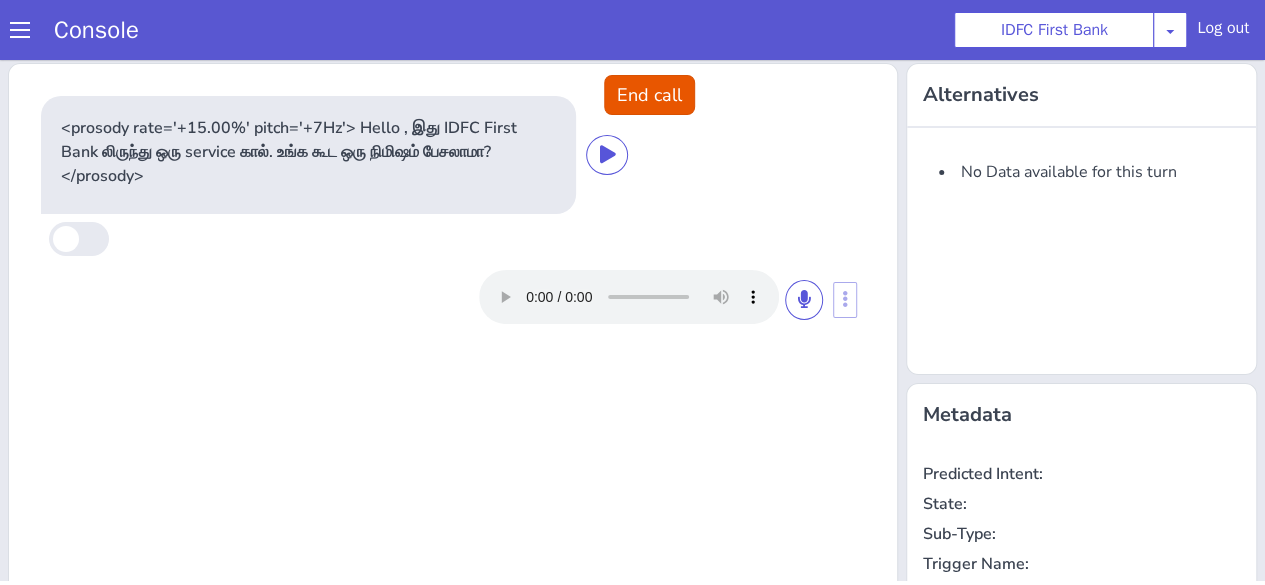 scroll, scrollTop: 0, scrollLeft: 0, axis: both 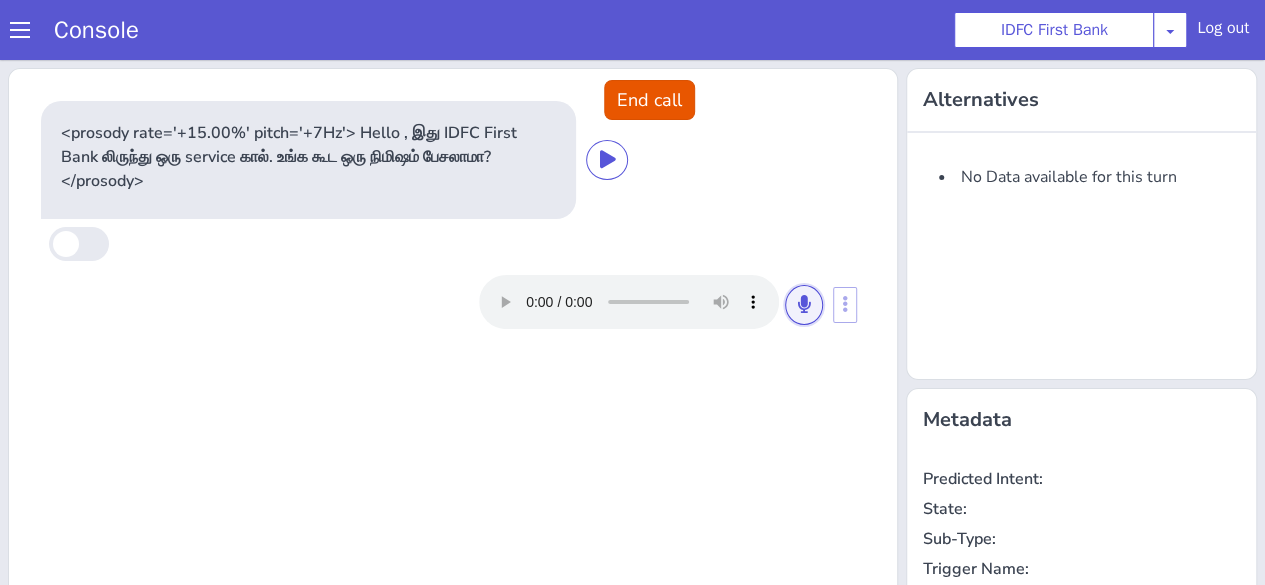 click at bounding box center [804, 305] 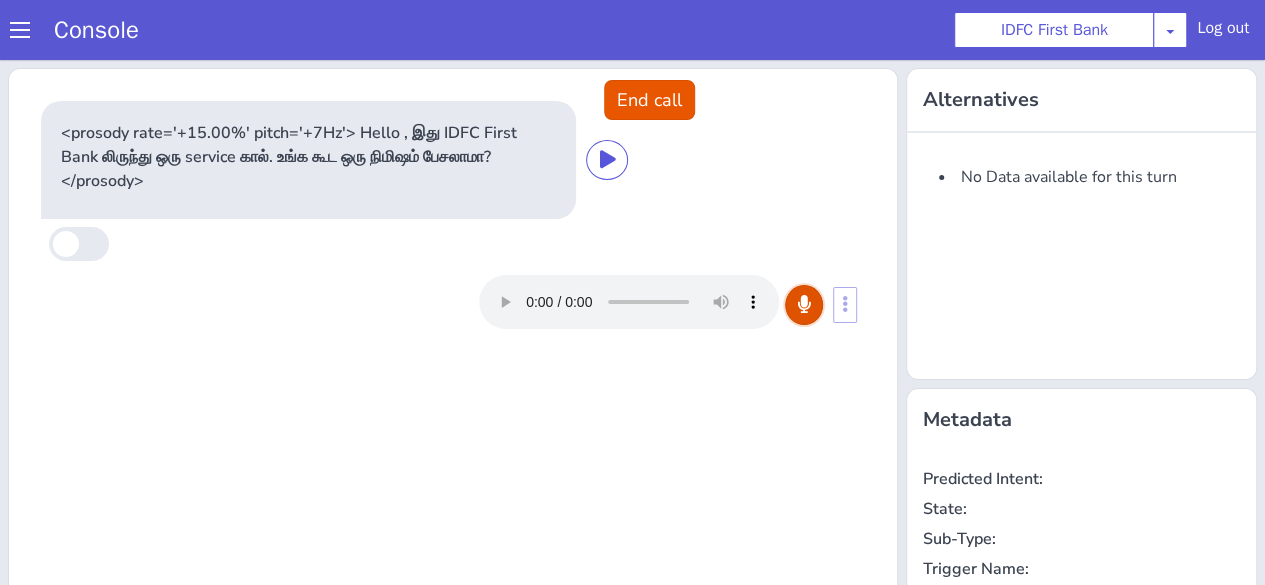 click at bounding box center [804, 305] 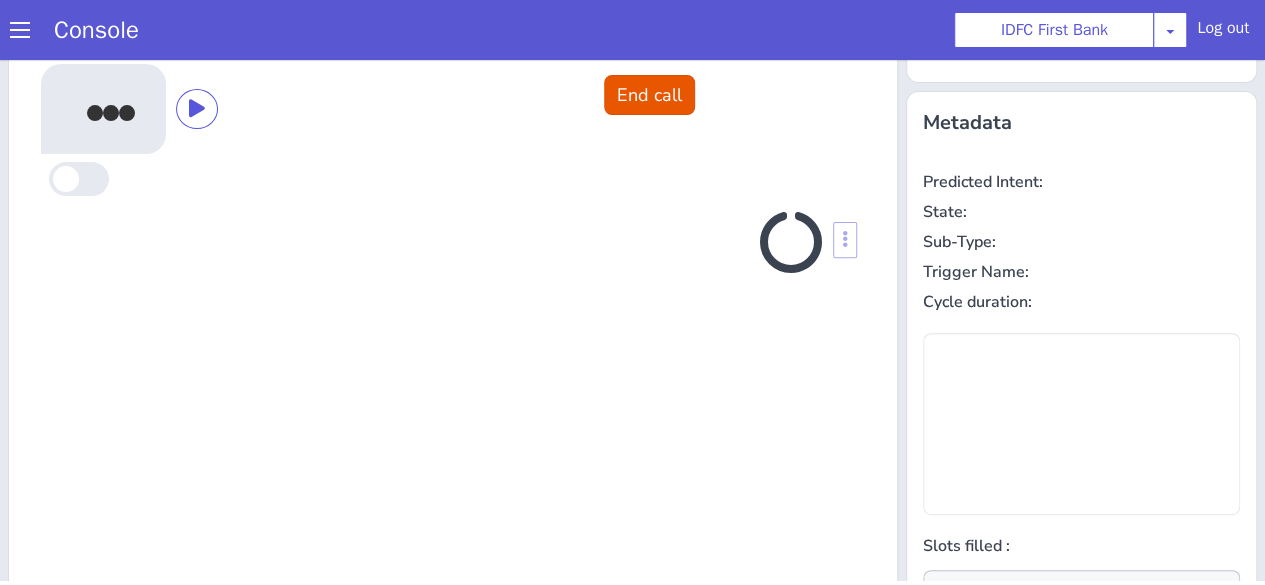 scroll, scrollTop: 292, scrollLeft: 0, axis: vertical 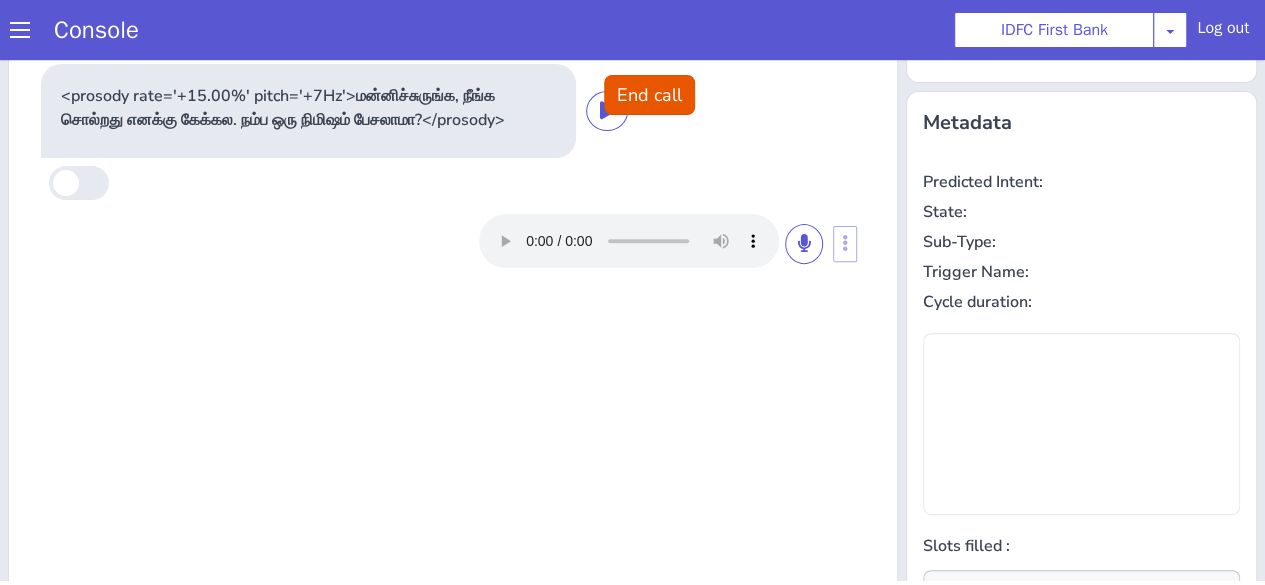 type on "null" 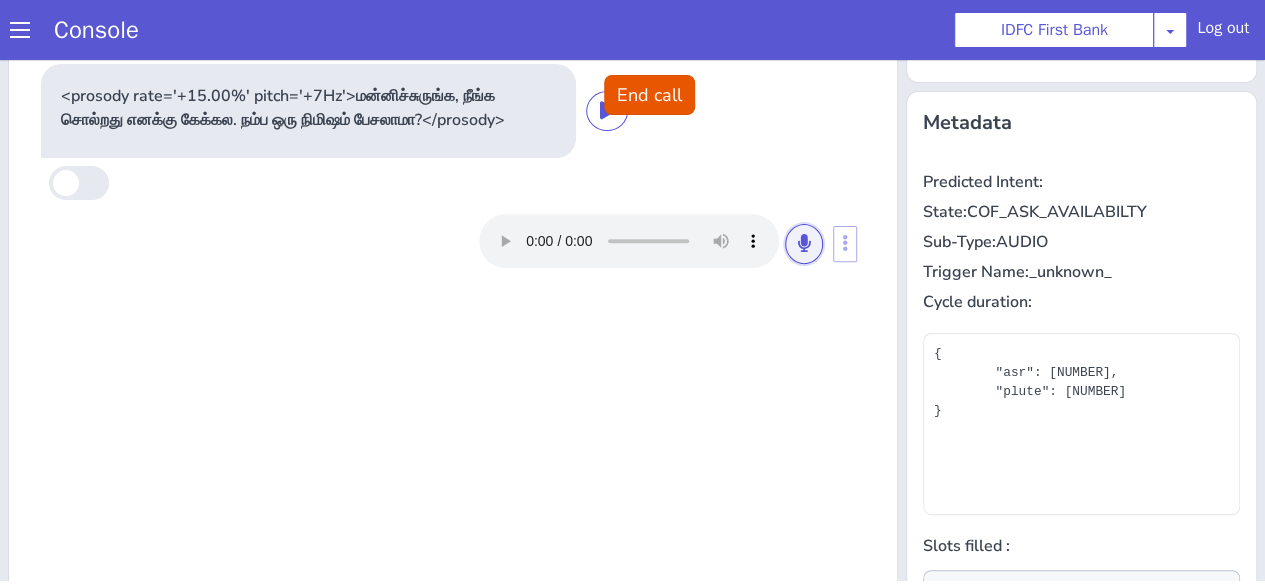 click at bounding box center [804, 243] 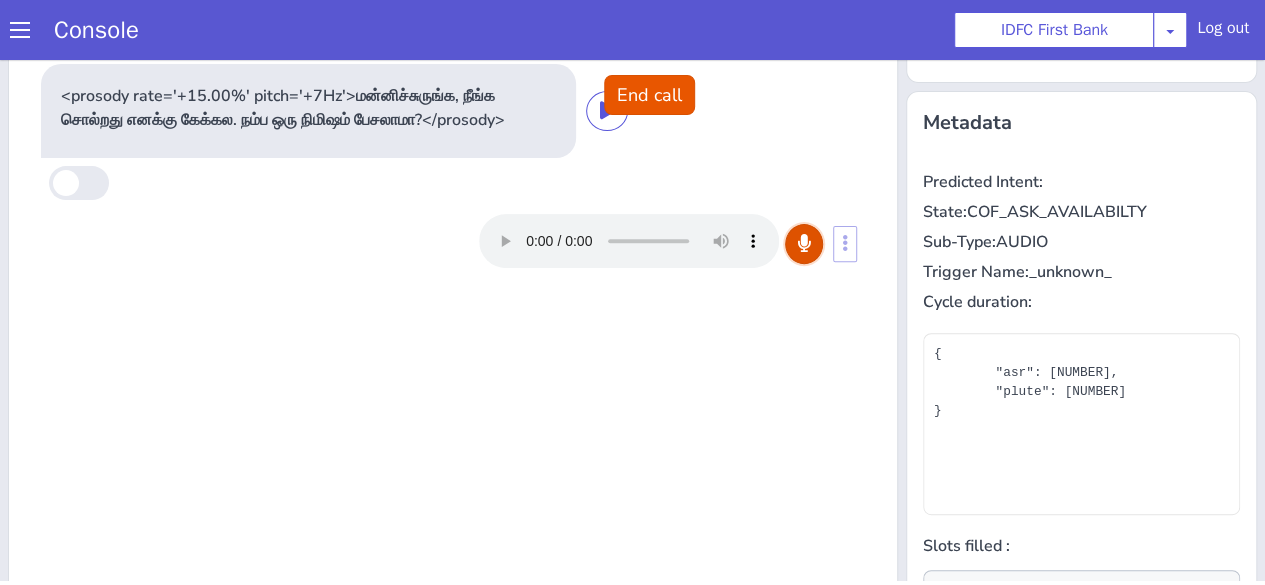 click at bounding box center (804, 243) 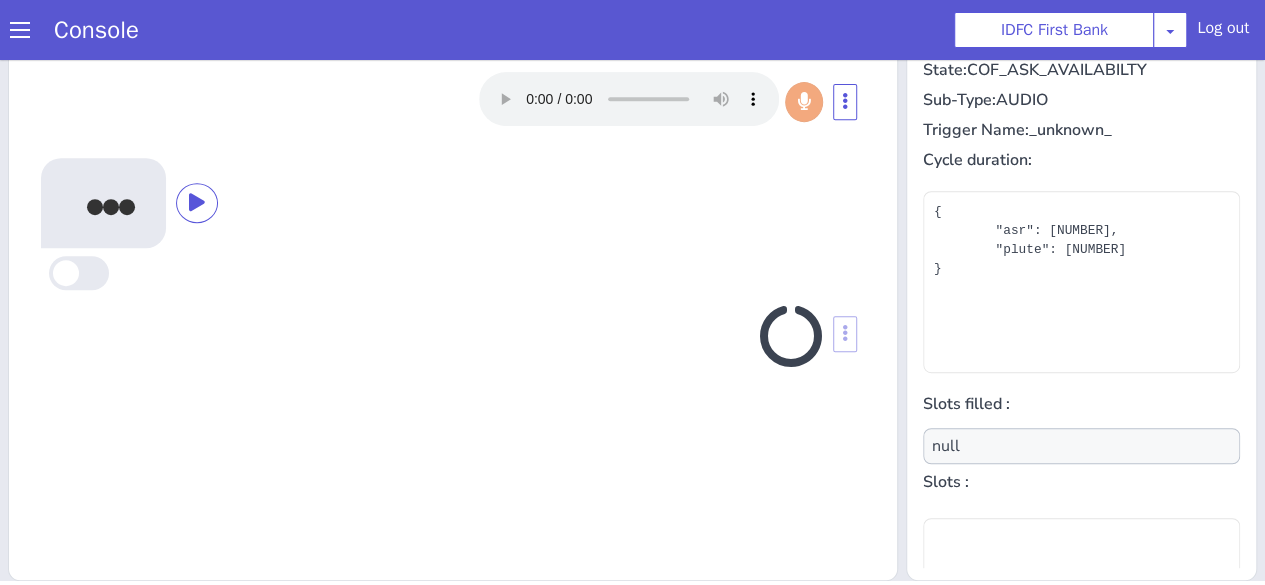 scroll, scrollTop: 434, scrollLeft: 0, axis: vertical 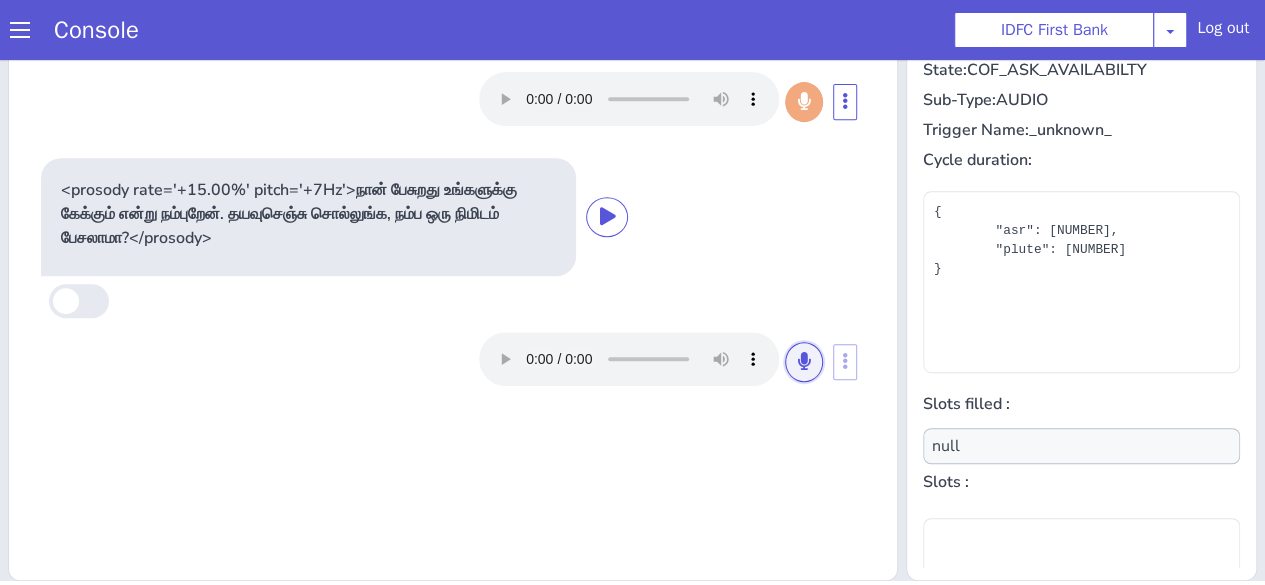 click at bounding box center (804, 361) 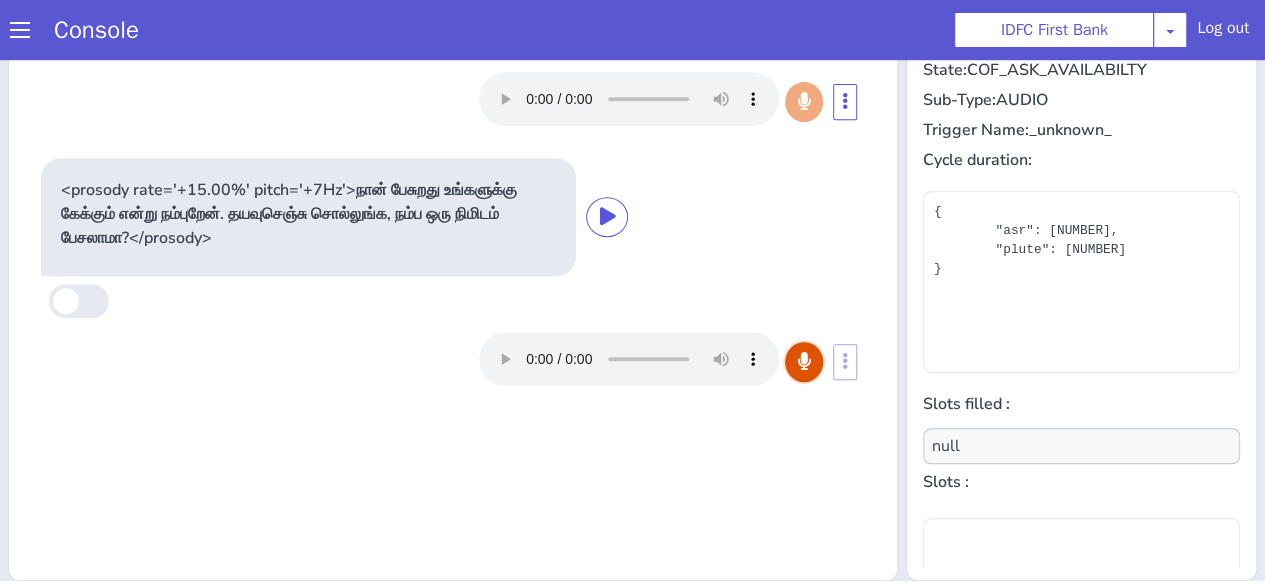 click at bounding box center [804, 361] 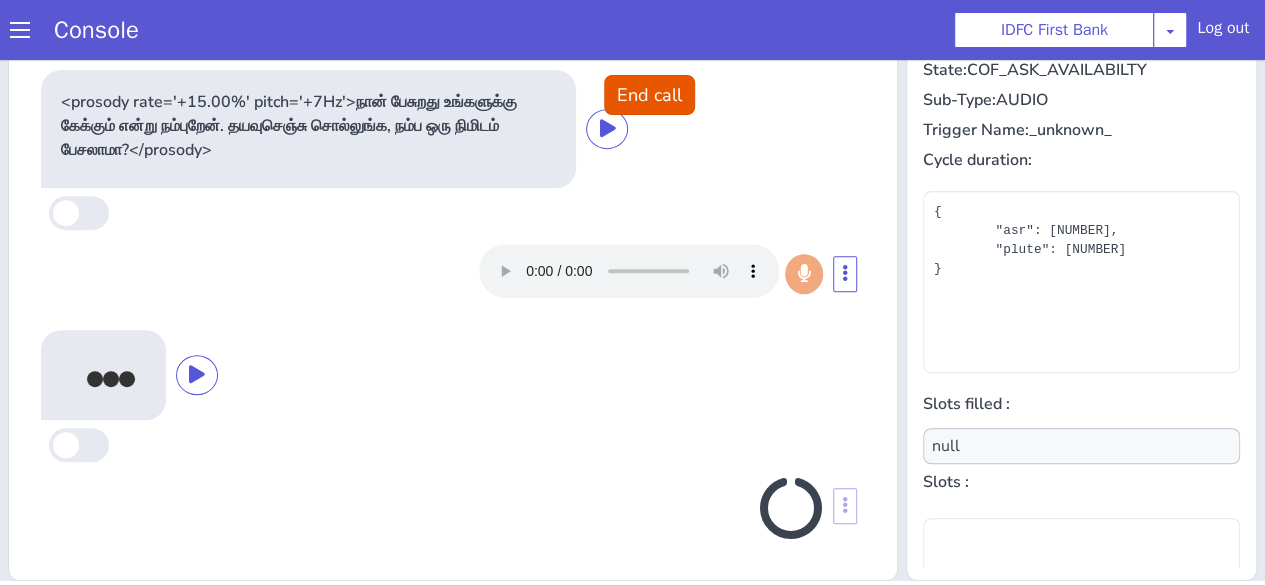 scroll, scrollTop: 111, scrollLeft: 0, axis: vertical 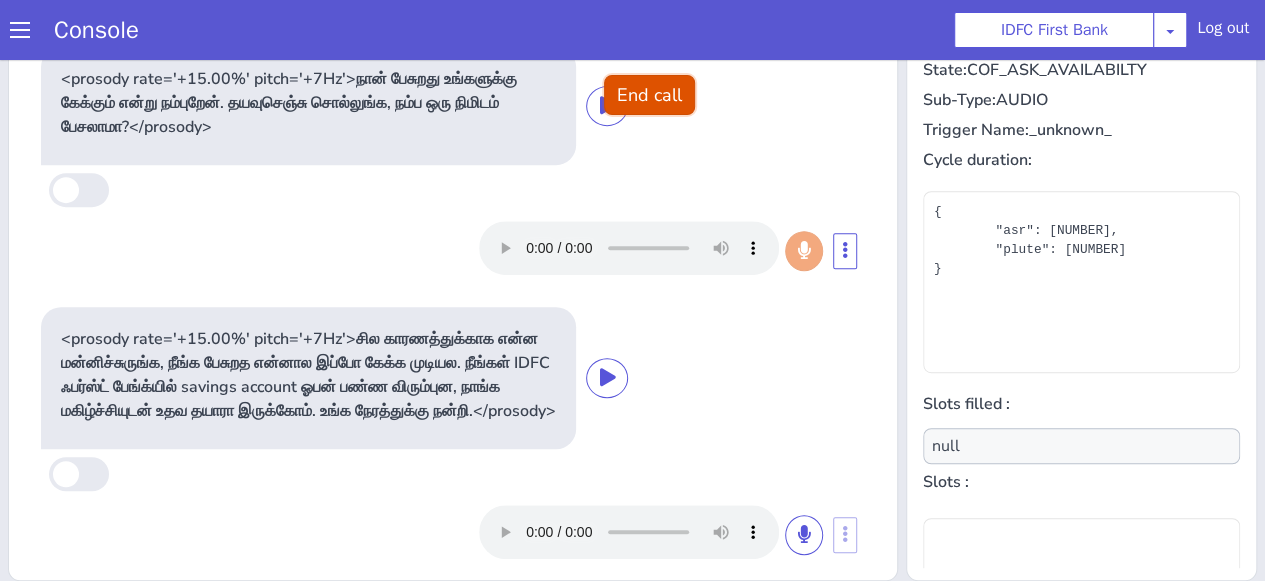 click on "End call" at bounding box center [649, 95] 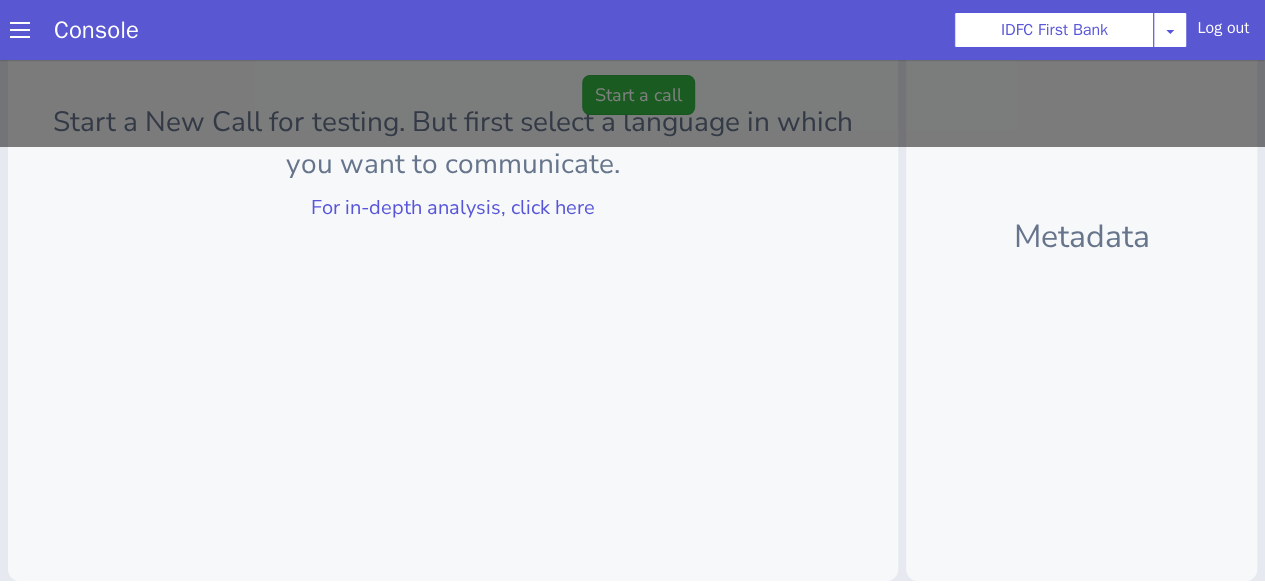 click on "Start a New Call for testing. But first select a language in which you want to communicate. For in-depth analysis, click here" at bounding box center (453, 105) 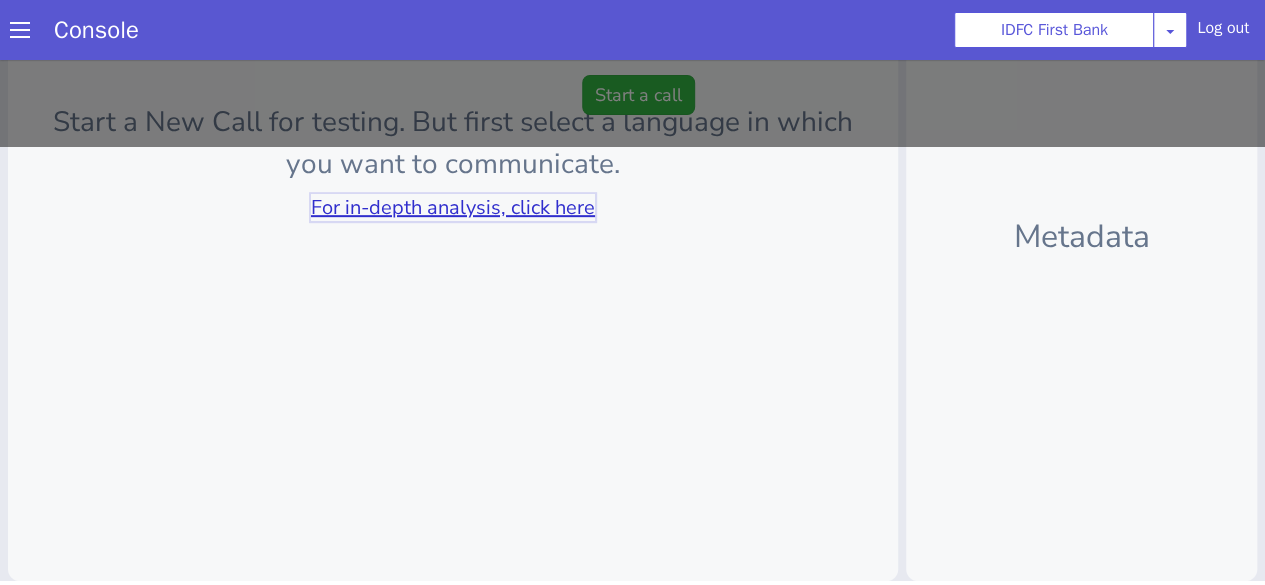 click on "For in-depth analysis, click here" at bounding box center (453, 207) 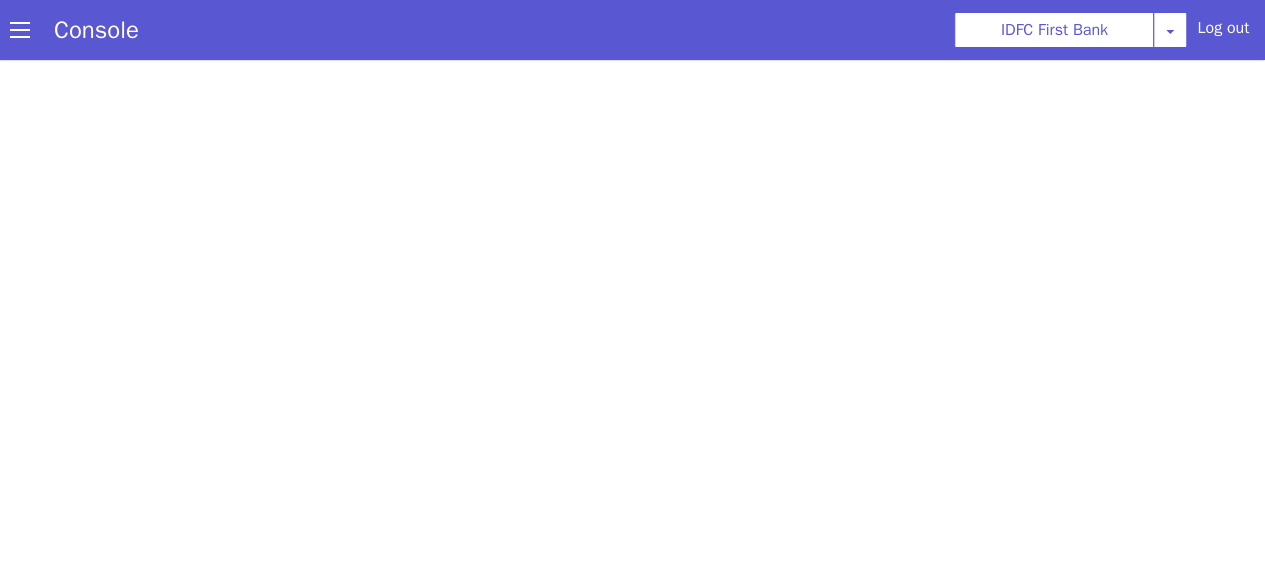 scroll, scrollTop: 0, scrollLeft: 0, axis: both 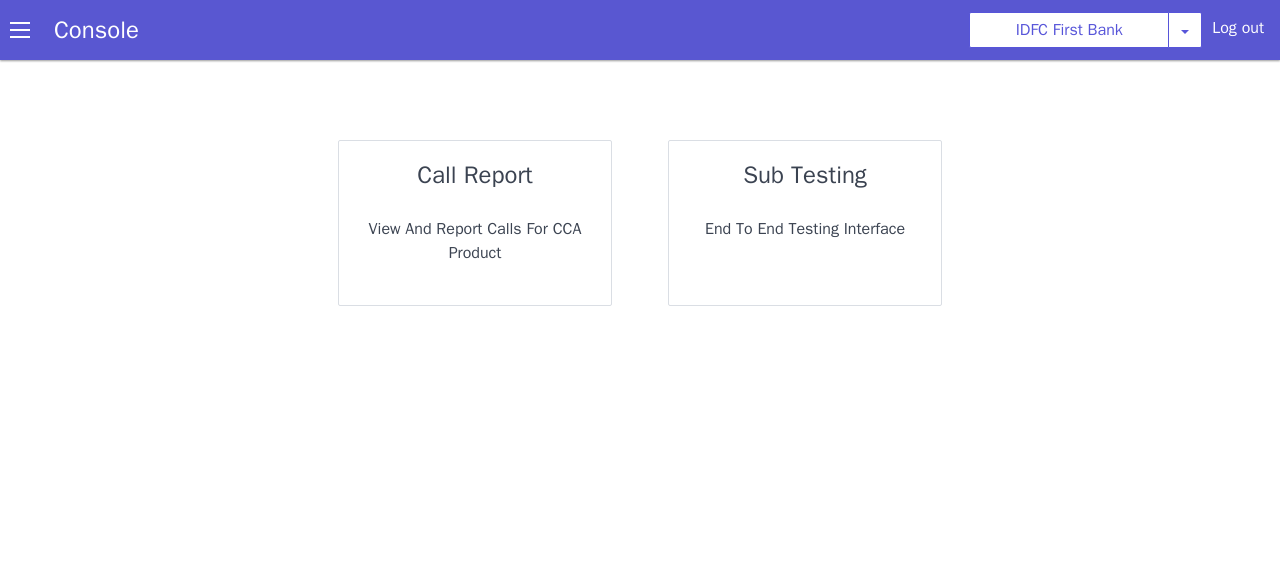 click on "sub testing End to End Testing Interface" at bounding box center [805, 223] 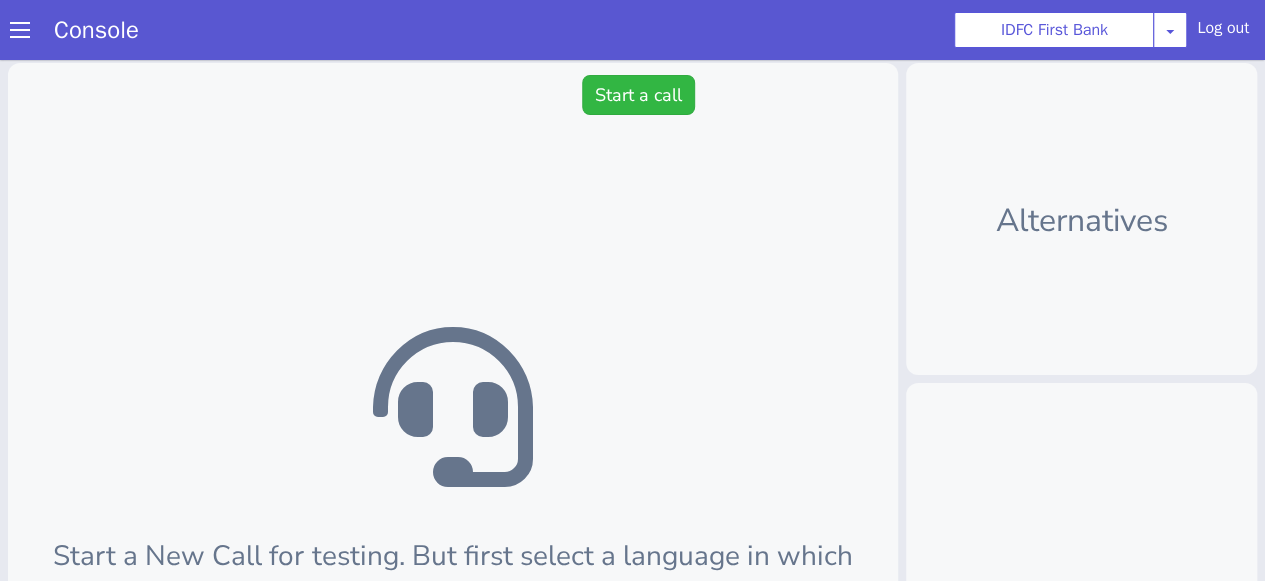 scroll, scrollTop: 0, scrollLeft: 0, axis: both 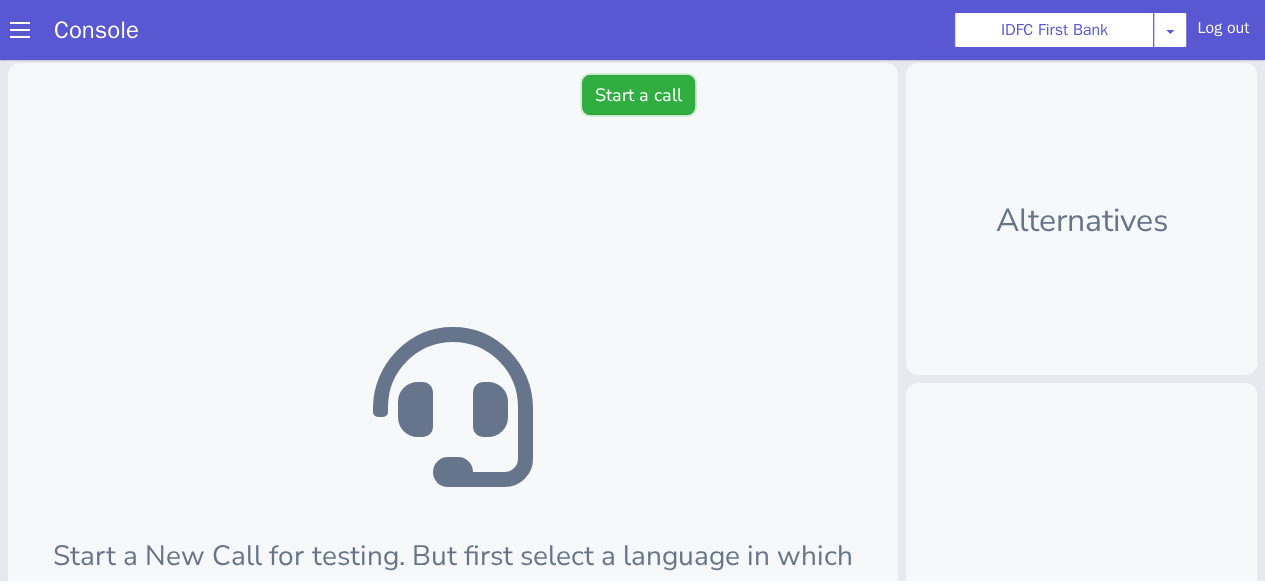 click on "Start a call" at bounding box center (638, 95) 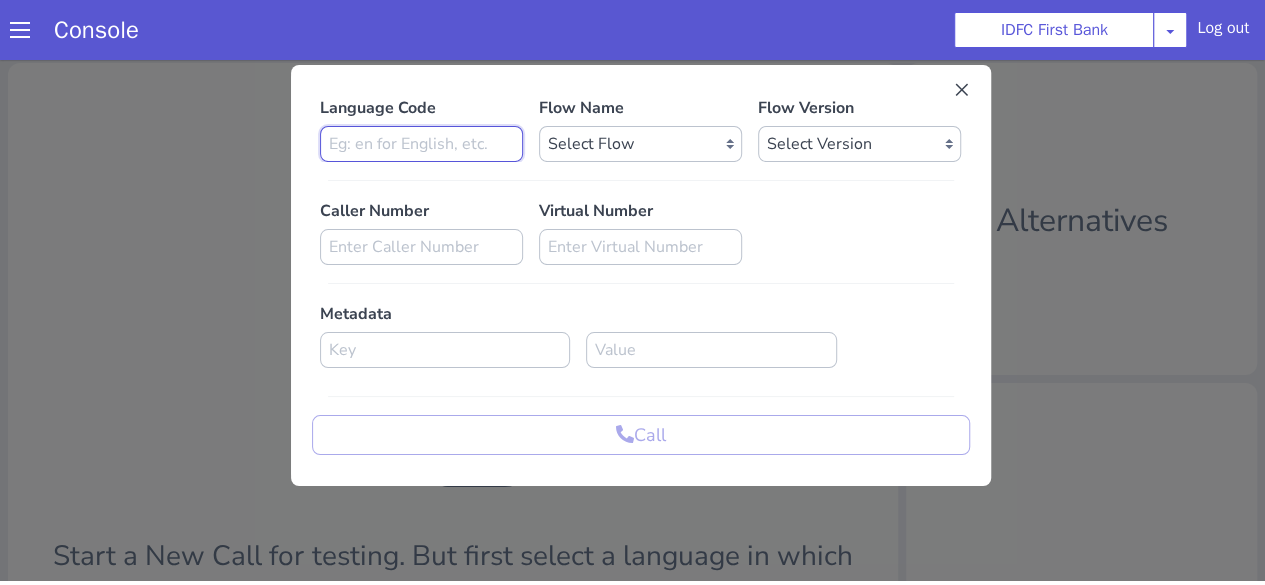 click at bounding box center (421, 144) 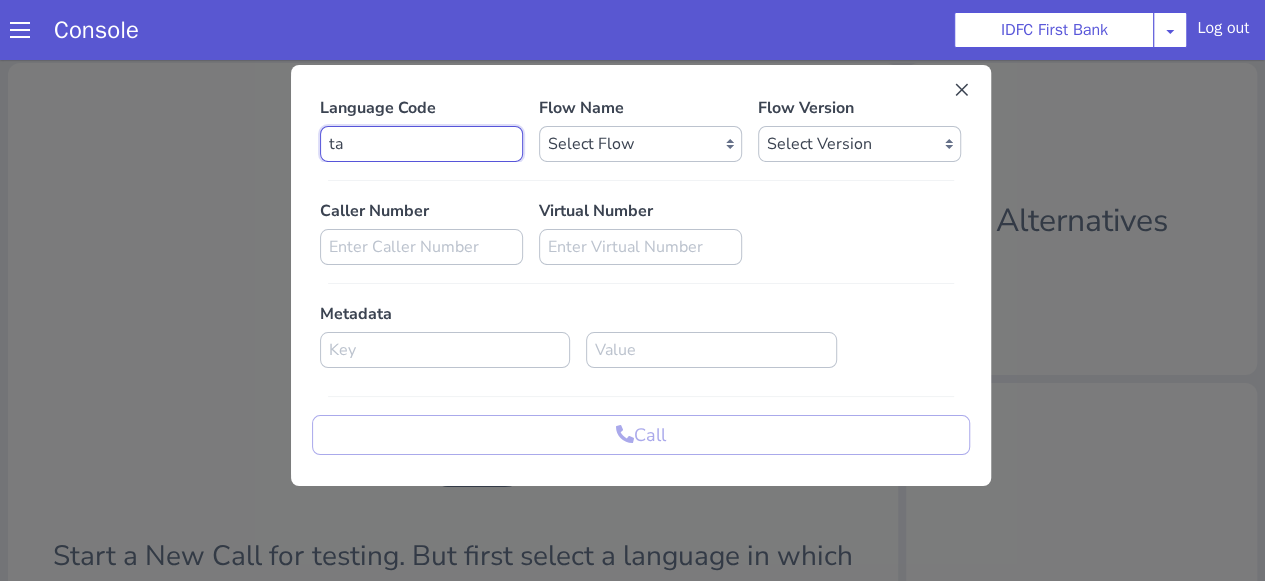 type on "ta" 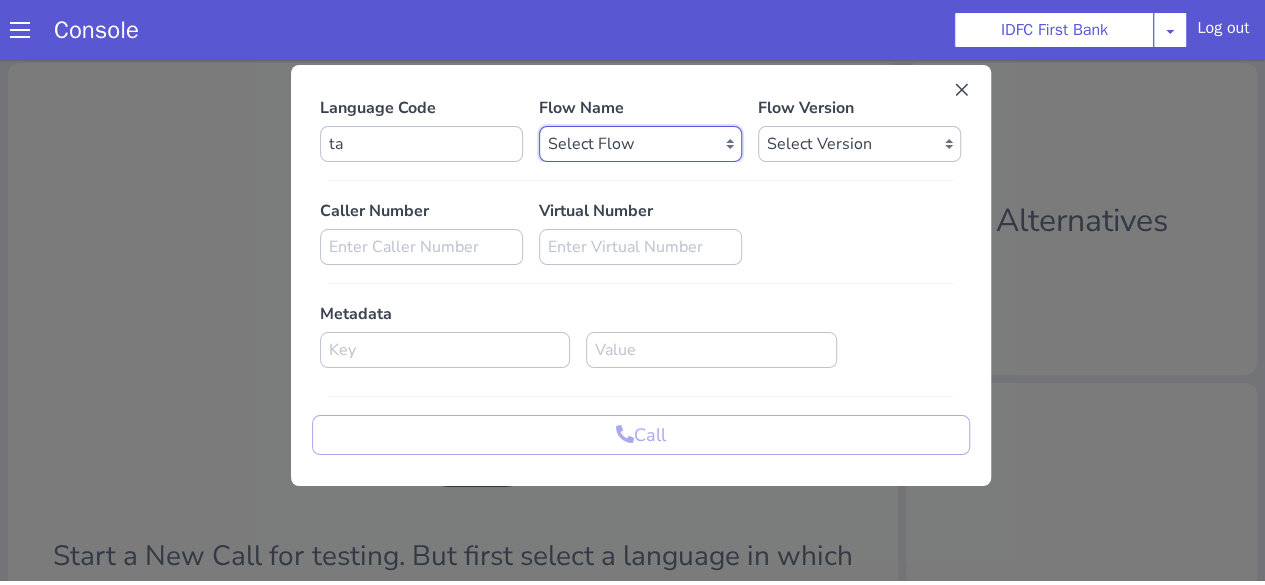 click on "Select Flow IDFC - MEL Flexi Rough work IDFC Test - English SA Funding T+15 Reminder IDFC Adhoc Feature Testing IDFC Test - Hindi API Test flow Lead Qualification Experiment Flow - 1 Lead Qualification Experiment - 2 IDFC Health Insurance IDFC PLCL Rural IDFC - Fund more IDFC - FD Cross Sell IDFC Farmer bot - Tamil HLBT - Home Loan Balance Transfer Rough IDFC PLCL : PLFK IDFC - LAP Balance Transfer IDFC - Car Refinance LOC - Rural IDFC - BIL Business Loan AcePL FirstMoney IDFC - PLCL MBL PL IDFC_farmer_en IDFC - Loan Against Property MBL Affordable Housing Loan BT IDFC - Life Insurance Policy IDFC CC PA+PQ IDFC - BALCON LOC - Loan on Credit Card SA Funding Rural IDFC - AcePL Rural Farmer_Bot_Bengali IDFC_farmer_marathi IDFC_farmer_telugu IDFC_farmer_kannada IDFC_farmer_odiya IDFC Pre Approved Loan Lead Conversion IDFC - EMI Conversion SA FundMore Rural IDFC - MBL HL Fresh IDFC - FD Rural IDFC - CA Funding IDFC - Gold Loan Fresh IDFC - Gold loan BT IDFC - UAT Gold Loan BT IDFC - UAT Gold Loan Fresh" at bounding box center [640, 144] 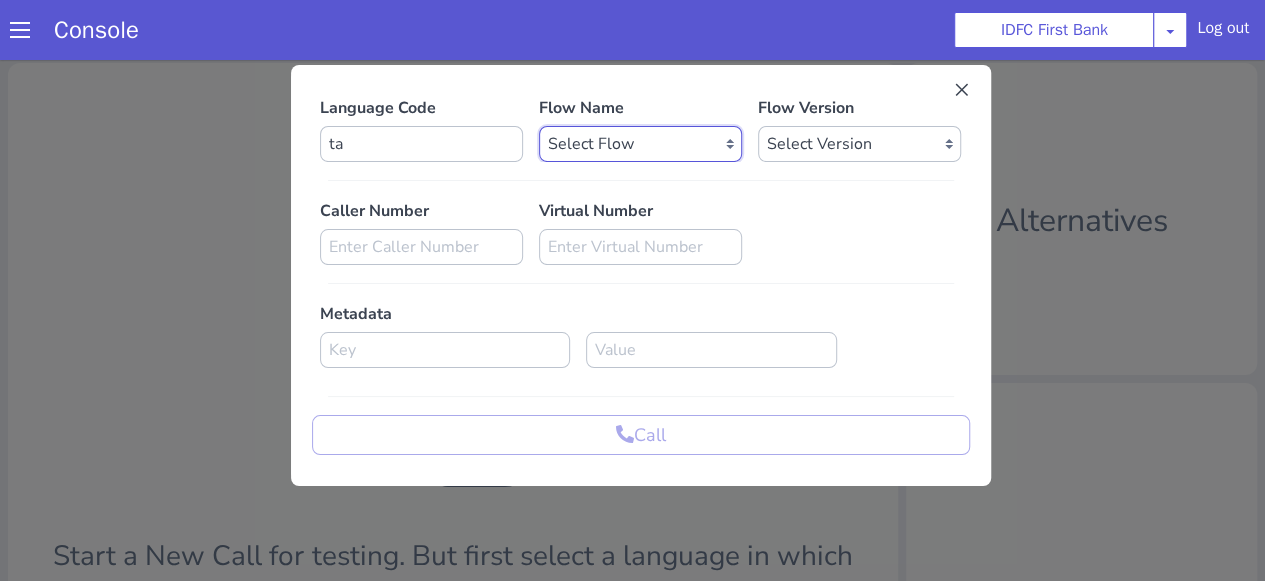 select on "86ab5689-27cd-454a-a4cd-bdcb39a2370b" 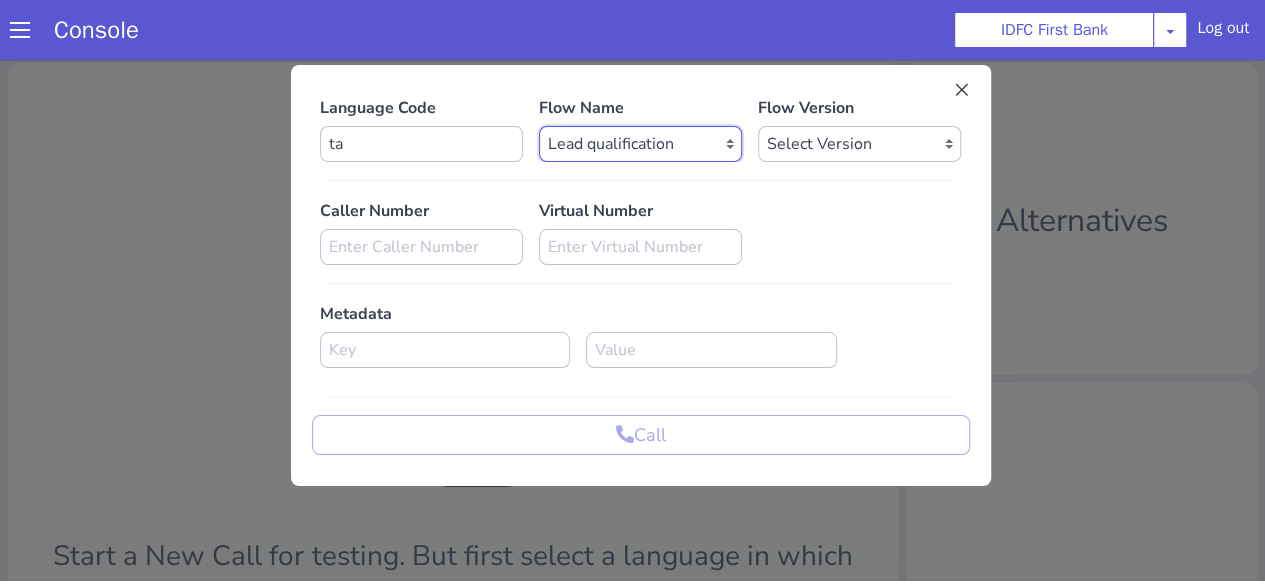 click on "Select Flow IDFC - MEL Flexi Rough work IDFC Test - English SA Funding T+15 Reminder IDFC Adhoc Feature Testing IDFC Test - Hindi API Test flow Lead Qualification Experiment Flow - 1 Lead Qualification Experiment - 2 IDFC Health Insurance IDFC PLCL Rural IDFC - Fund more IDFC - FD Cross Sell IDFC Farmer bot - Tamil HLBT - Home Loan Balance Transfer Rough IDFC PLCL : PLFK IDFC - LAP Balance Transfer IDFC - Car Refinance LOC - Rural IDFC - BIL Business Loan AcePL FirstMoney IDFC - PLCL MBL PL IDFC_farmer_en IDFC - Loan Against Property MBL Affordable Housing Loan BT IDFC - Life Insurance Policy IDFC CC PA+PQ IDFC - BALCON LOC - Loan on Credit Card SA Funding Rural IDFC - AcePL Rural Farmer_Bot_Bengali IDFC_farmer_marathi IDFC_farmer_telugu IDFC_farmer_kannada IDFC_farmer_odiya IDFC Pre Approved Loan Lead Conversion IDFC - EMI Conversion SA FundMore Rural IDFC - MBL HL Fresh IDFC - FD Rural IDFC - CA Funding IDFC - Gold Loan Fresh IDFC - Gold loan BT IDFC - UAT Gold Loan BT IDFC - UAT Gold Loan Fresh" at bounding box center [640, 144] 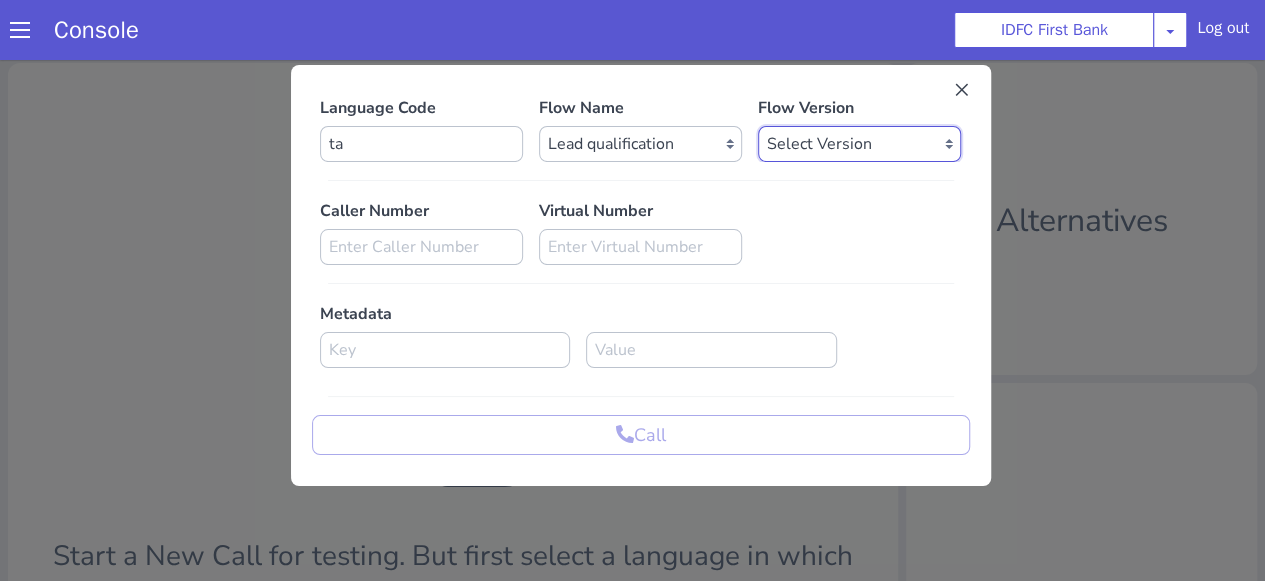 click on "Select Version 1.0.39 1.0.38 1.0.37 1.0.36 1.0.35 1.0.34 1.0.33 1.0.32 1.0.31 1.0.30 1.0.29 1.0.28 1.0.27 1.0.26 1.0.25 1.0.24 1.0.23 1.0.22 1.0.21 1.0.20 1.0.19 1.0.18 1.0.17 1.0.16 1.0.15 1.0.14 1.0.13 1.0.12 1.0.11 1.0.10 1.0.9 1.0.8 1.0.7 1.0.6 1.0.5 1.0.4 1.0.3 1.0.2 1.0.1 1.0.0 0.0.39 0.0.38 0.0.37 0.0.36 0.0.35 0.0.34 0.0.33 0.0.32 0.0.31 0.0.30 0.0.29 0.0.28 0.0.27 0.0.26 0.0.25 0.0.24 0.0.23 0.0.22 0.0.21 0.0.20 0.0.19 0.0.18 0.0.17 0.0.16 0.0.15 0.0.14 0.0.13 0.0.12 0.0.11 0.0.10 0.0.9 0.0.8 0.0.7 0.0.6 0.0.5 0.0.4 0.0.3 0.0.2 0.0.1" at bounding box center [859, 144] 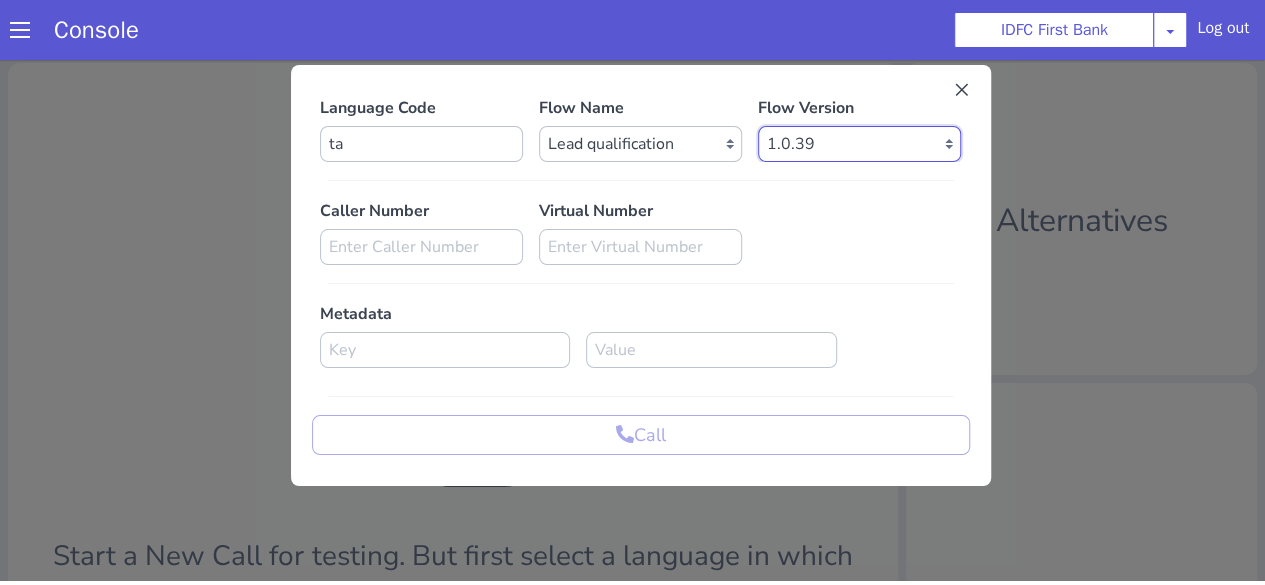 click on "Select Version 1.0.39 1.0.38 1.0.37 1.0.36 1.0.35 1.0.34 1.0.33 1.0.32 1.0.31 1.0.30 1.0.29 1.0.28 1.0.27 1.0.26 1.0.25 1.0.24 1.0.23 1.0.22 1.0.21 1.0.20 1.0.19 1.0.18 1.0.17 1.0.16 1.0.15 1.0.14 1.0.13 1.0.12 1.0.11 1.0.10 1.0.9 1.0.8 1.0.7 1.0.6 1.0.5 1.0.4 1.0.3 1.0.2 1.0.1 1.0.0 0.0.39 0.0.38 0.0.37 0.0.36 0.0.35 0.0.34 0.0.33 0.0.32 0.0.31 0.0.30 0.0.29 0.0.28 0.0.27 0.0.26 0.0.25 0.0.24 0.0.23 0.0.22 0.0.21 0.0.20 0.0.19 0.0.18 0.0.17 0.0.16 0.0.15 0.0.14 0.0.13 0.0.12 0.0.11 0.0.10 0.0.9 0.0.8 0.0.7 0.0.6 0.0.5 0.0.4 0.0.3 0.0.2 0.0.1" at bounding box center [859, 144] 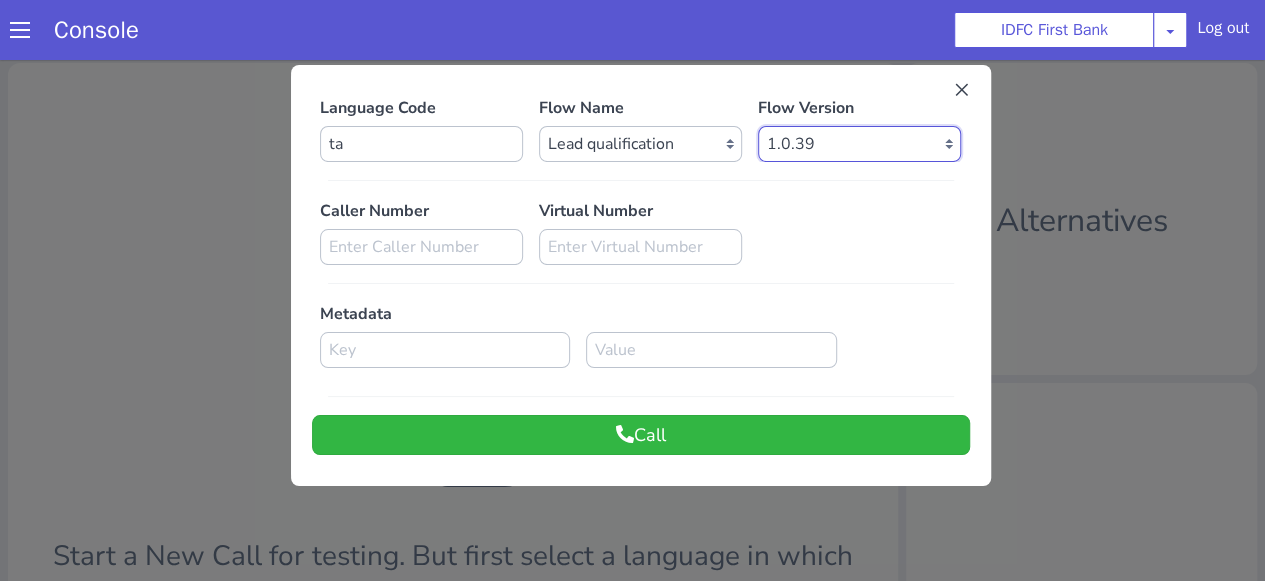 click on "Select Version 1.0.39 1.0.38 1.0.37 1.0.36 1.0.35 1.0.34 1.0.33 1.0.32 1.0.31 1.0.30 1.0.29 1.0.28 1.0.27 1.0.26 1.0.25 1.0.24 1.0.23 1.0.22 1.0.21 1.0.20 1.0.19 1.0.18 1.0.17 1.0.16 1.0.15 1.0.14 1.0.13 1.0.12 1.0.11 1.0.10 1.0.9 1.0.8 1.0.7 1.0.6 1.0.5 1.0.4 1.0.3 1.0.2 1.0.1 1.0.0 0.0.39 0.0.38 0.0.37 0.0.36 0.0.35 0.0.34 0.0.33 0.0.32 0.0.31 0.0.30 0.0.29 0.0.28 0.0.27 0.0.26 0.0.25 0.0.24 0.0.23 0.0.22 0.0.21 0.0.20 0.0.19 0.0.18 0.0.17 0.0.16 0.0.15 0.0.14 0.0.13 0.0.12 0.0.11 0.0.10 0.0.9 0.0.8 0.0.7 0.0.6 0.0.5 0.0.4 0.0.3 0.0.2 0.0.1" at bounding box center [859, 144] 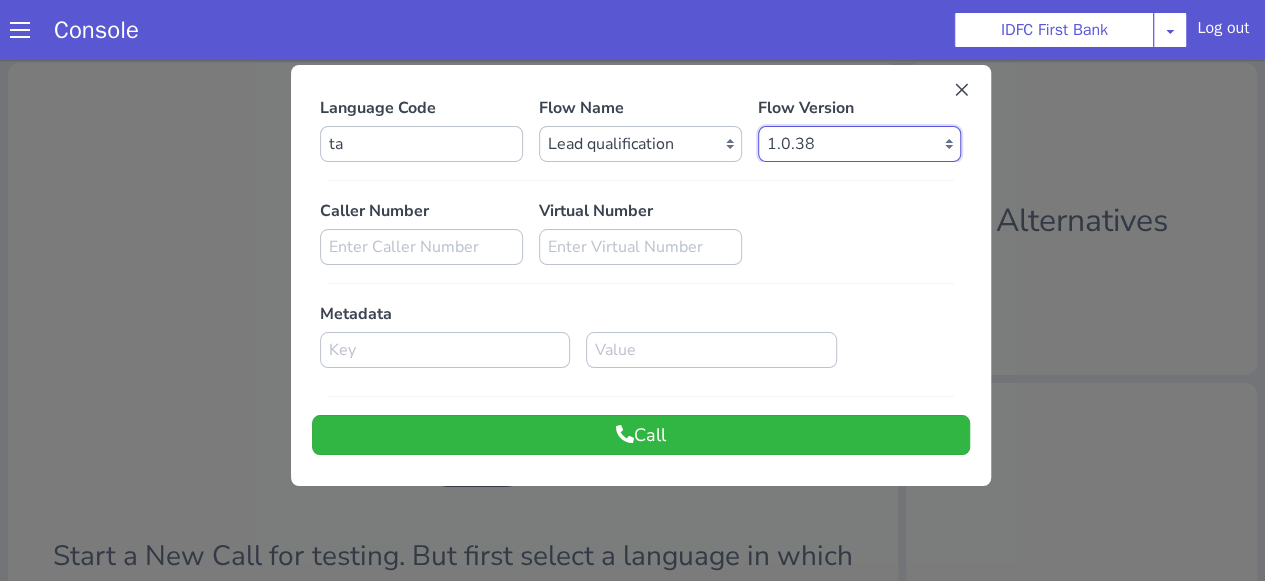 click on "Select Version 1.0.39 1.0.38 1.0.37 1.0.36 1.0.35 1.0.34 1.0.33 1.0.32 1.0.31 1.0.30 1.0.29 1.0.28 1.0.27 1.0.26 1.0.25 1.0.24 1.0.23 1.0.22 1.0.21 1.0.20 1.0.19 1.0.18 1.0.17 1.0.16 1.0.15 1.0.14 1.0.13 1.0.12 1.0.11 1.0.10 1.0.9 1.0.8 1.0.7 1.0.6 1.0.5 1.0.4 1.0.3 1.0.2 1.0.1 1.0.0 0.0.39 0.0.38 0.0.37 0.0.36 0.0.35 0.0.34 0.0.33 0.0.32 0.0.31 0.0.30 0.0.29 0.0.28 0.0.27 0.0.26 0.0.25 0.0.24 0.0.23 0.0.22 0.0.21 0.0.20 0.0.19 0.0.18 0.0.17 0.0.16 0.0.15 0.0.14 0.0.13 0.0.12 0.0.11 0.0.10 0.0.9 0.0.8 0.0.7 0.0.6 0.0.5 0.0.4 0.0.3 0.0.2 0.0.1" at bounding box center [859, 144] 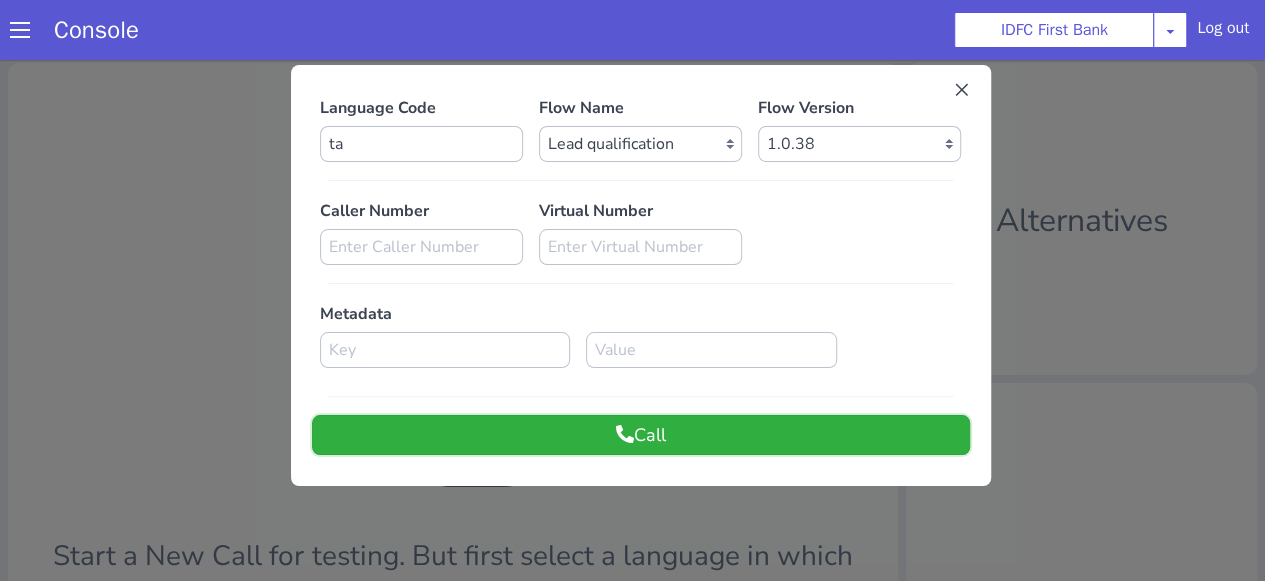 click on "Call" at bounding box center (641, 435) 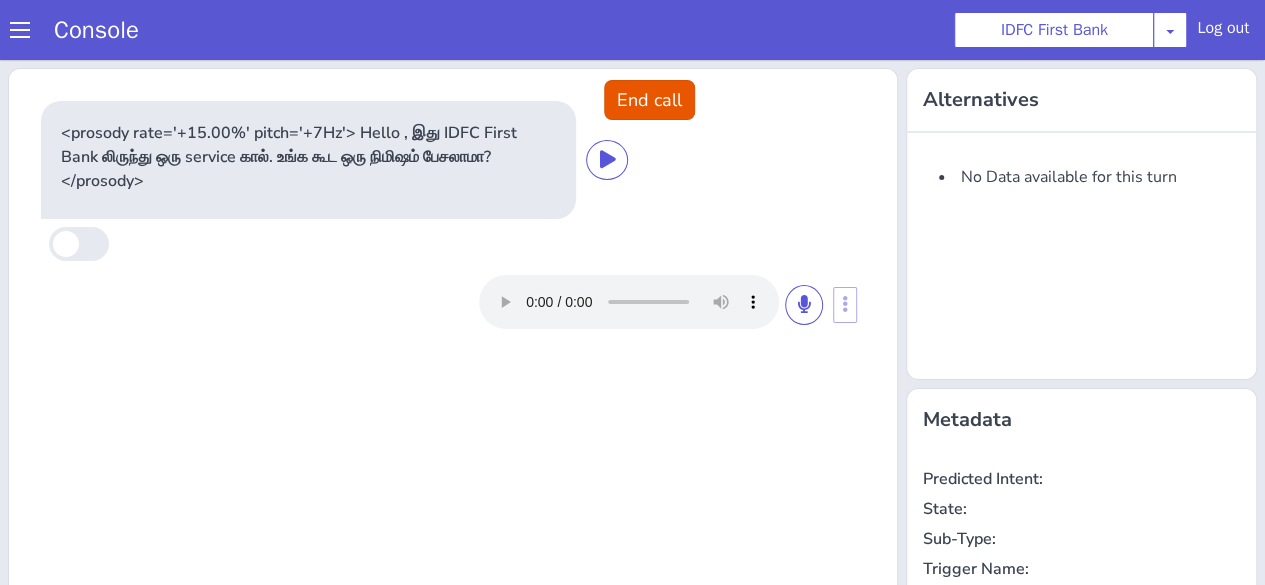 scroll, scrollTop: 0, scrollLeft: 0, axis: both 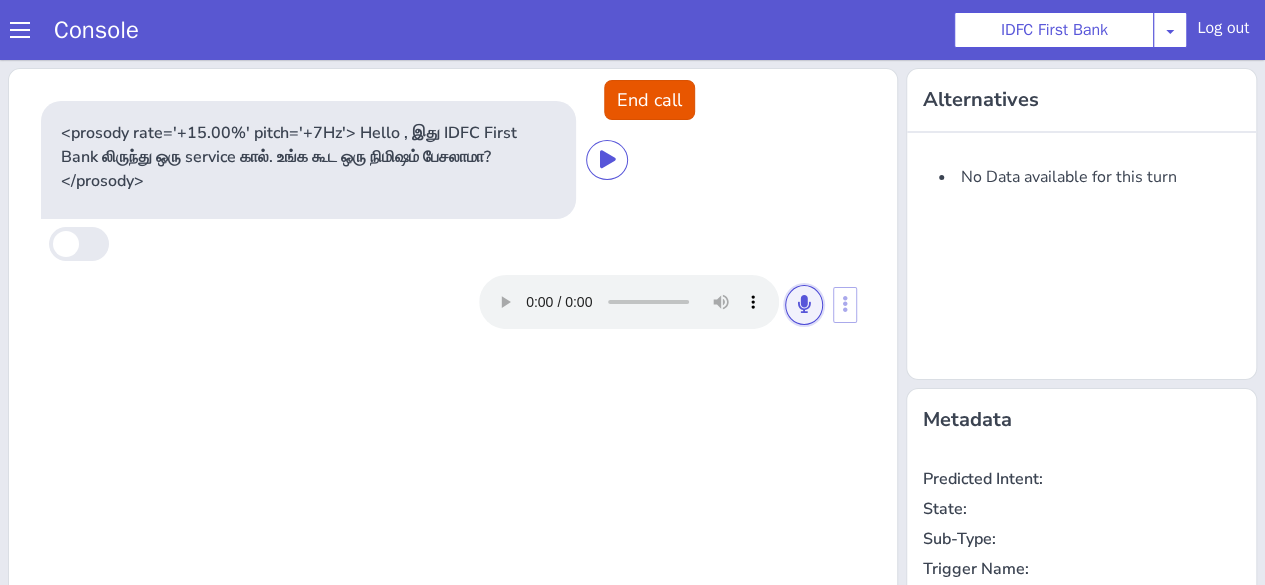 click at bounding box center (804, 304) 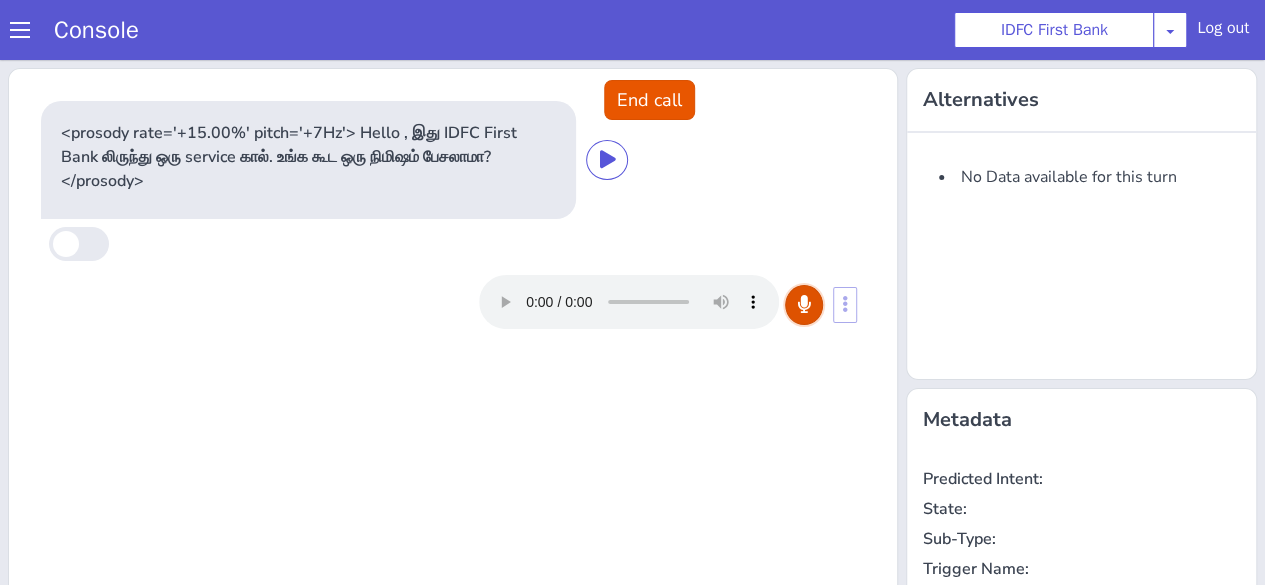 click at bounding box center (804, 304) 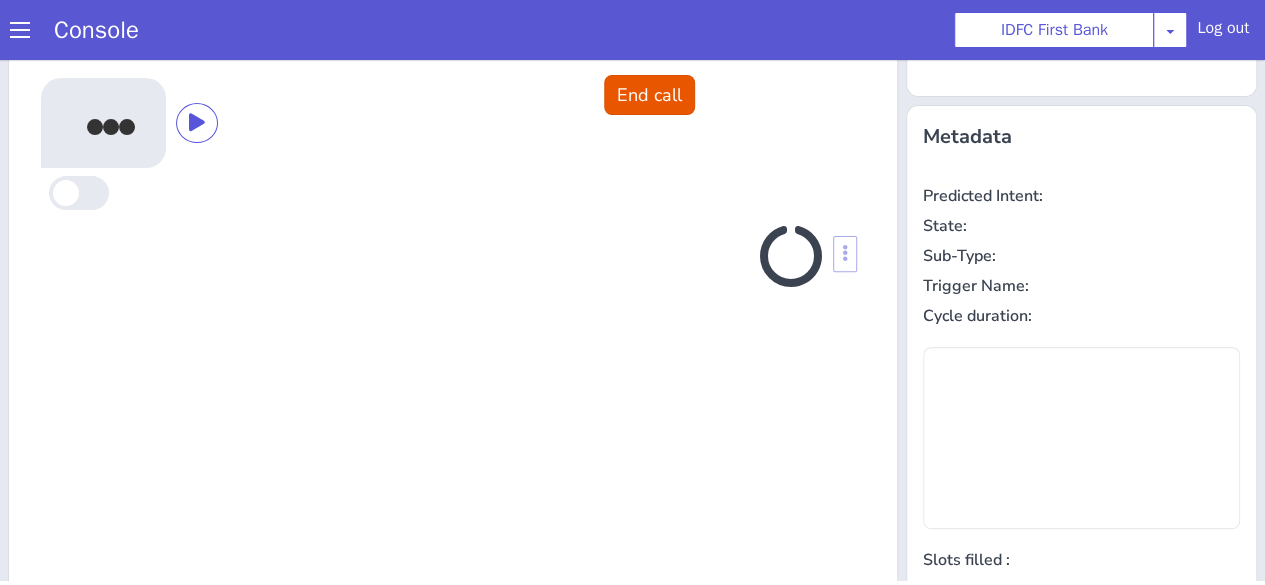 scroll, scrollTop: 292, scrollLeft: 0, axis: vertical 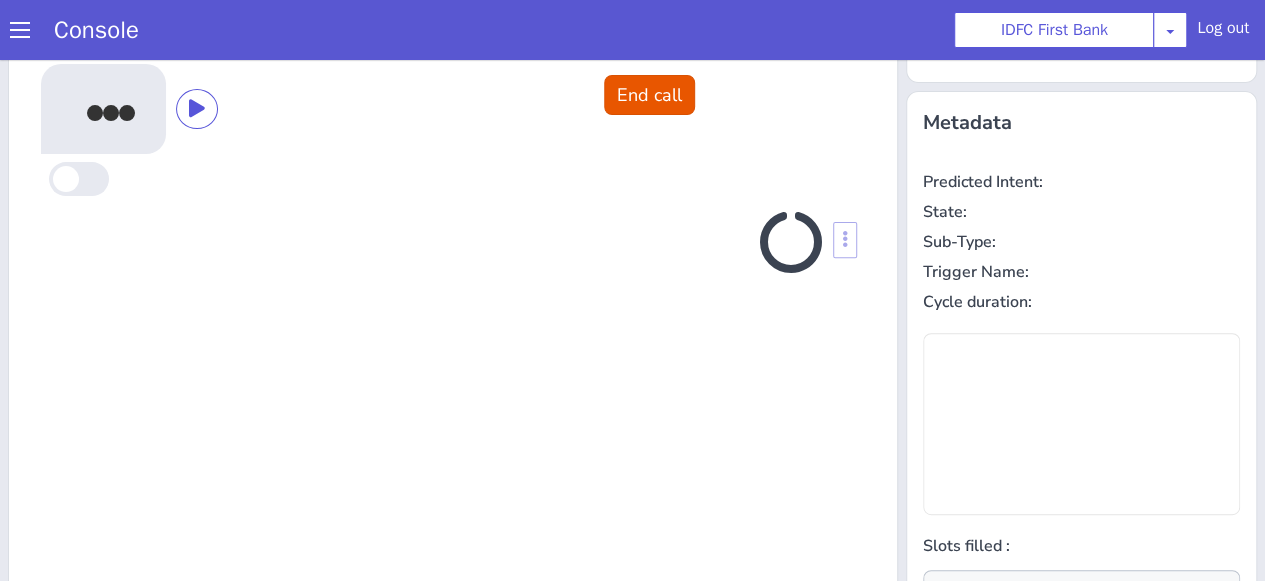 type on "null" 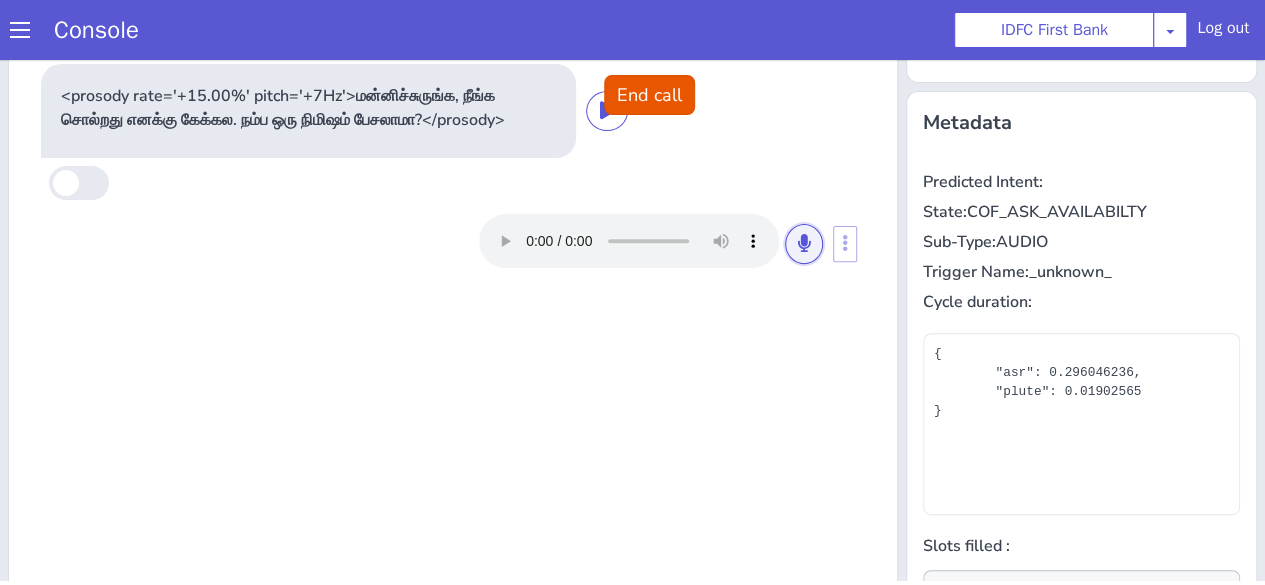 click at bounding box center [804, 244] 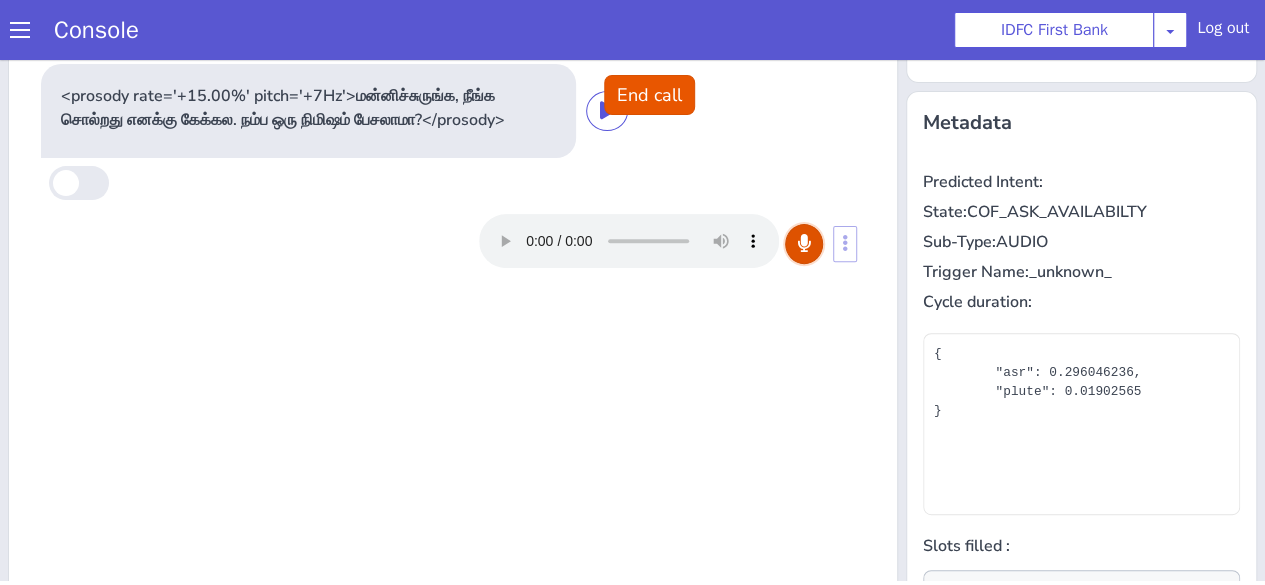 click at bounding box center [804, 244] 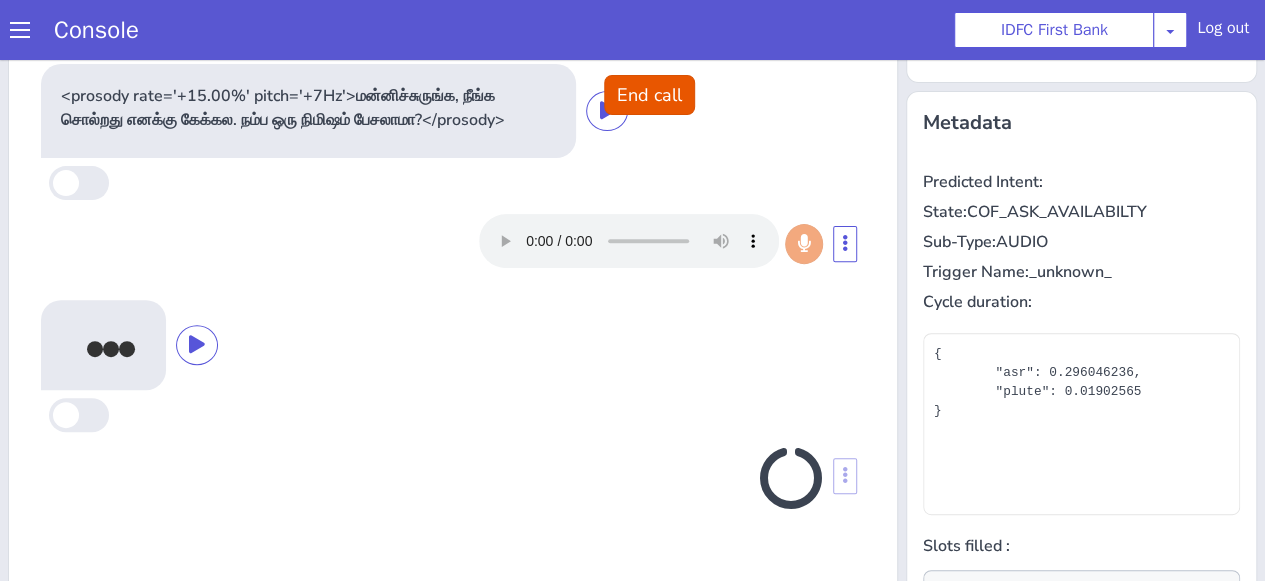 scroll, scrollTop: 434, scrollLeft: 0, axis: vertical 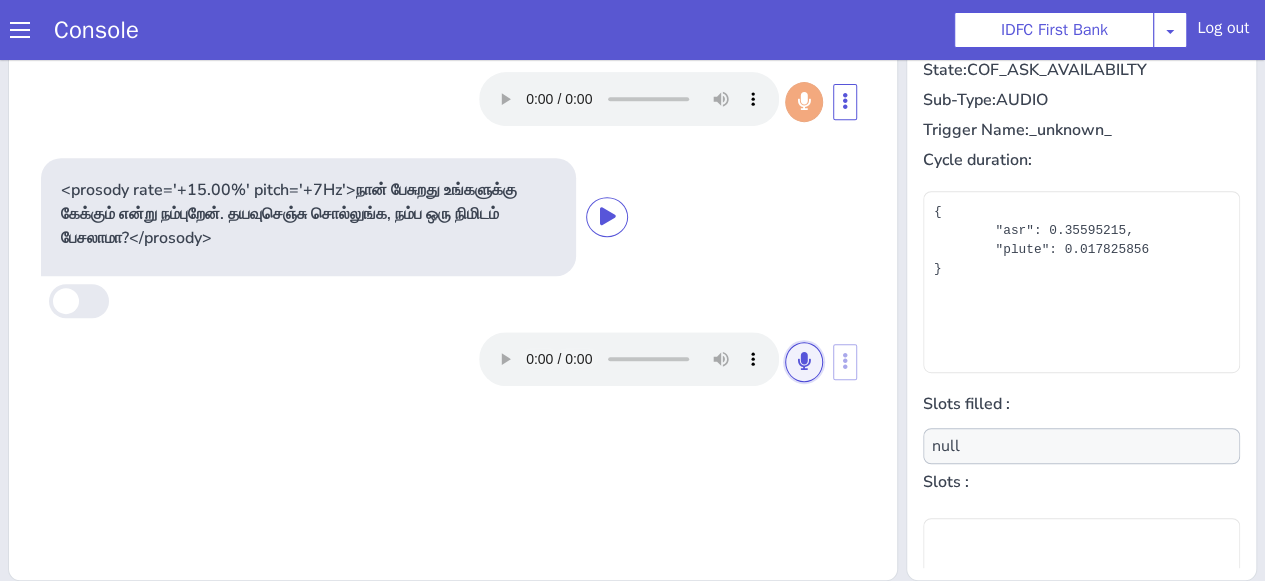 click at bounding box center (804, 361) 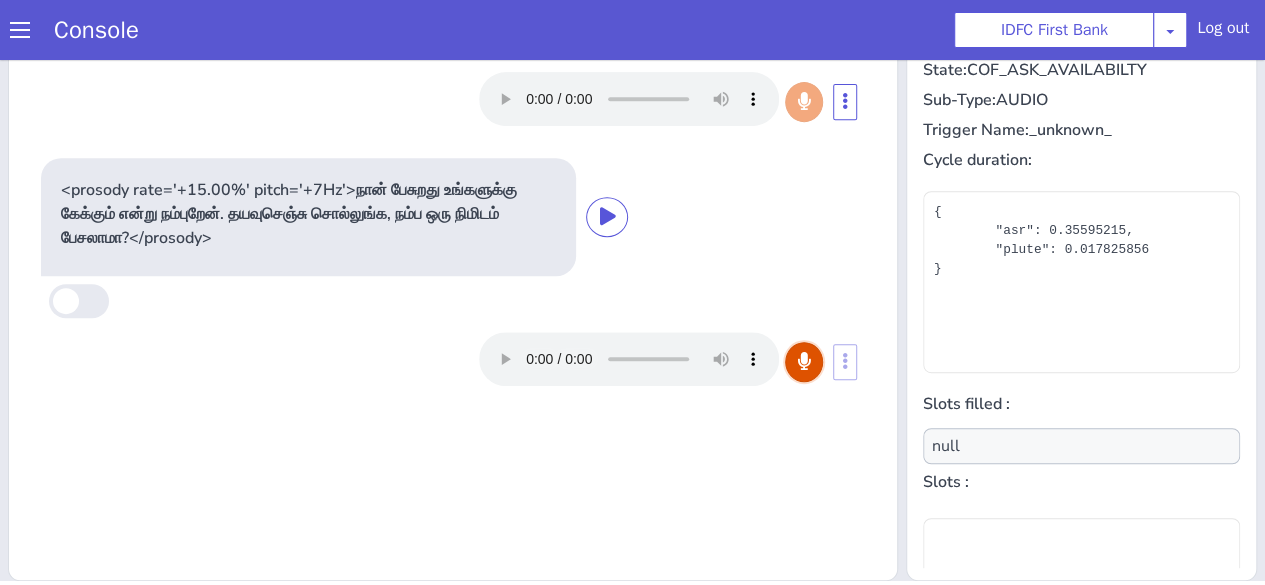 click at bounding box center [804, 361] 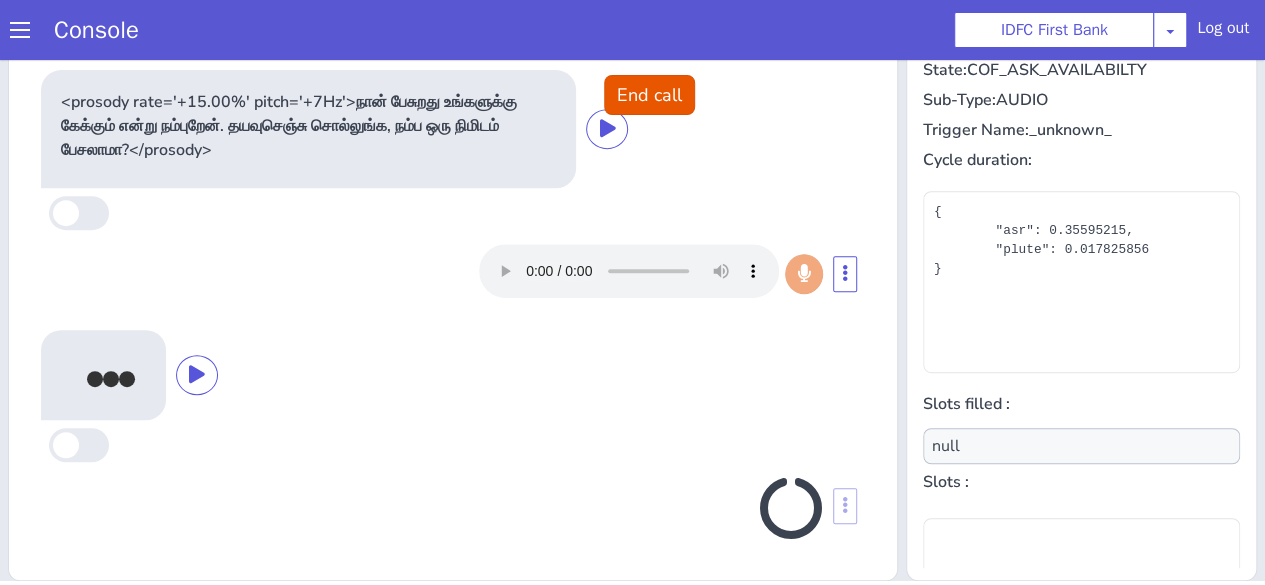scroll, scrollTop: 111, scrollLeft: 0, axis: vertical 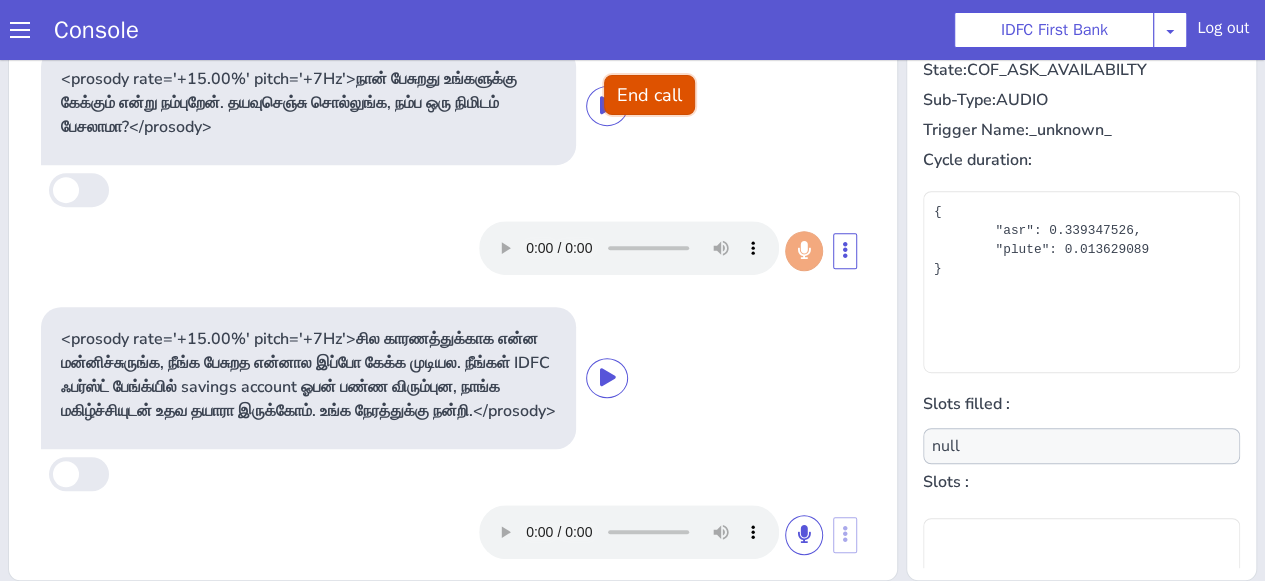 click on "End call" at bounding box center [649, 95] 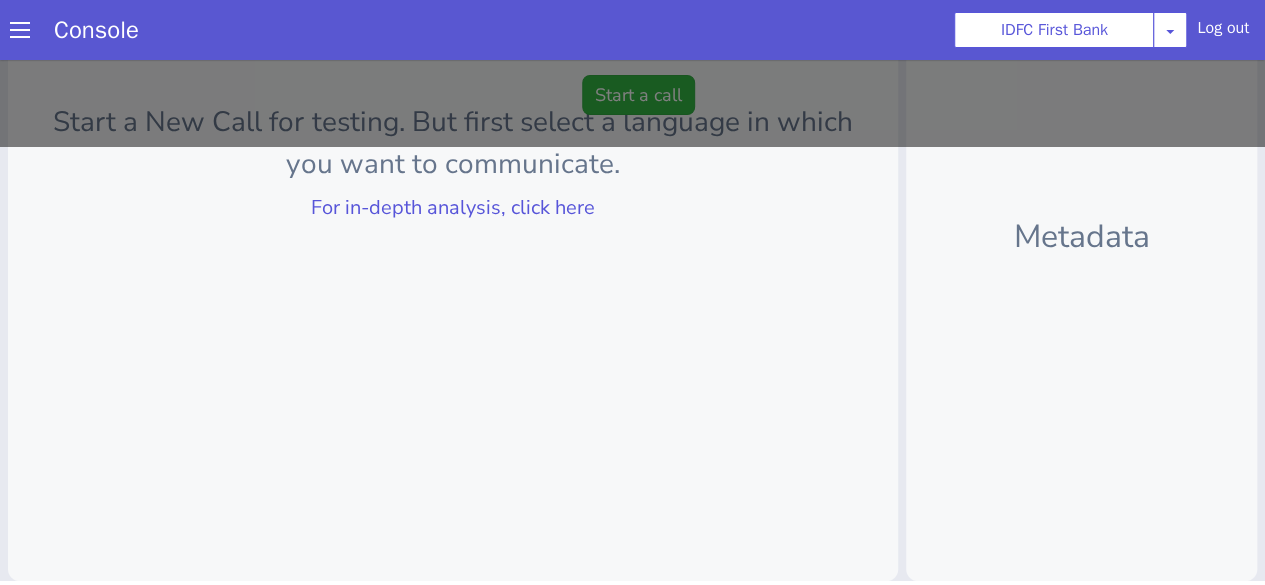 click on "Start a New Call for testing. But first select a language in which you want to communicate. For in-depth analysis, click here" at bounding box center [453, 105] 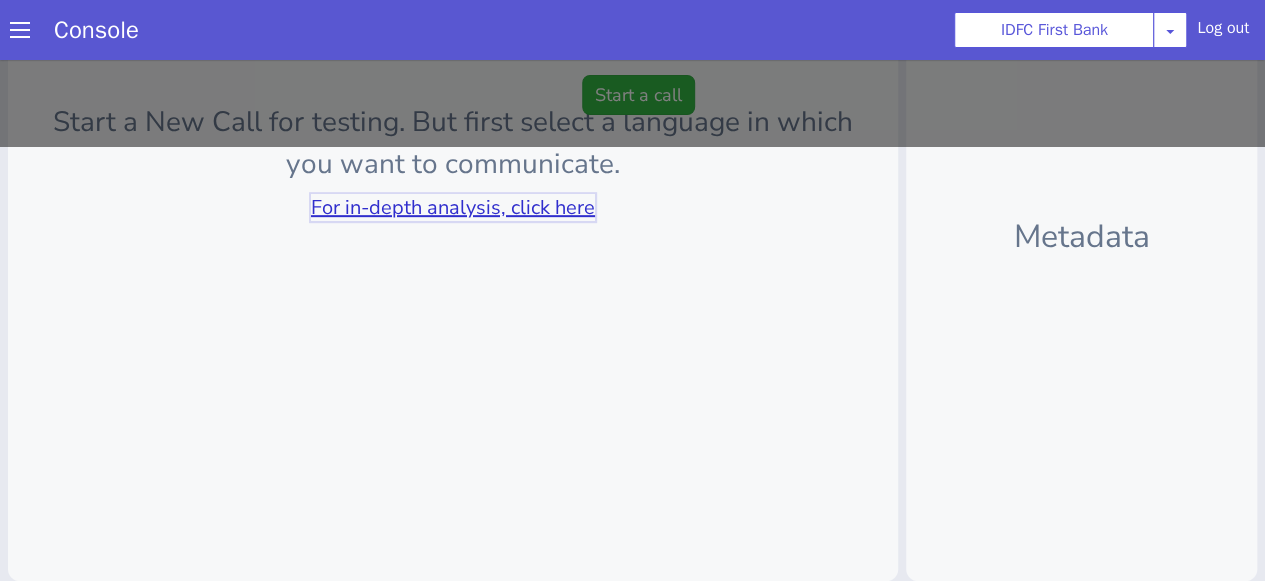 click on "For in-depth analysis, click here" at bounding box center (453, 207) 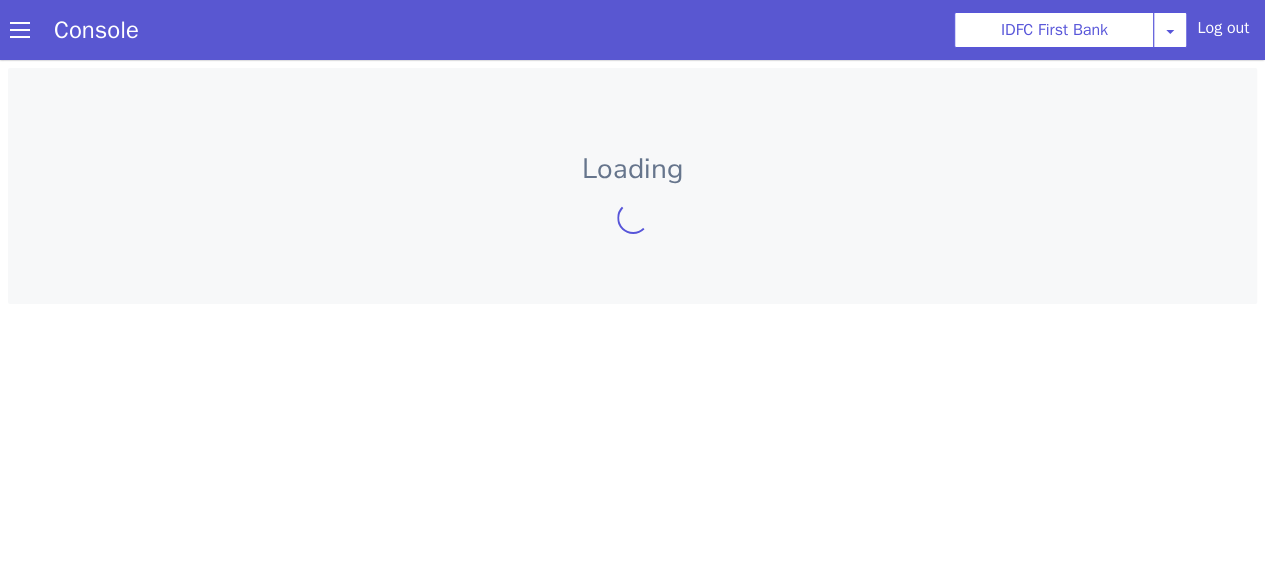 scroll, scrollTop: 0, scrollLeft: 0, axis: both 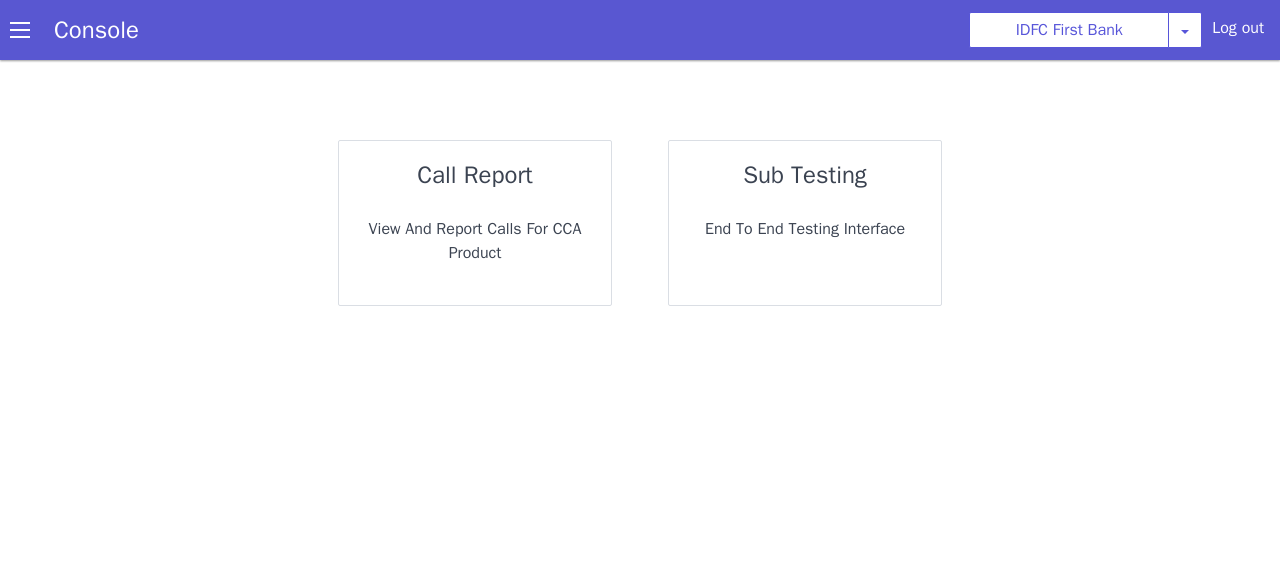 click on "End to End Testing Interface" at bounding box center [805, 229] 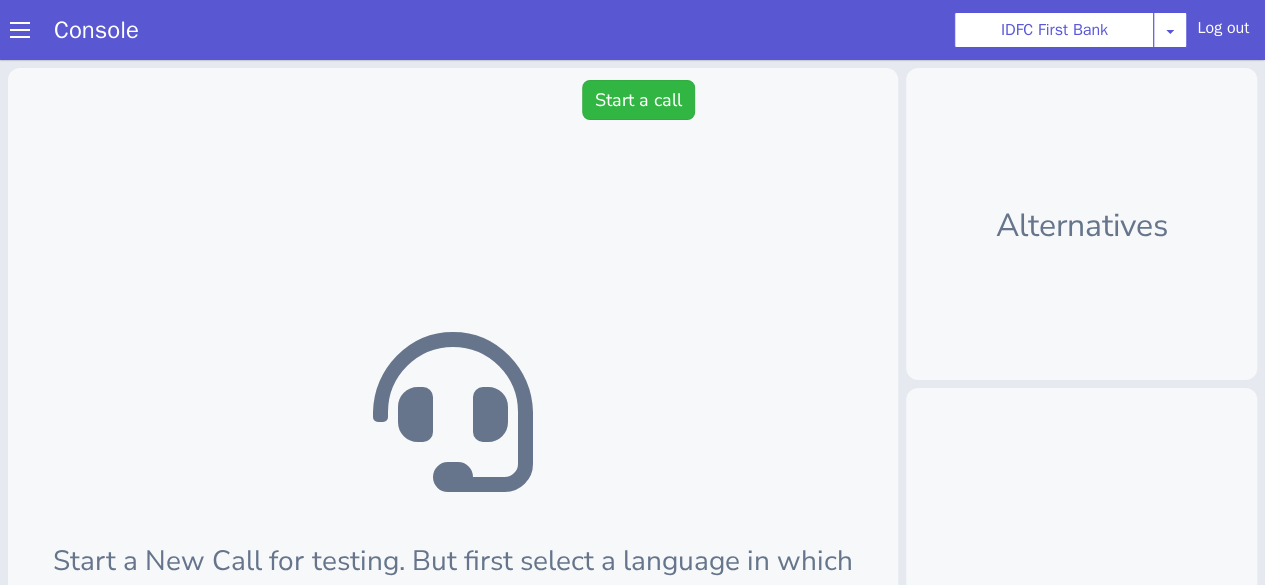 scroll, scrollTop: 5, scrollLeft: 0, axis: vertical 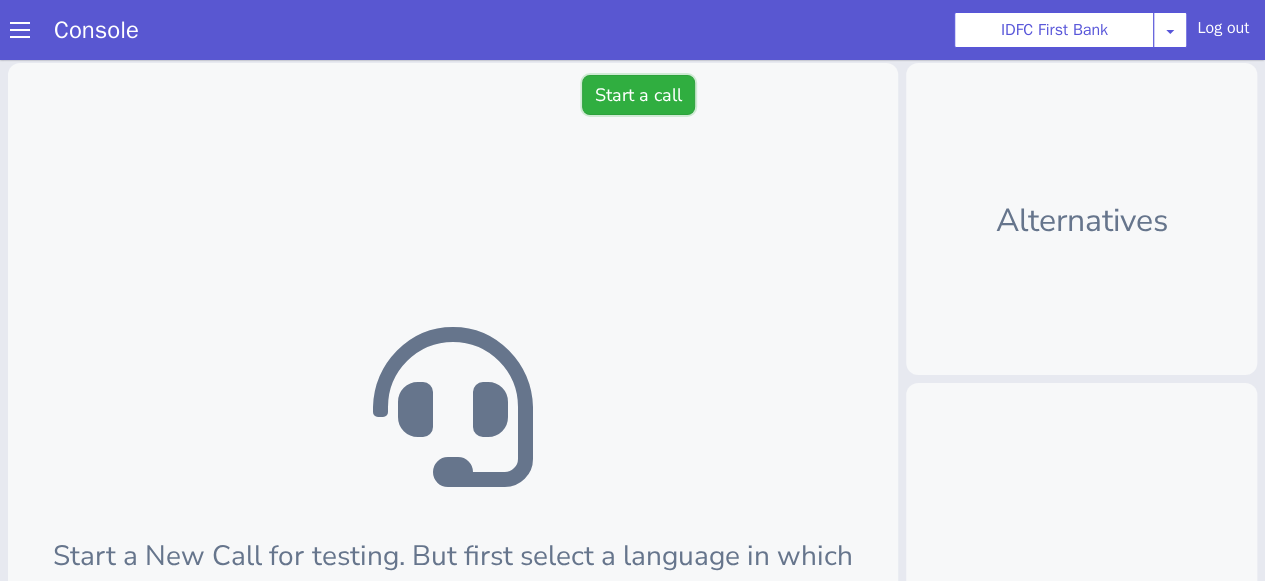 click on "Start a call" at bounding box center (638, 95) 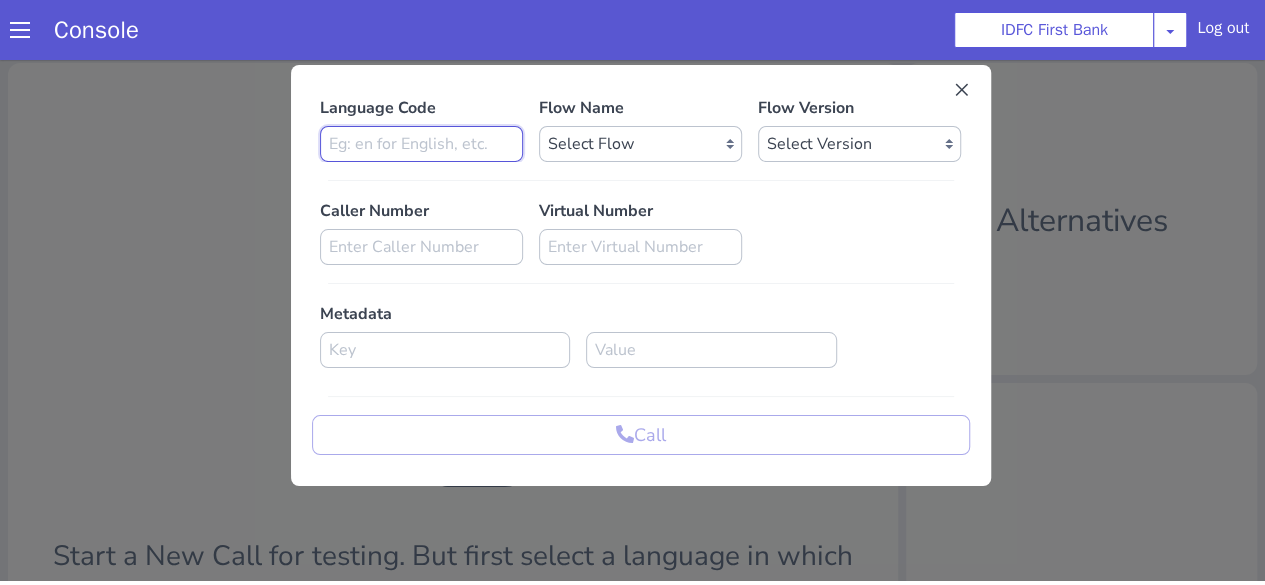 click at bounding box center (421, 144) 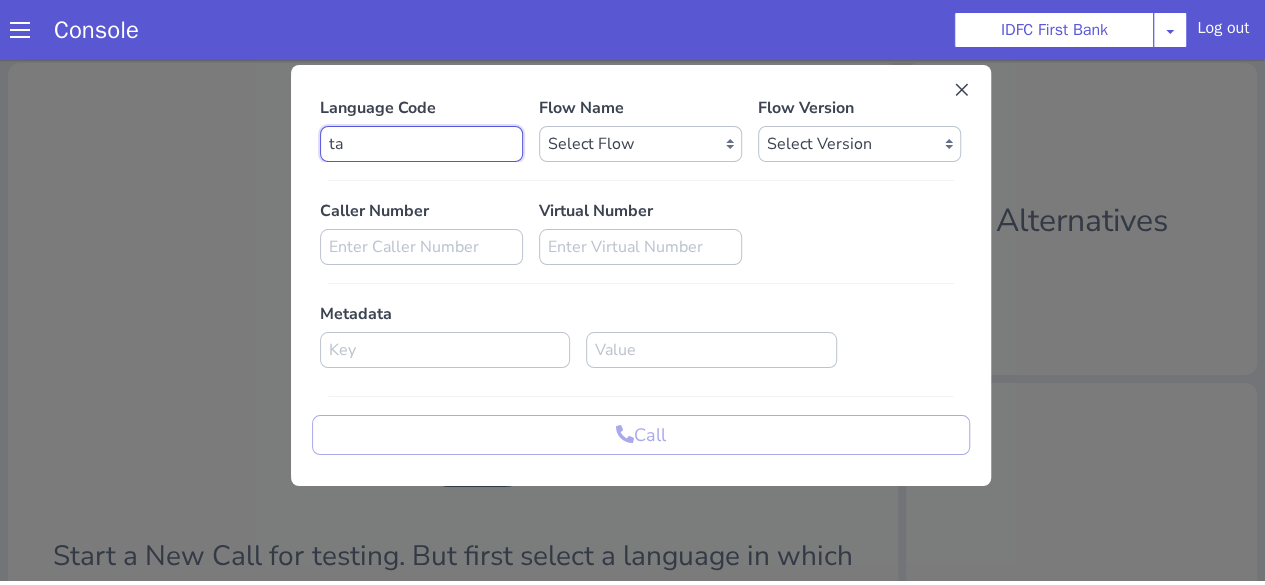 type on "ta" 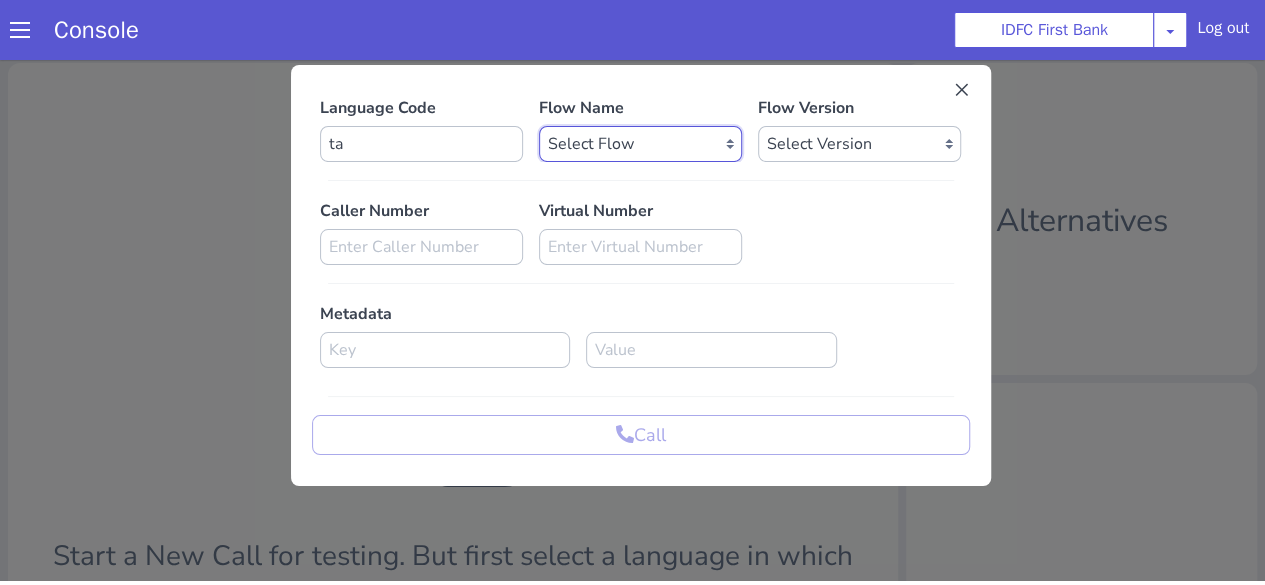 click on "Select Flow IDFC - MEL Flexi Rough work IDFC Test - English SA Funding T+15 Reminder IDFC Adhoc Feature Testing IDFC Test - Hindi API Test flow Lead Qualification Experiment Flow - 1 Lead Qualification Experiment - 2 IDFC Health Insurance IDFC PLCL Rural IDFC - Fund more IDFC - FD Cross Sell IDFC Farmer bot - Tamil HLBT - Home Loan Balance Transfer Rough IDFC PLCL : PLFK IDFC - LAP Balance Transfer IDFC - Car Refinance LOC - Rural IDFC - BIL Business Loan AcePL FirstMoney IDFC - PLCL MBL PL IDFC_farmer_en IDFC - Loan Against Property MBL Affordable Housing Loan BT IDFC - Life Insurance Policy IDFC CC PA+PQ IDFC - BALCON LOC - Loan on Credit Card SA Funding Rural IDFC - AcePL Rural Farmer_Bot_Bengali IDFC_farmer_marathi IDFC_farmer_telugu IDFC_farmer_kannada IDFC_farmer_odiya IDFC Pre Approved Loan Lead Conversion IDFC - EMI Conversion SA FundMore Rural IDFC - MBL HL Fresh IDFC - FD Rural IDFC - CA Funding IDFC - Gold Loan Fresh IDFC - Gold loan BT IDFC - UAT Gold Loan BT IDFC - UAT Gold Loan Fresh" at bounding box center [640, 144] 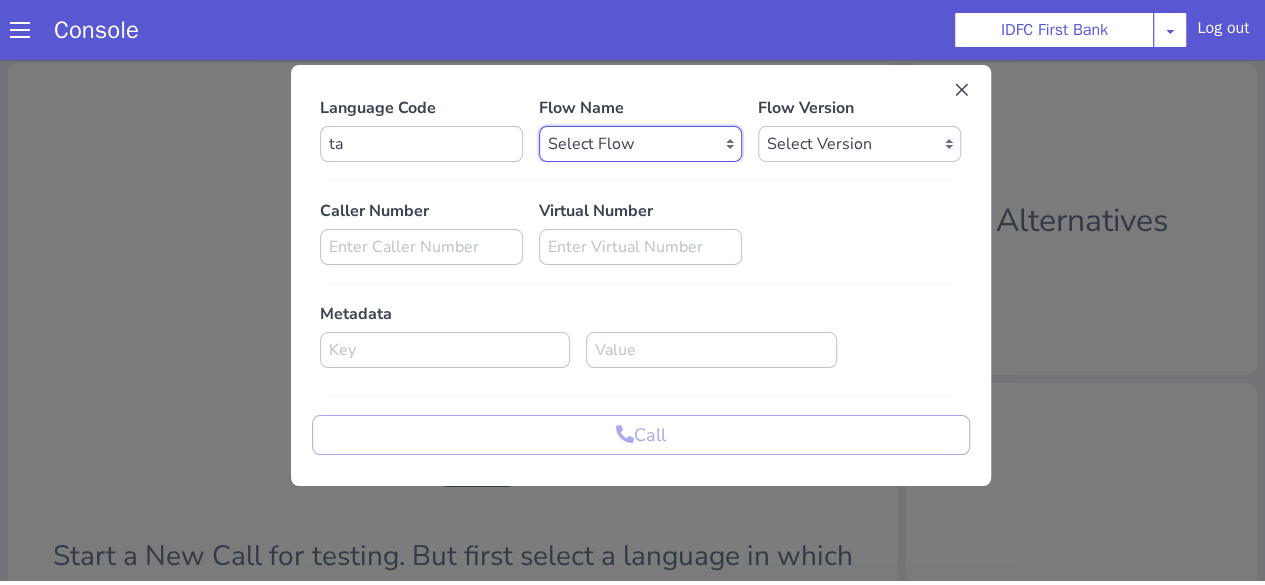 select on "86ab5689-27cd-454a-a4cd-bdcb39a2370b" 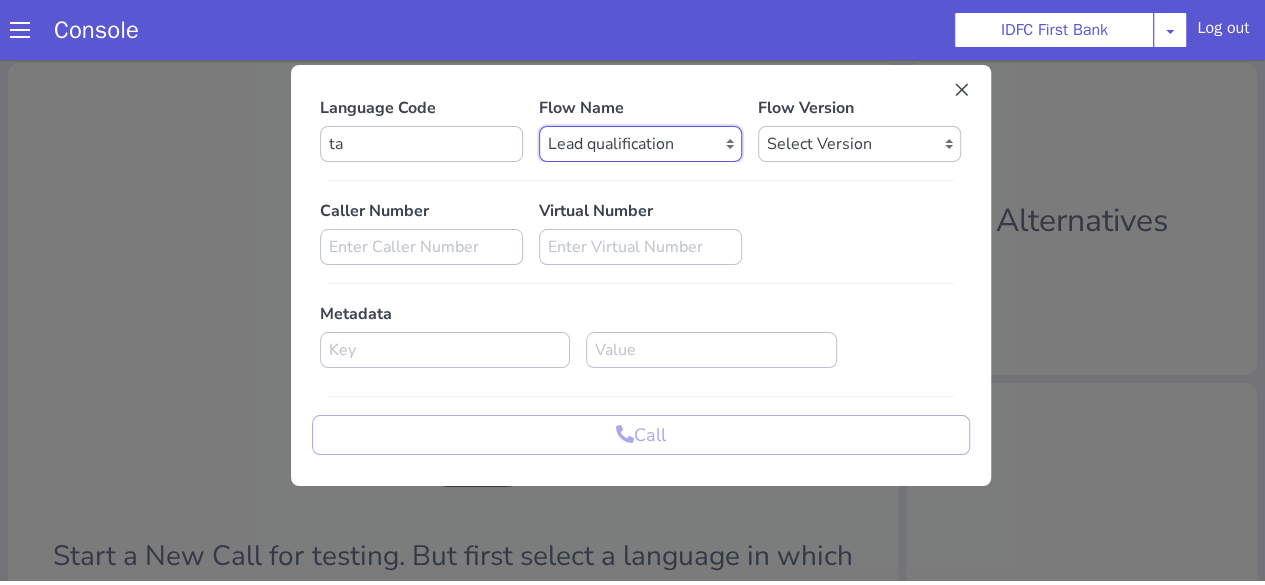 click on "Select Flow IDFC - MEL Flexi Rough work IDFC Test - English SA Funding T+15 Reminder IDFC Adhoc Feature Testing IDFC Test - Hindi API Test flow Lead Qualification Experiment Flow - 1 Lead Qualification Experiment - 2 IDFC Health Insurance IDFC PLCL Rural IDFC - Fund more IDFC - FD Cross Sell IDFC Farmer bot - Tamil HLBT - Home Loan Balance Transfer Rough IDFC PLCL : PLFK IDFC - LAP Balance Transfer IDFC - Car Refinance LOC - Rural IDFC - BIL Business Loan AcePL FirstMoney IDFC - PLCL MBL PL IDFC_farmer_en IDFC - Loan Against Property MBL Affordable Housing Loan BT IDFC - Life Insurance Policy IDFC CC PA+PQ IDFC - BALCON LOC - Loan on Credit Card SA Funding Rural IDFC - AcePL Rural Farmer_Bot_Bengali IDFC_farmer_marathi IDFC_farmer_telugu IDFC_farmer_kannada IDFC_farmer_odiya IDFC Pre Approved Loan Lead Conversion IDFC - EMI Conversion SA FundMore Rural IDFC - MBL HL Fresh IDFC - FD Rural IDFC - CA Funding IDFC - Gold Loan Fresh IDFC - Gold loan BT IDFC - UAT Gold Loan BT IDFC - UAT Gold Loan Fresh" at bounding box center (640, 144) 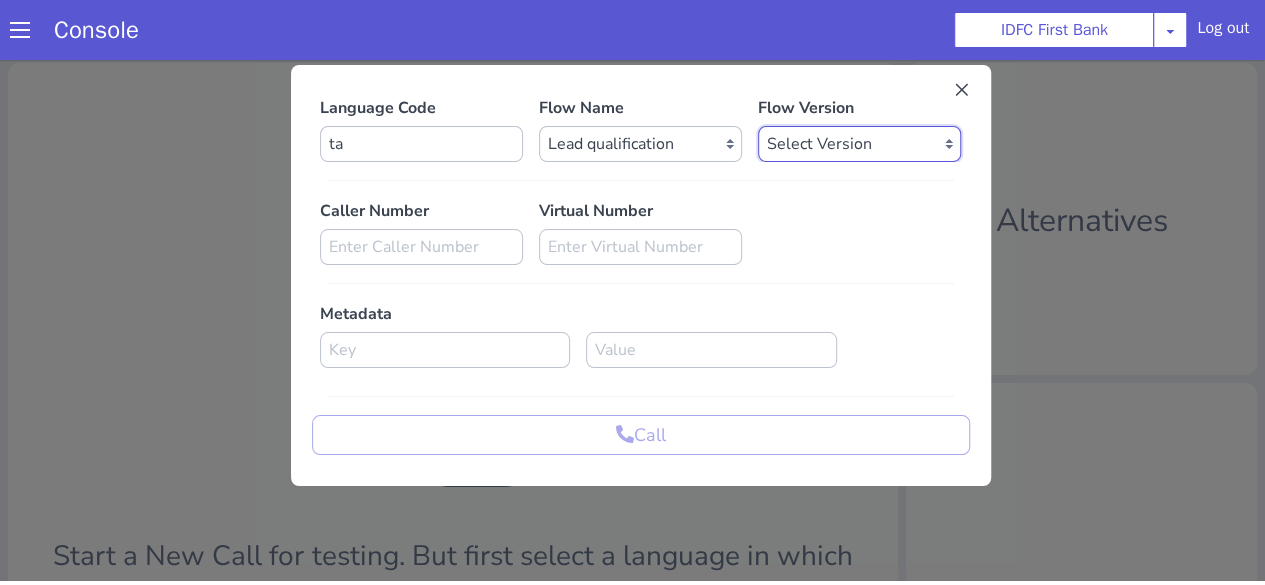 click on "Select Version 1.0.39 1.0.38 1.0.37 1.0.36 1.0.35 1.0.34 1.0.33 1.0.32 1.0.31 1.0.30 1.0.29 1.0.28 1.0.27 1.0.26 1.0.25 1.0.24 1.0.23 1.0.22 1.0.21 1.0.20 1.0.19 1.0.18 1.0.17 1.0.16 1.0.15 1.0.14 1.0.13 1.0.12 1.0.11 1.0.10 1.0.9 1.0.8 1.0.7 1.0.6 1.0.5 1.0.4 1.0.3 1.0.2 1.0.1 1.0.0 0.0.39 0.0.38 0.0.37 0.0.36 0.0.35 0.0.34 0.0.33 0.0.32 0.0.31 0.0.30 0.0.29 0.0.28 0.0.27 0.0.26 0.0.25 0.0.24 0.0.23 0.0.22 0.0.21 0.0.20 0.0.19 0.0.18 0.0.17 0.0.16 0.0.15 0.0.14 0.0.13 0.0.12 0.0.11 0.0.10 0.0.9 0.0.8 0.0.7 0.0.6 0.0.5 0.0.4 0.0.3 0.0.2 0.0.1" at bounding box center (859, 144) 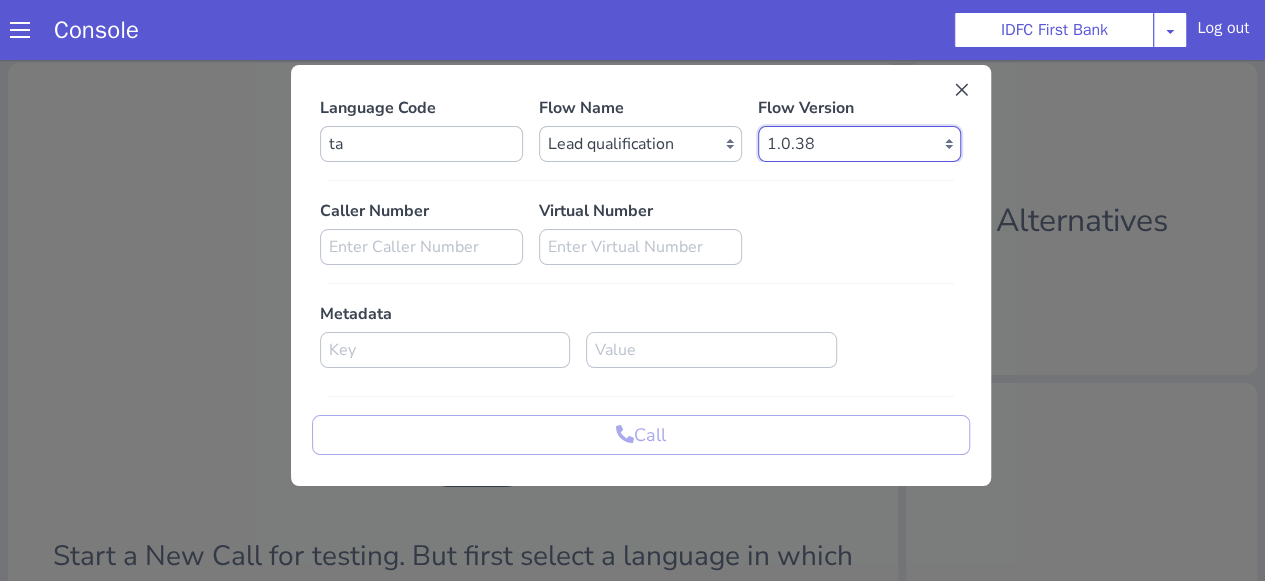 click on "Select Version 1.0.39 1.0.38 1.0.37 1.0.36 1.0.35 1.0.34 1.0.33 1.0.32 1.0.31 1.0.30 1.0.29 1.0.28 1.0.27 1.0.26 1.0.25 1.0.24 1.0.23 1.0.22 1.0.21 1.0.20 1.0.19 1.0.18 1.0.17 1.0.16 1.0.15 1.0.14 1.0.13 1.0.12 1.0.11 1.0.10 1.0.9 1.0.8 1.0.7 1.0.6 1.0.5 1.0.4 1.0.3 1.0.2 1.0.1 1.0.0 0.0.39 0.0.38 0.0.37 0.0.36 0.0.35 0.0.34 0.0.33 0.0.32 0.0.31 0.0.30 0.0.29 0.0.28 0.0.27 0.0.26 0.0.25 0.0.24 0.0.23 0.0.22 0.0.21 0.0.20 0.0.19 0.0.18 0.0.17 0.0.16 0.0.15 0.0.14 0.0.13 0.0.12 0.0.11 0.0.10 0.0.9 0.0.8 0.0.7 0.0.6 0.0.5 0.0.4 0.0.3 0.0.2 0.0.1" at bounding box center (859, 144) 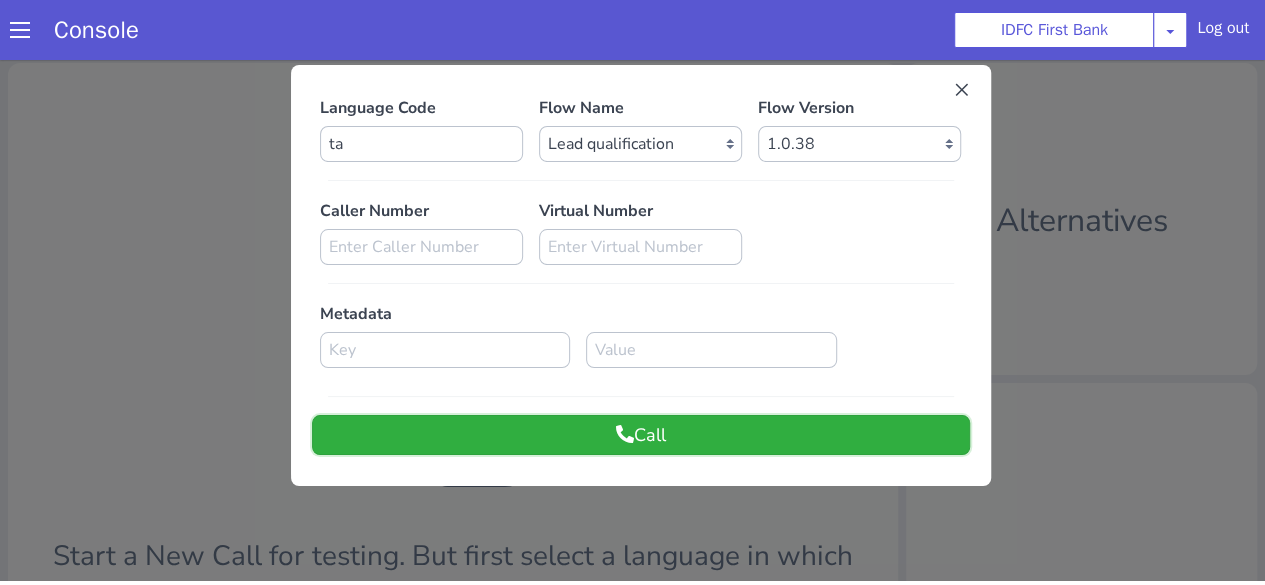 click on "Call" at bounding box center (641, 435) 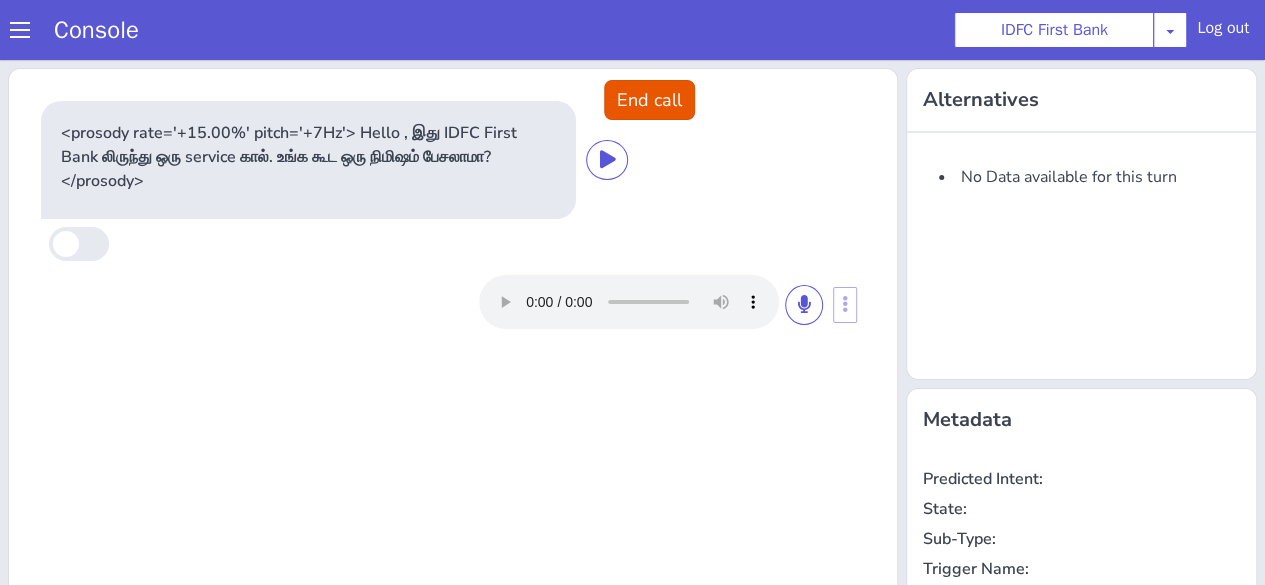 scroll, scrollTop: 0, scrollLeft: 0, axis: both 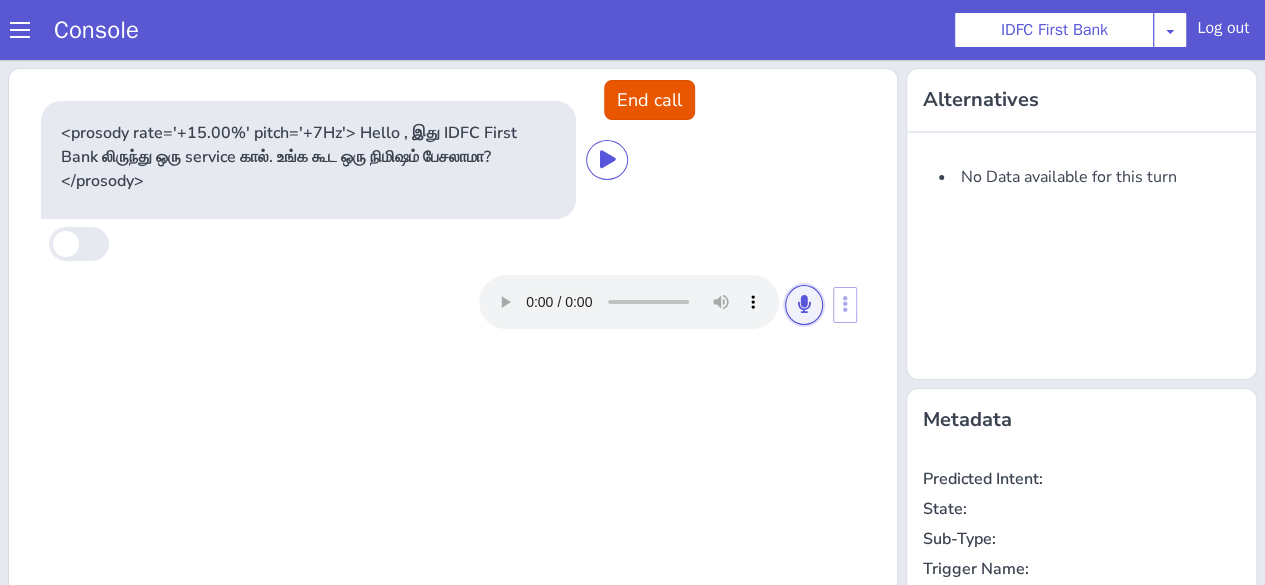 click at bounding box center (804, 305) 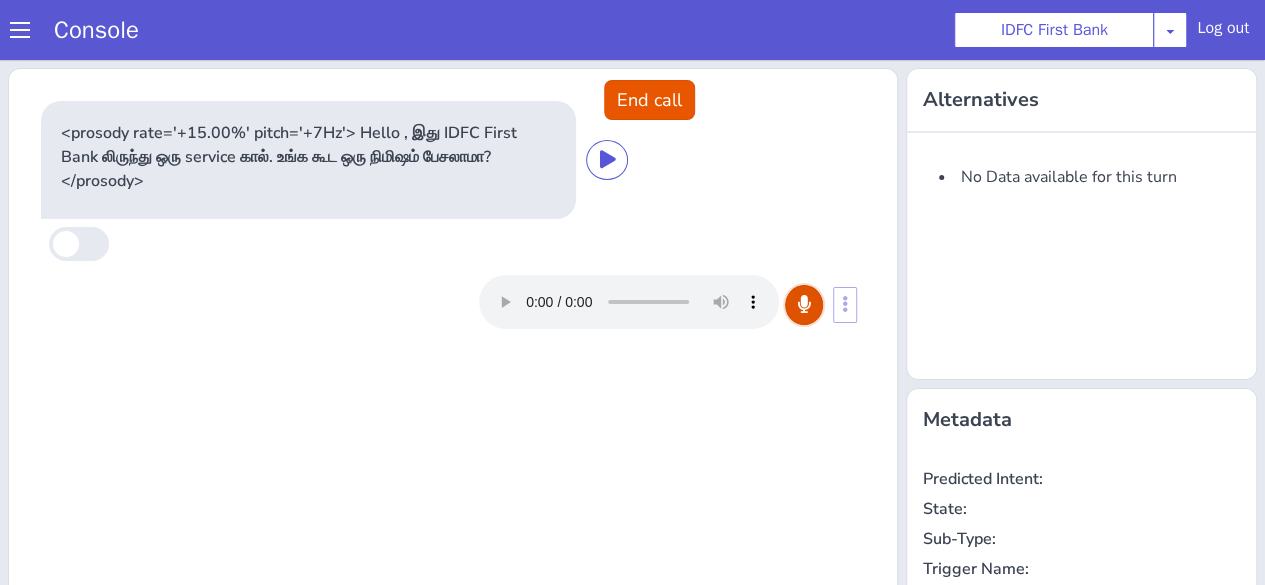 click at bounding box center [804, 305] 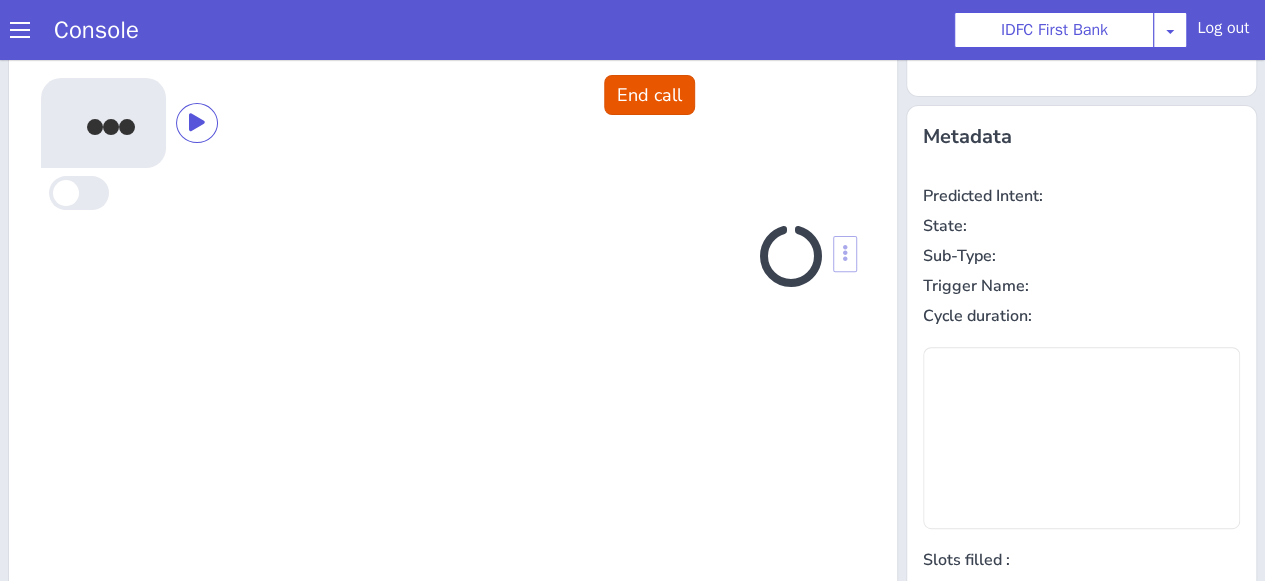 scroll, scrollTop: 292, scrollLeft: 0, axis: vertical 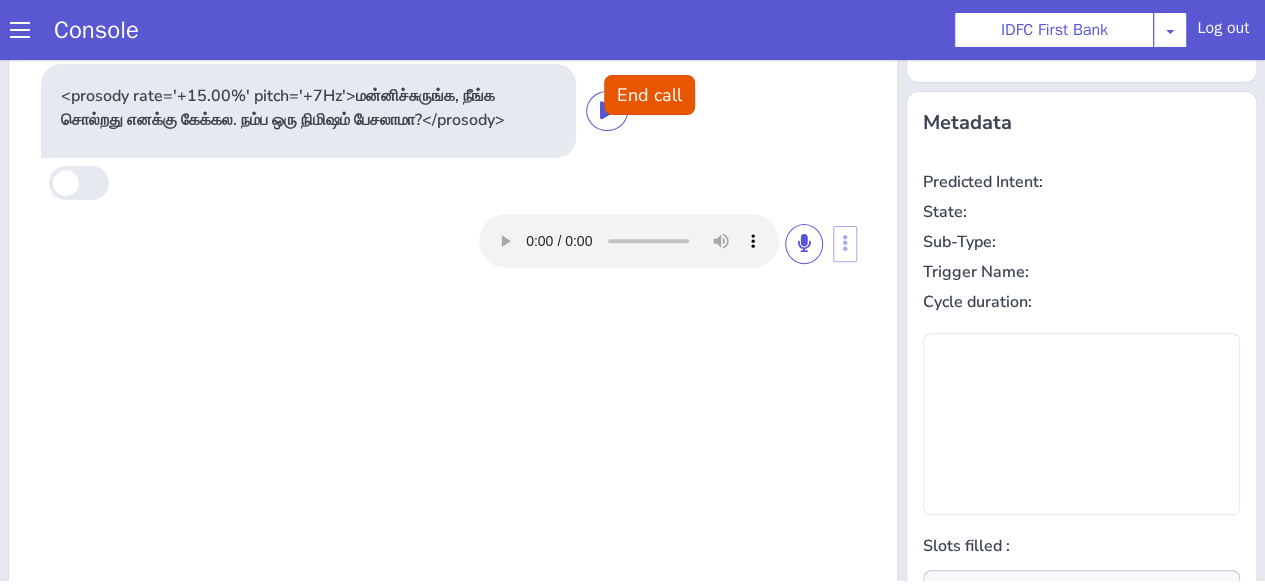type on "null" 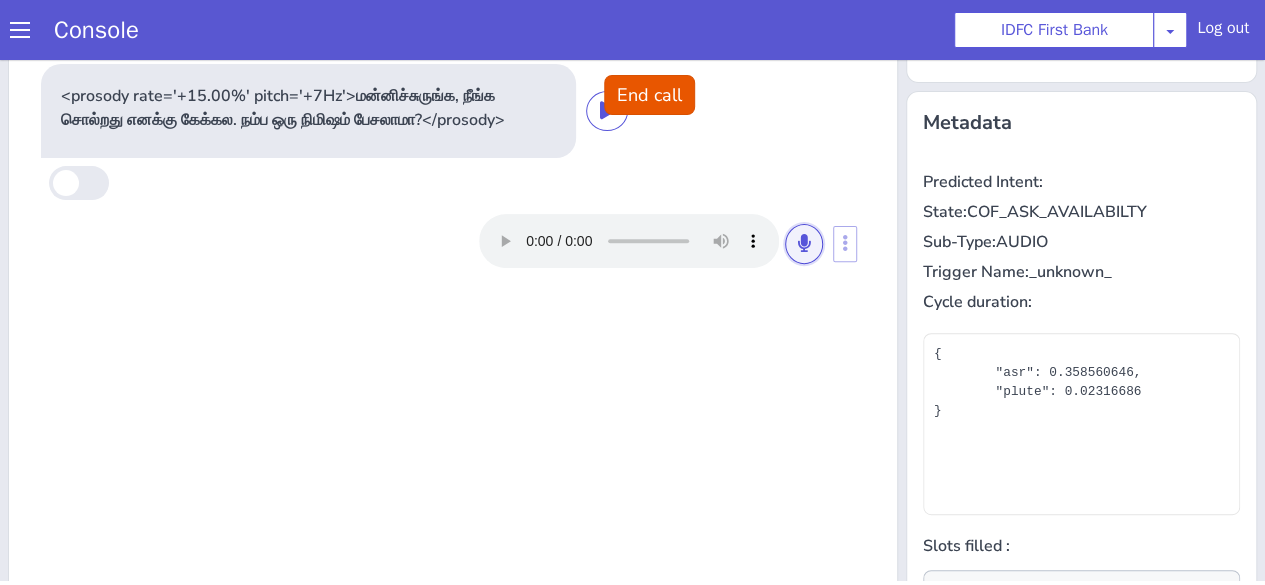 click at bounding box center [804, 244] 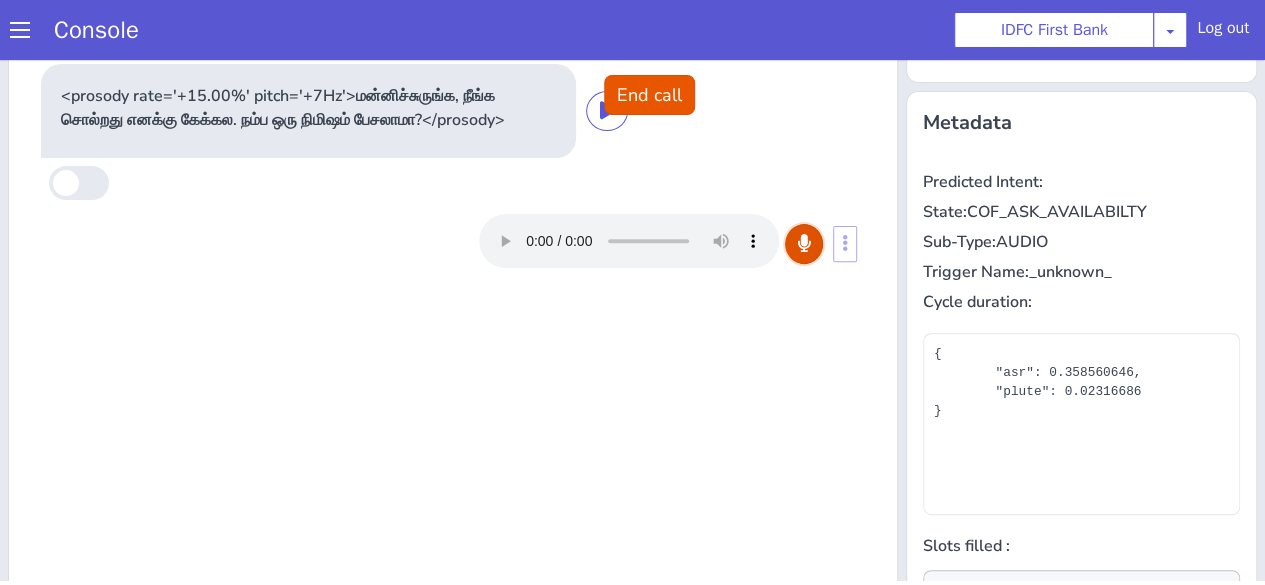 click at bounding box center (804, 244) 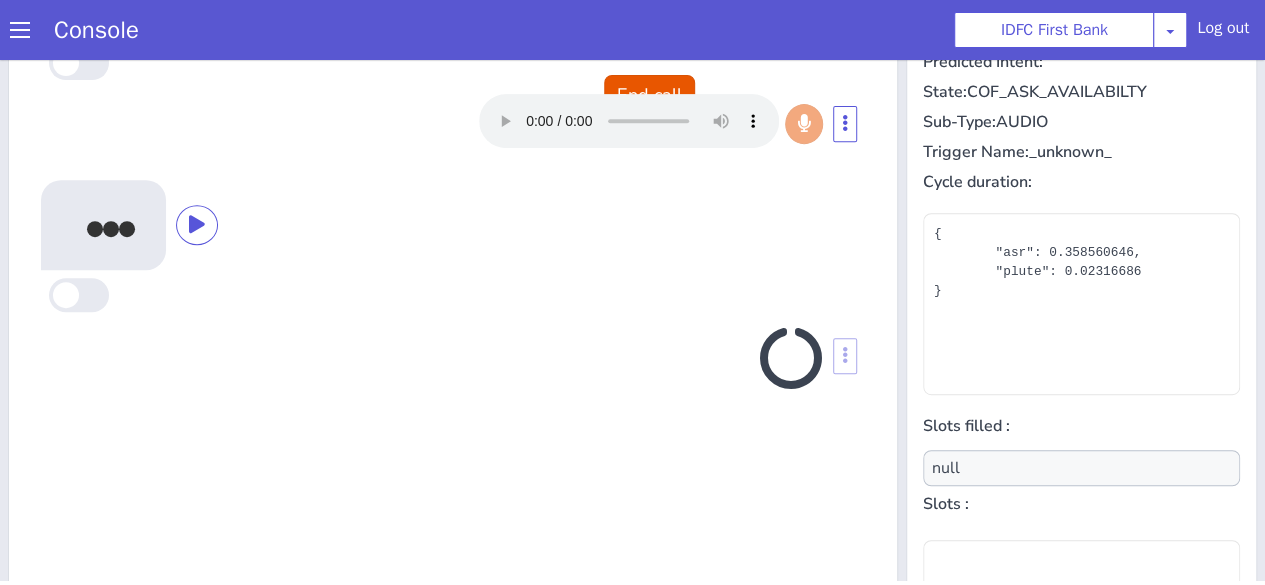 scroll, scrollTop: 434, scrollLeft: 0, axis: vertical 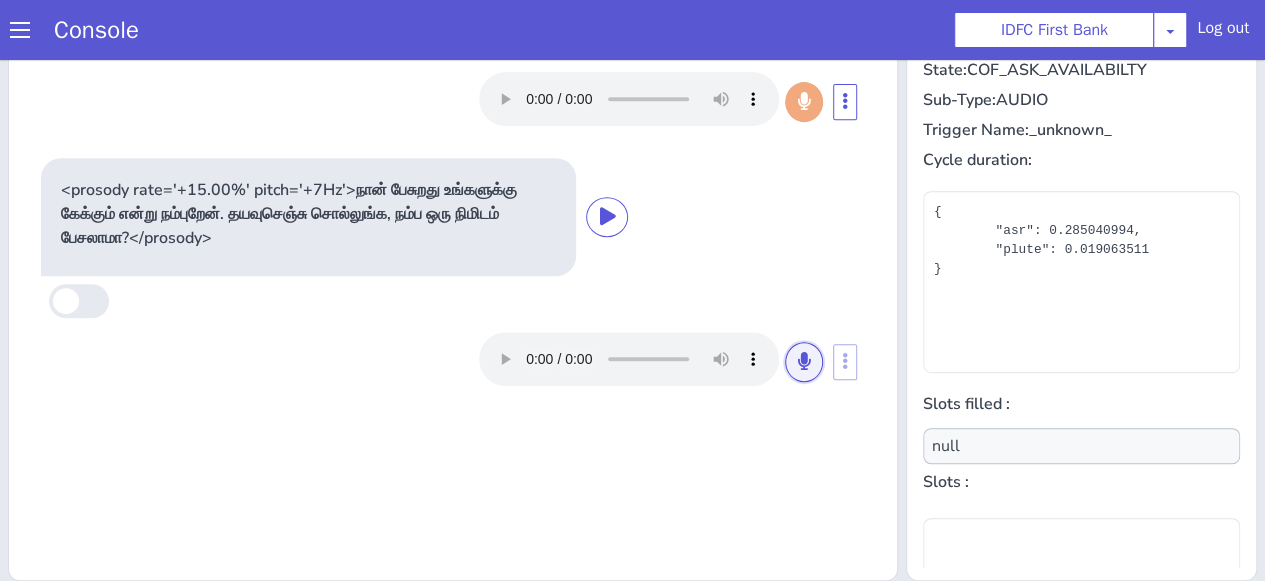 click at bounding box center (804, 362) 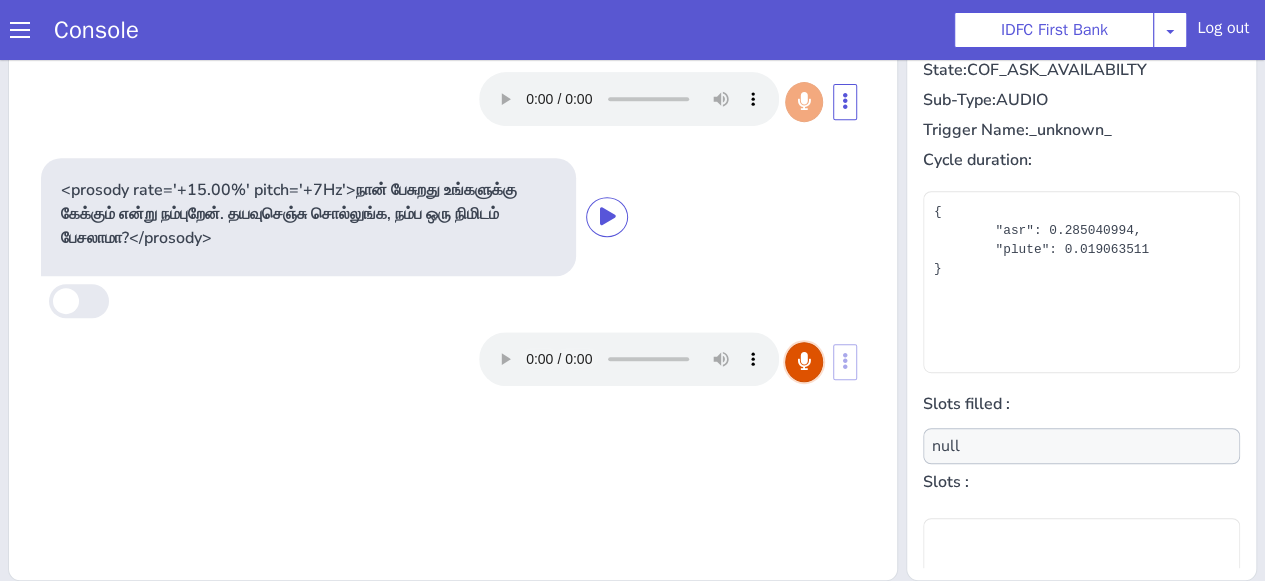 click at bounding box center [804, 362] 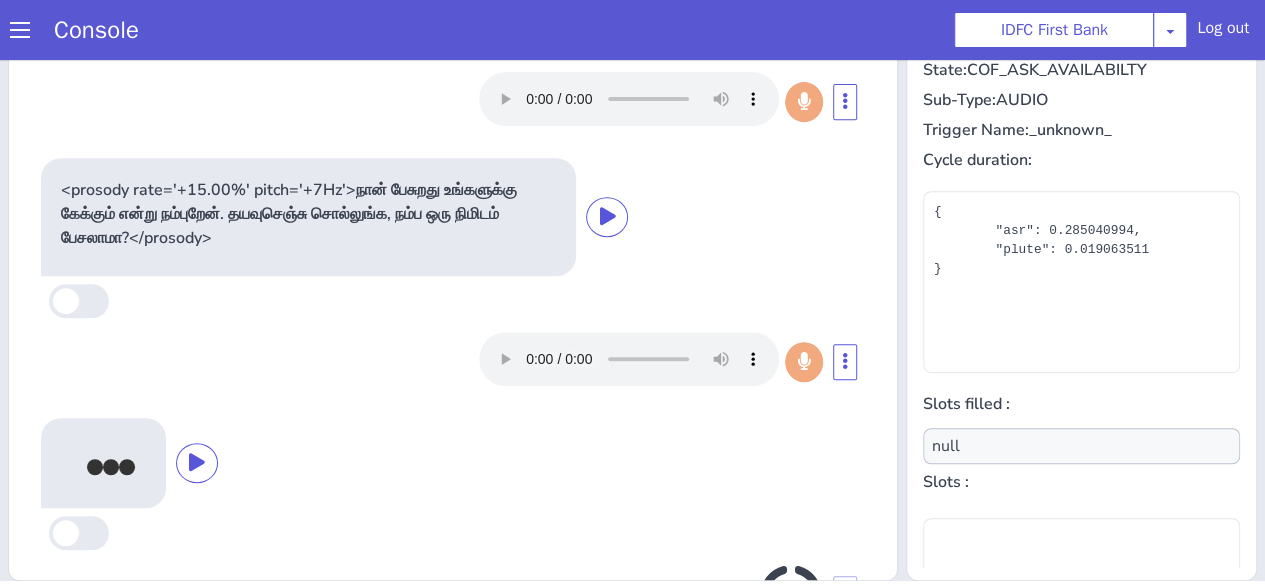scroll, scrollTop: 111, scrollLeft: 0, axis: vertical 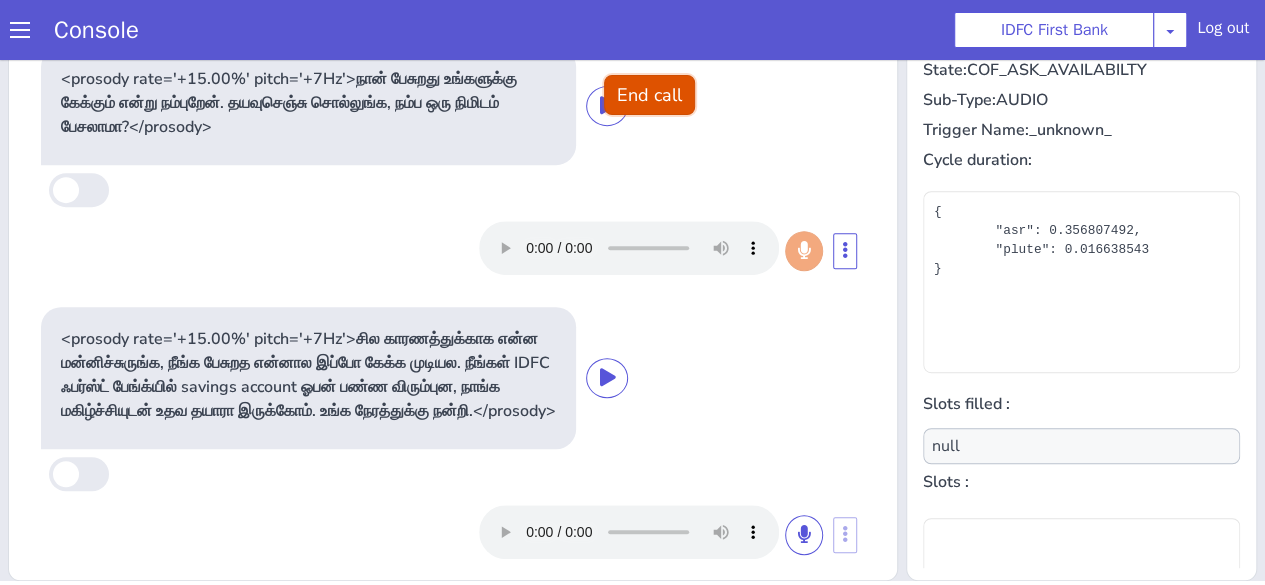 click on "End call" at bounding box center (649, 95) 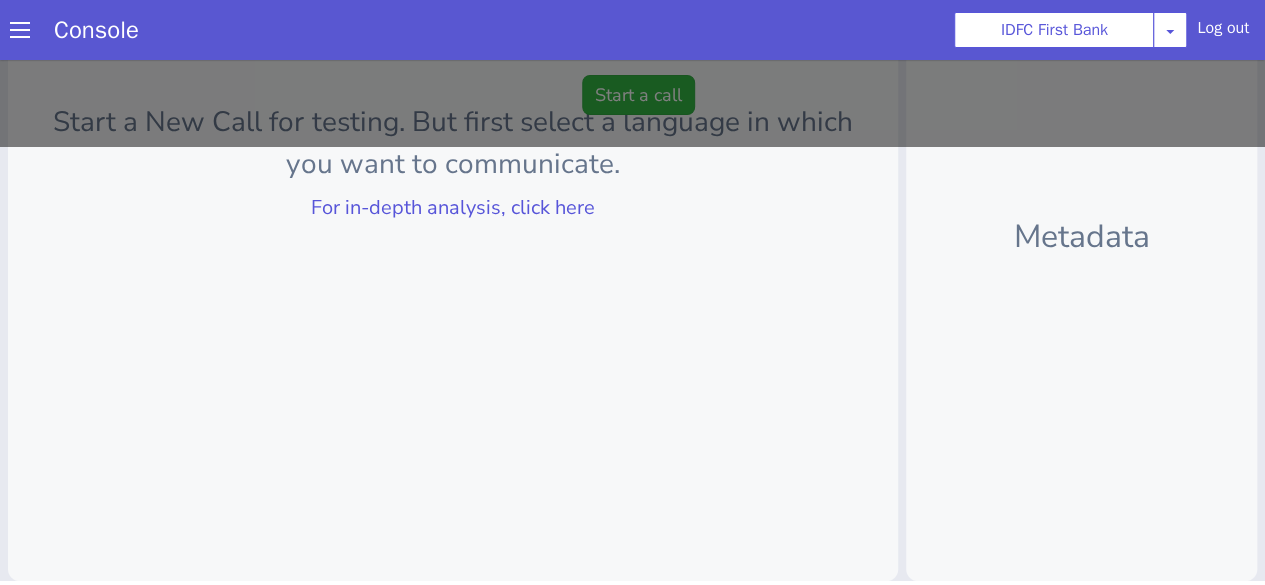 click on "Start a New Call for testing. But first select a language in which you want to communicate. For in-depth analysis, click here" at bounding box center [453, 105] 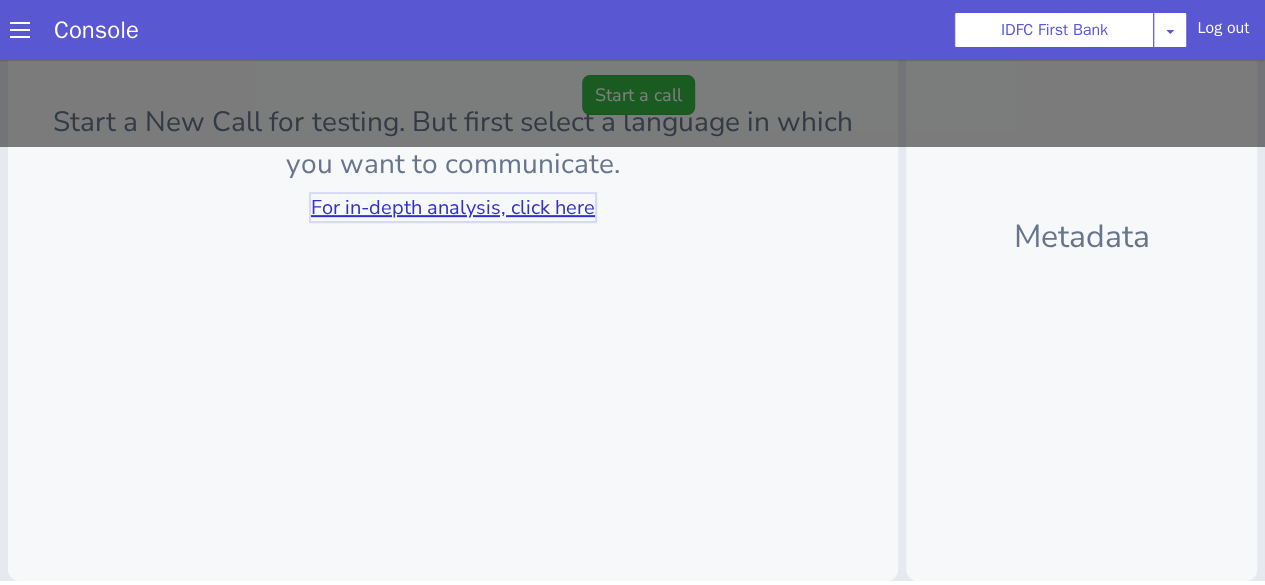 click on "For in-depth analysis, click here" at bounding box center [453, 207] 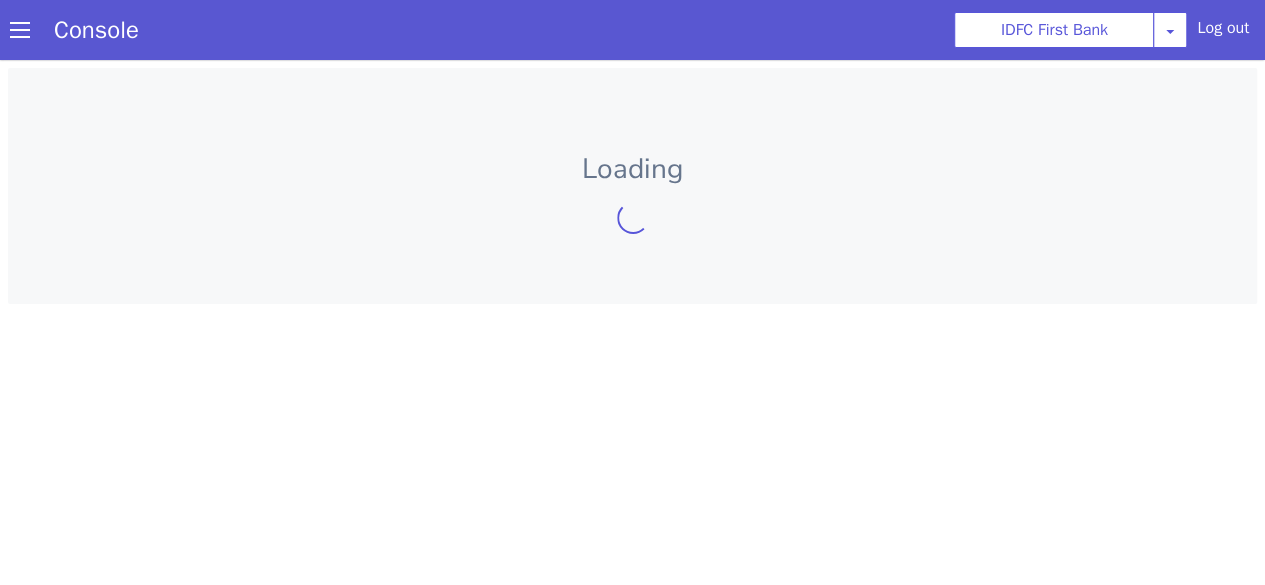 scroll, scrollTop: 0, scrollLeft: 0, axis: both 